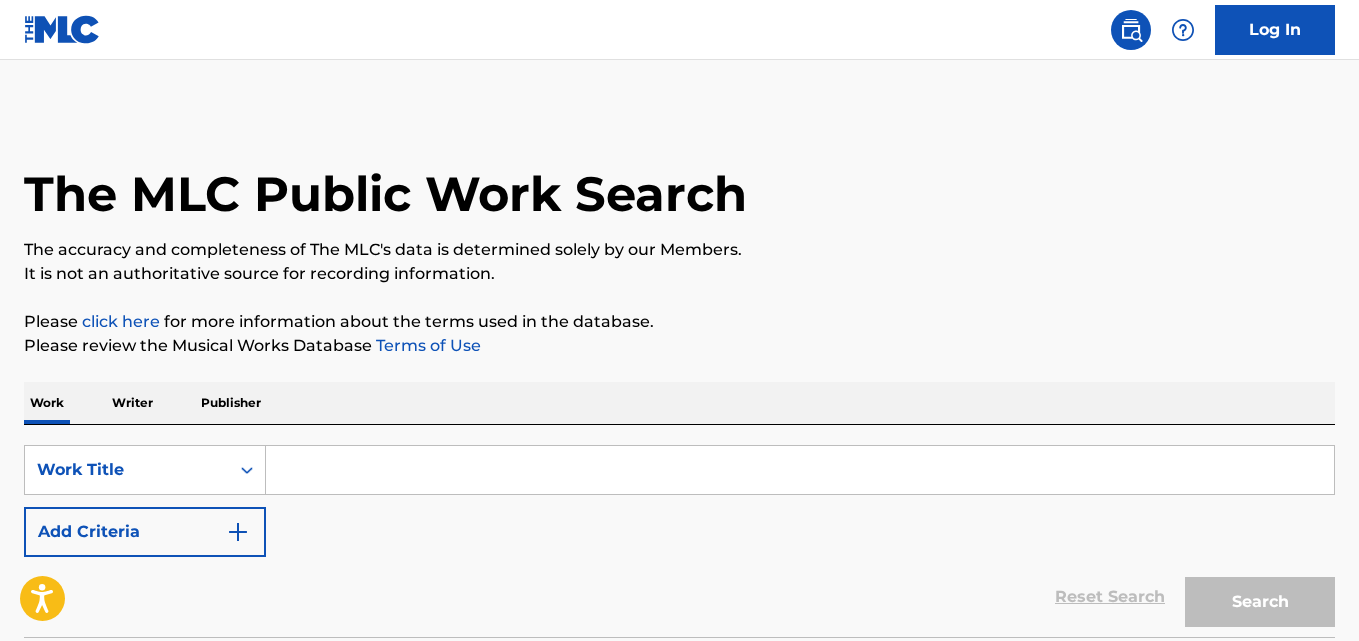 scroll, scrollTop: 0, scrollLeft: 0, axis: both 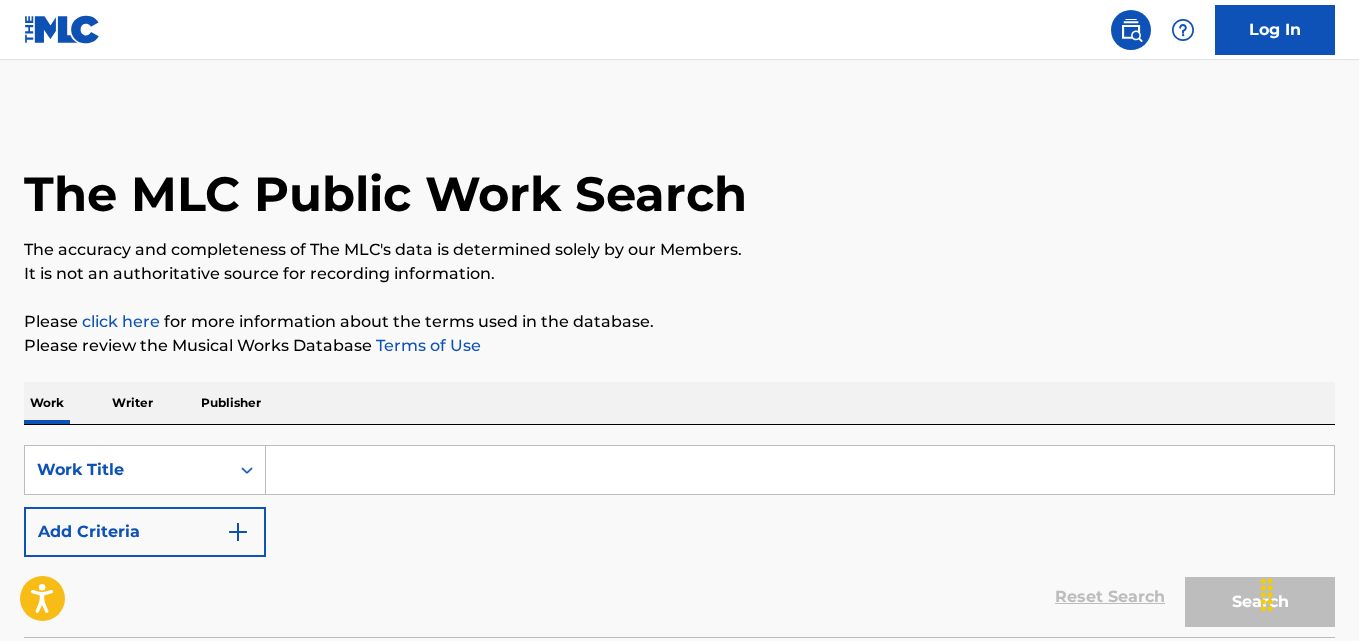 click on "Work Writer Publisher" at bounding box center [679, 403] 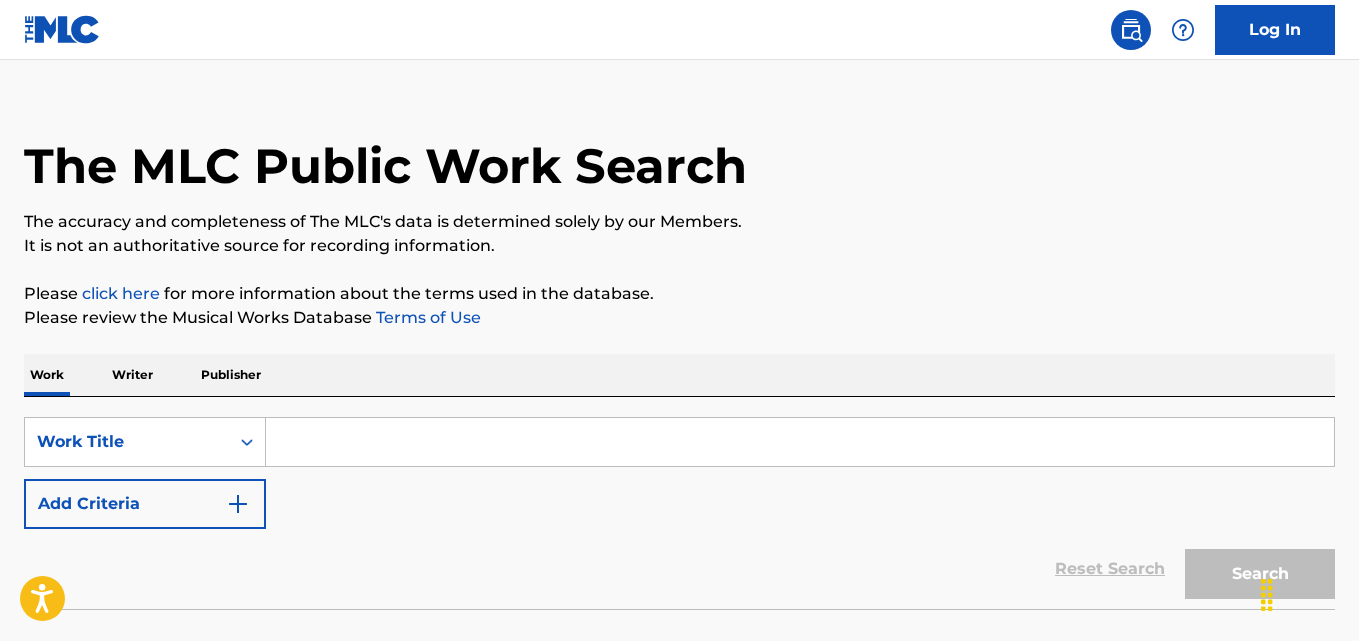 drag, startPoint x: 1330, startPoint y: 0, endPoint x: 783, endPoint y: 287, distance: 617.72003 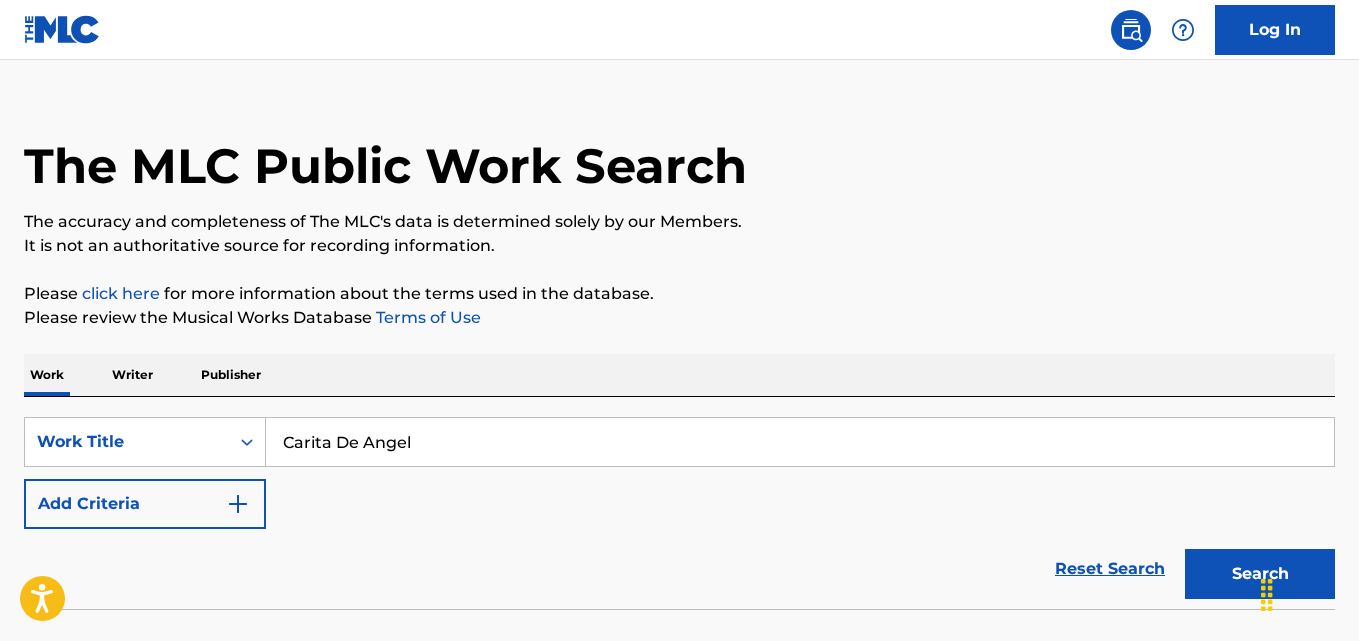 type on "Carita De Angel" 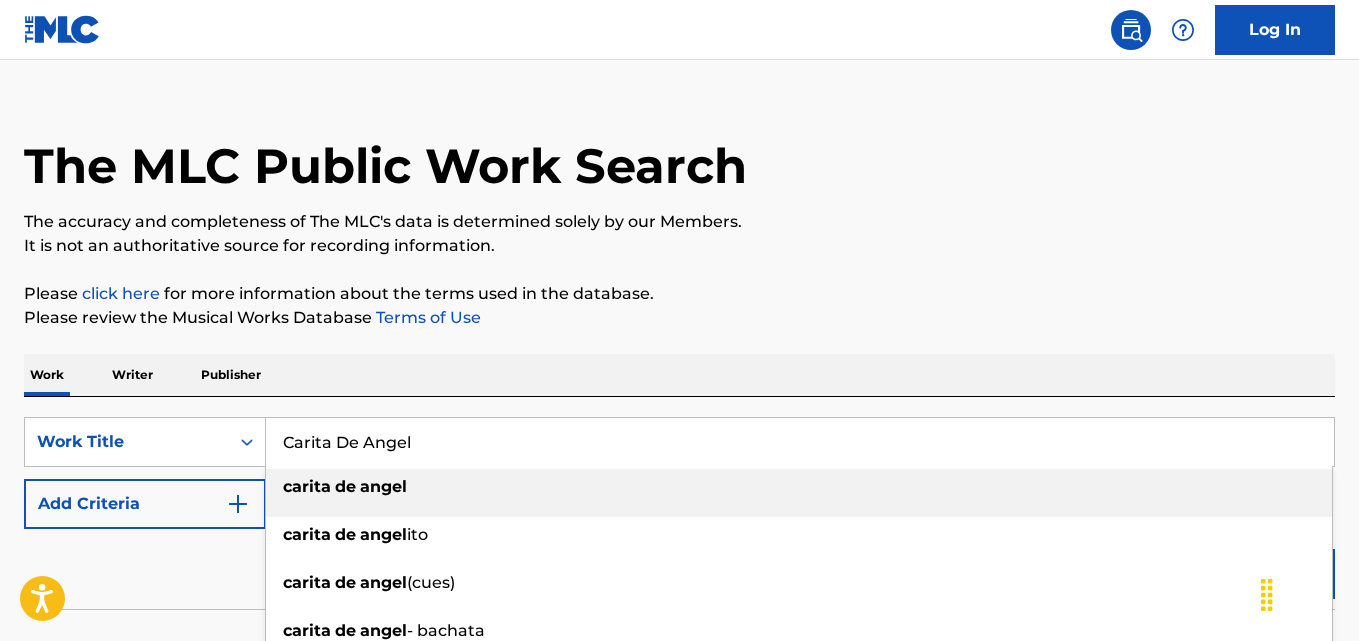 click on "Please review the Musical Works Database   Terms of Use" at bounding box center [679, 318] 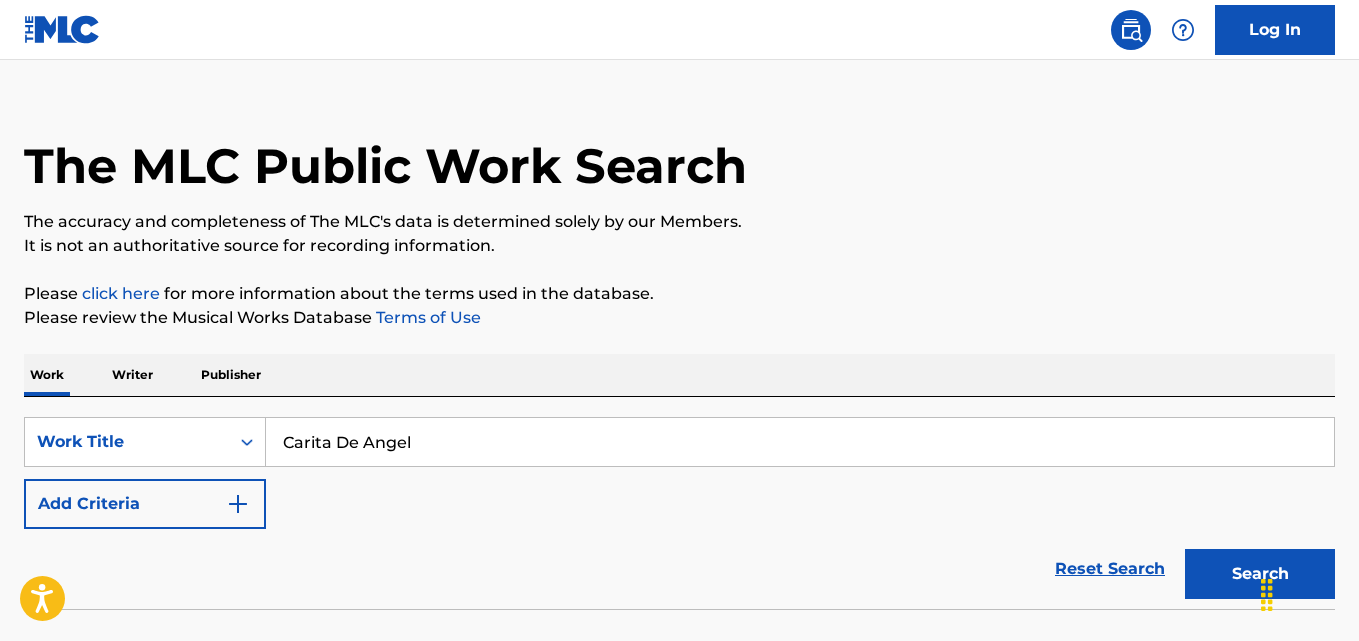 click at bounding box center (238, 504) 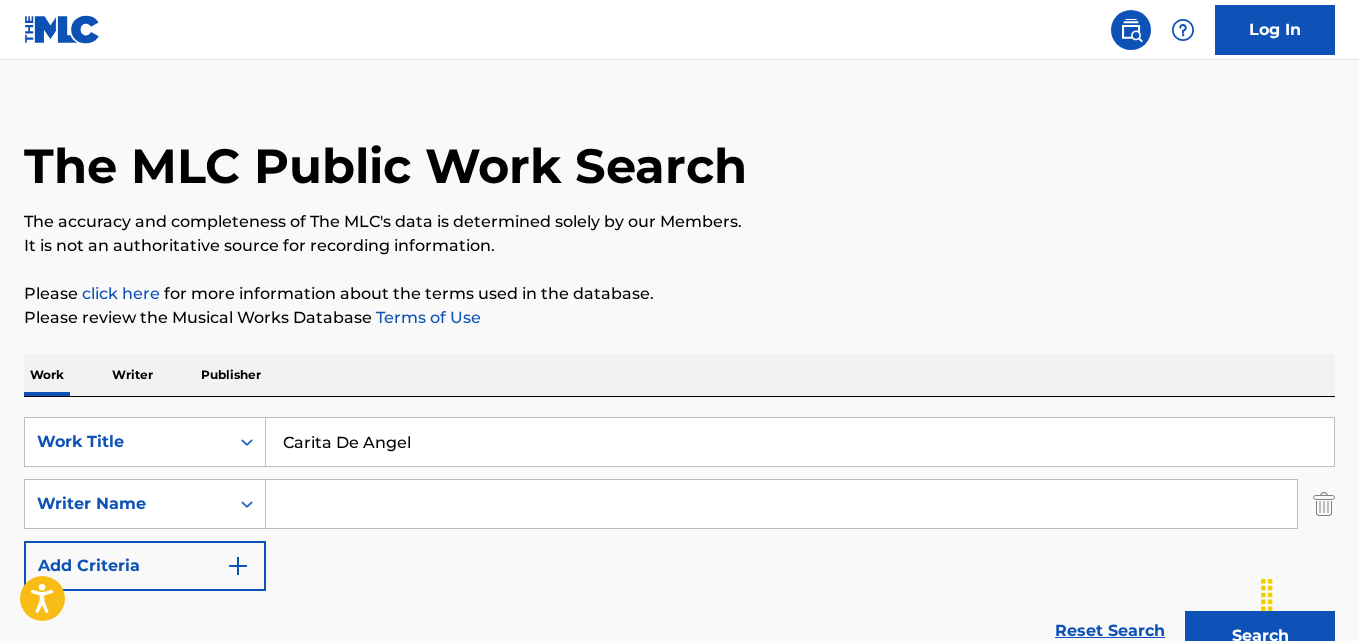 click at bounding box center (781, 504) 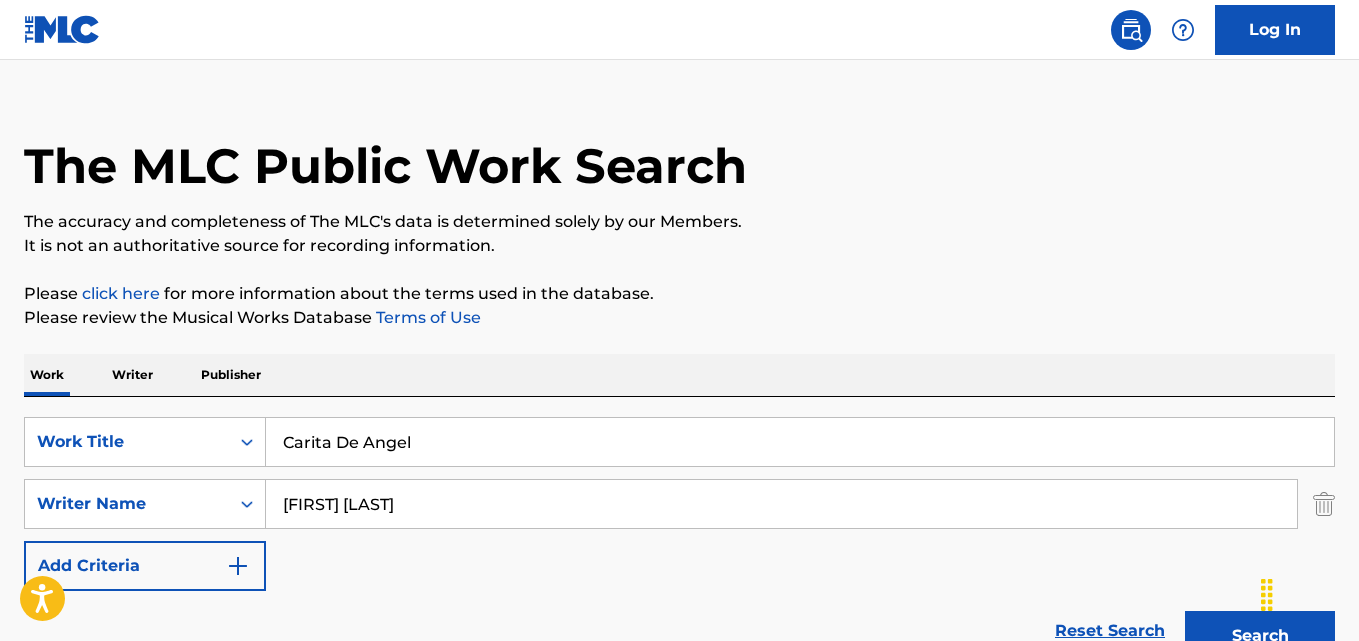 click on "Search" at bounding box center (1260, 636) 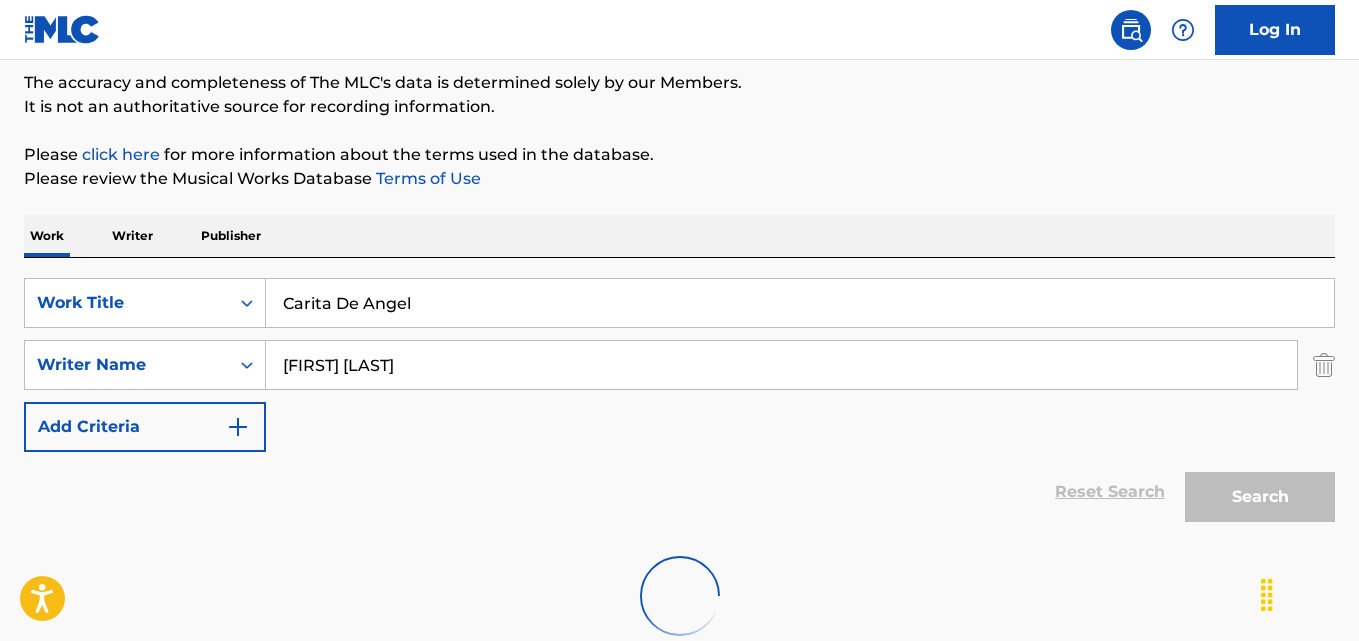 scroll, scrollTop: 195, scrollLeft: 0, axis: vertical 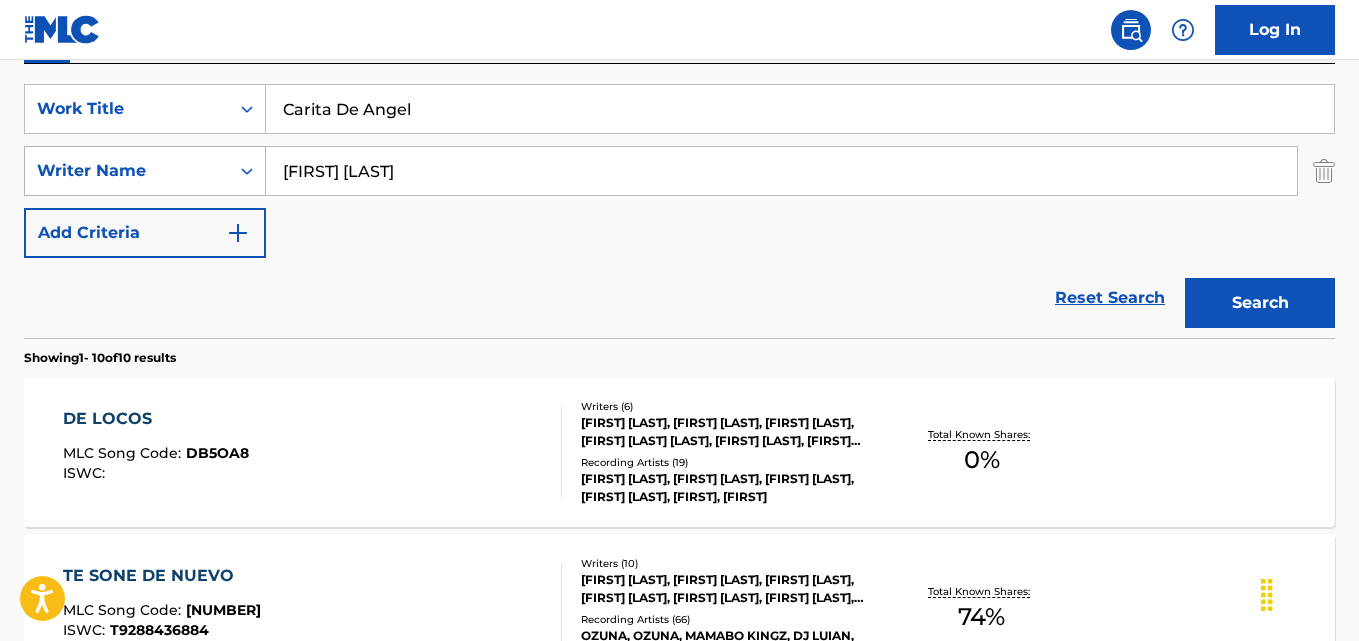 drag, startPoint x: 351, startPoint y: 169, endPoint x: 53, endPoint y: 160, distance: 298.13586 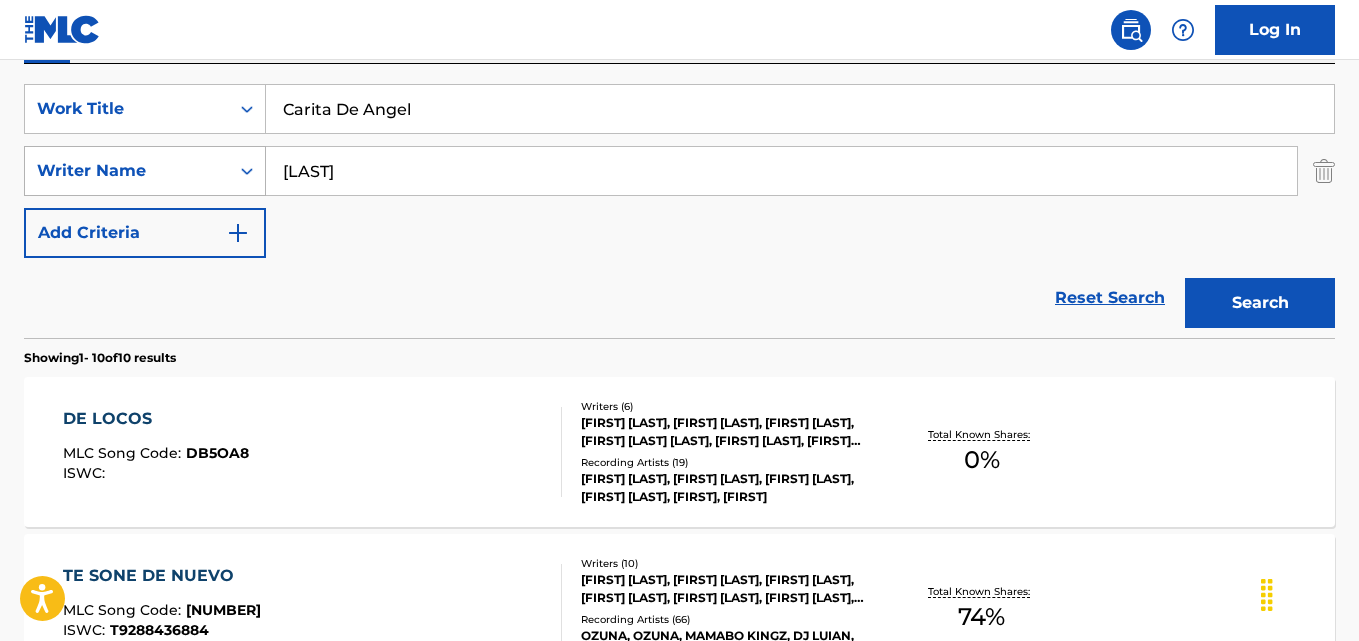 click on "Search" at bounding box center (1260, 303) 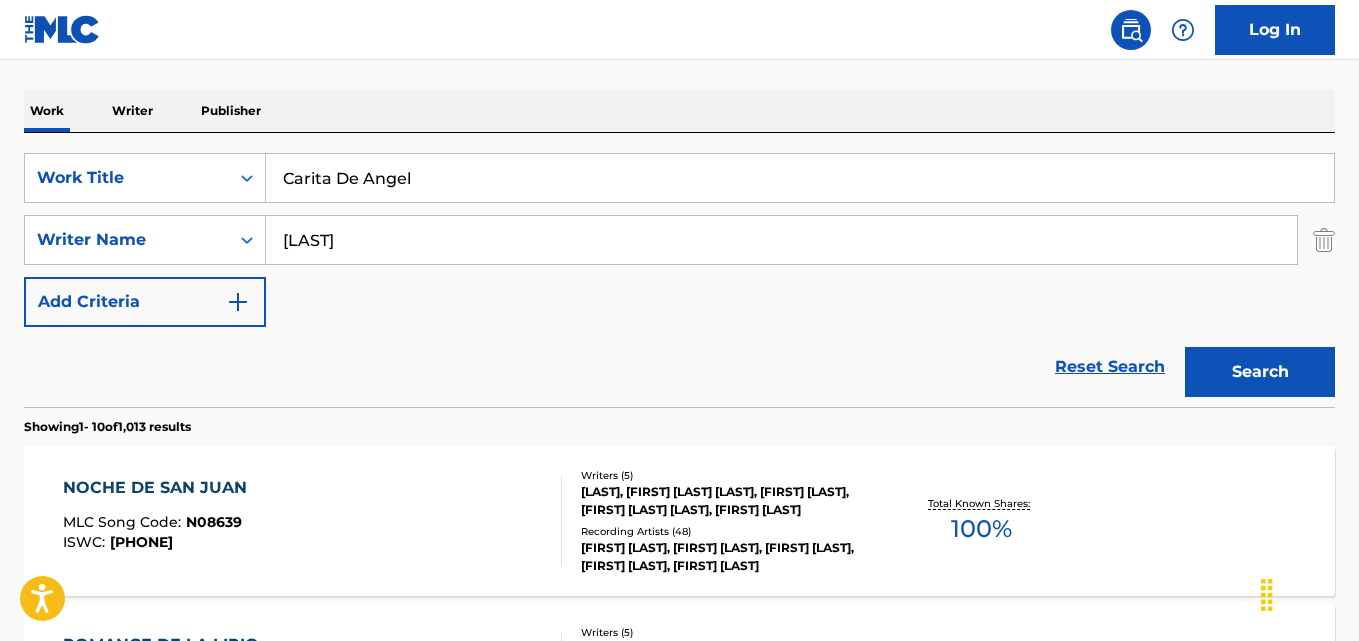 scroll, scrollTop: 361, scrollLeft: 0, axis: vertical 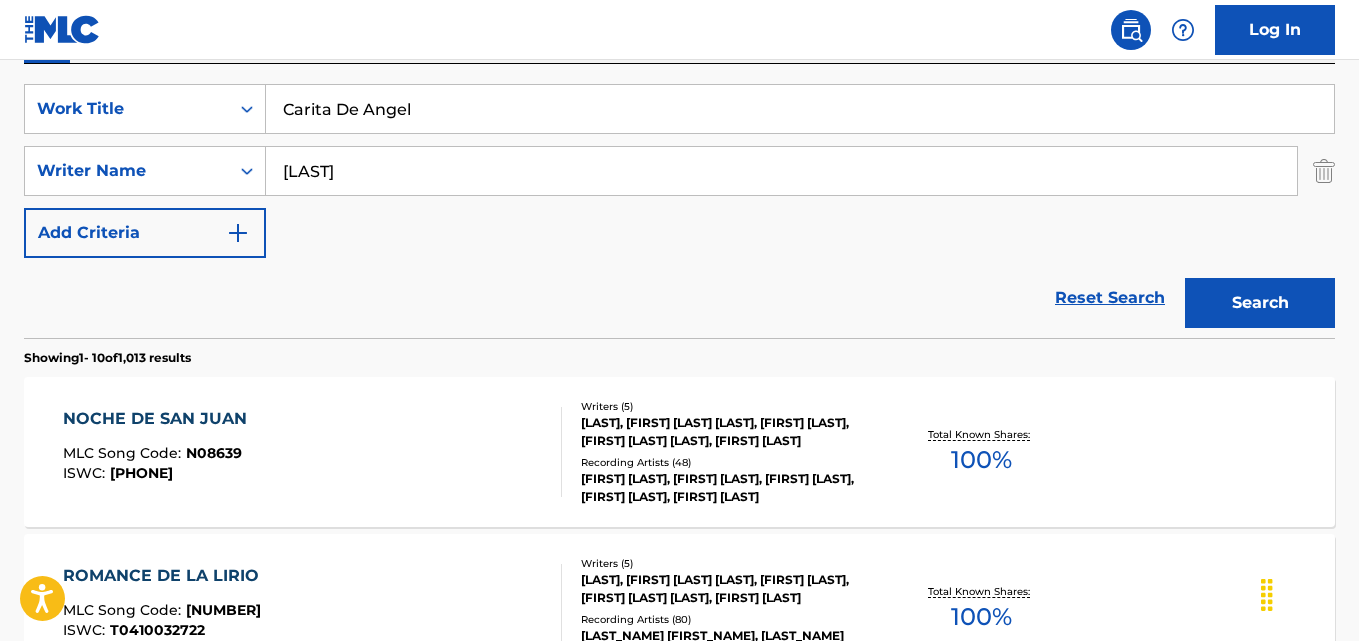 drag, startPoint x: 434, startPoint y: 181, endPoint x: 115, endPoint y: 197, distance: 319.401 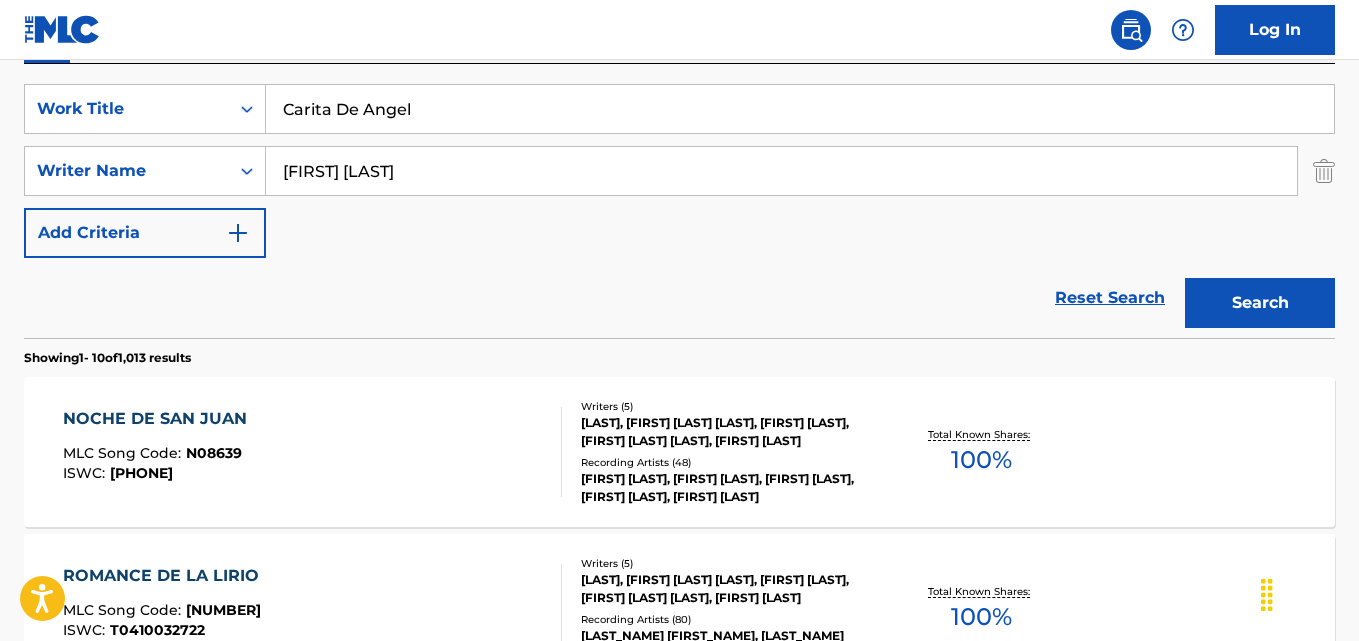 drag, startPoint x: 340, startPoint y: 168, endPoint x: 575, endPoint y: 168, distance: 235 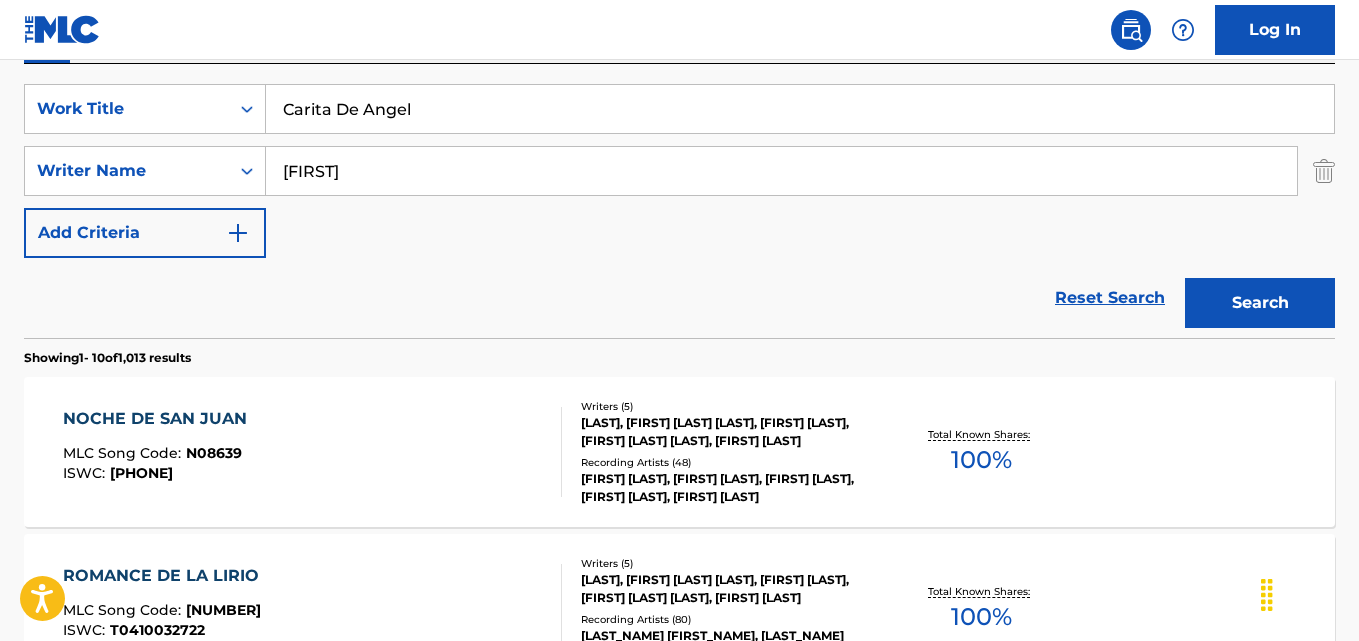 type on "[FIRST]" 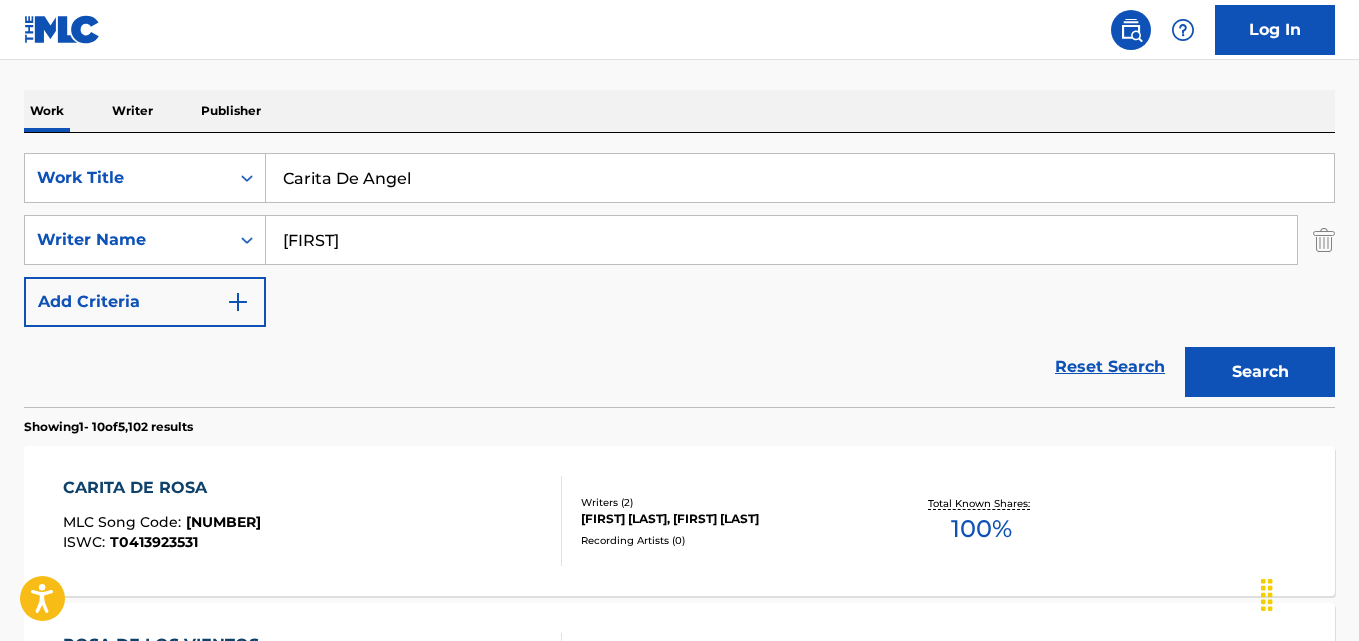 scroll, scrollTop: 361, scrollLeft: 0, axis: vertical 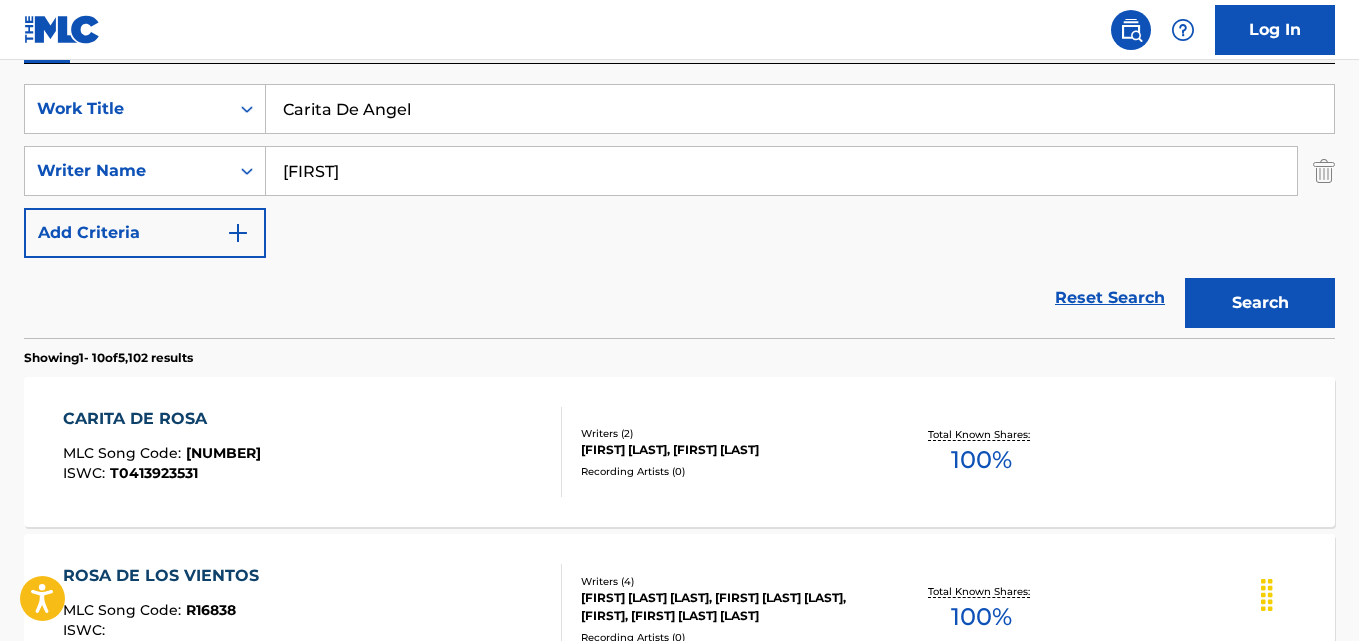 click on "SearchWithCriteria2d79f6ae-68cb-493d-9594-98af2fdddefe Work Title Carita De Angel SearchWithCriteriaac87afd7-8e8a-493f-971a-1f6ea8788ffe Writer Name [FIRST] Add Criteria" at bounding box center (679, 171) 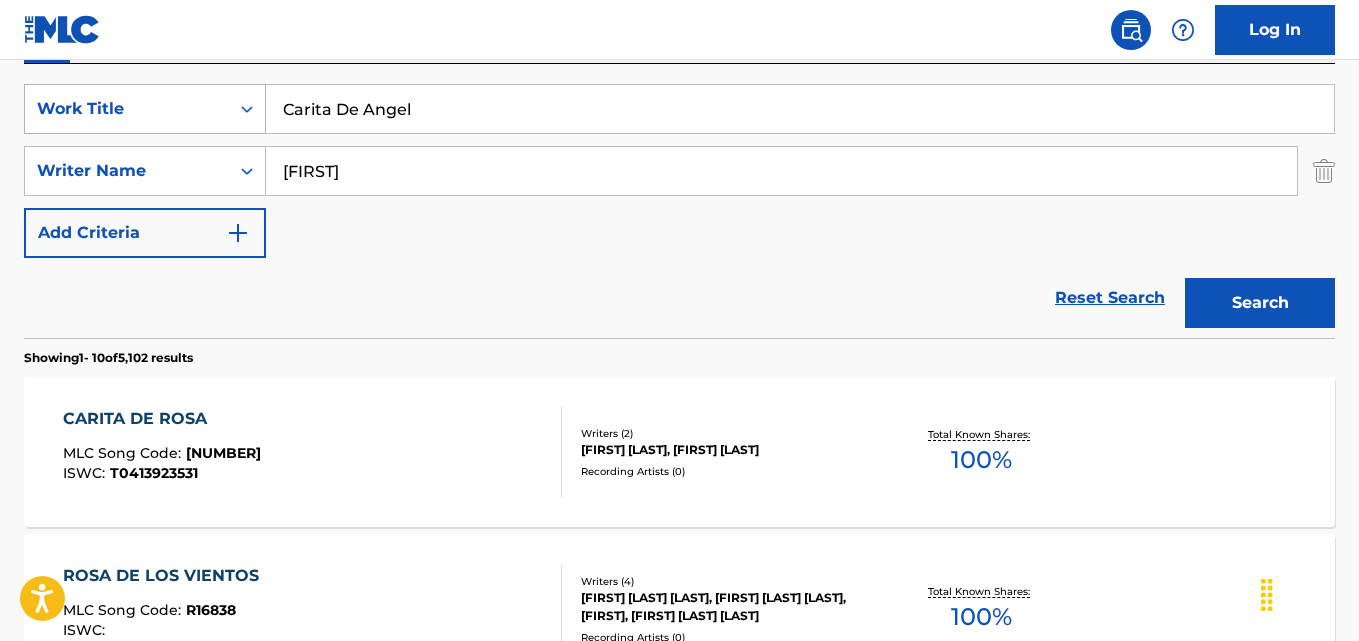drag, startPoint x: 481, startPoint y: 126, endPoint x: 164, endPoint y: 126, distance: 317 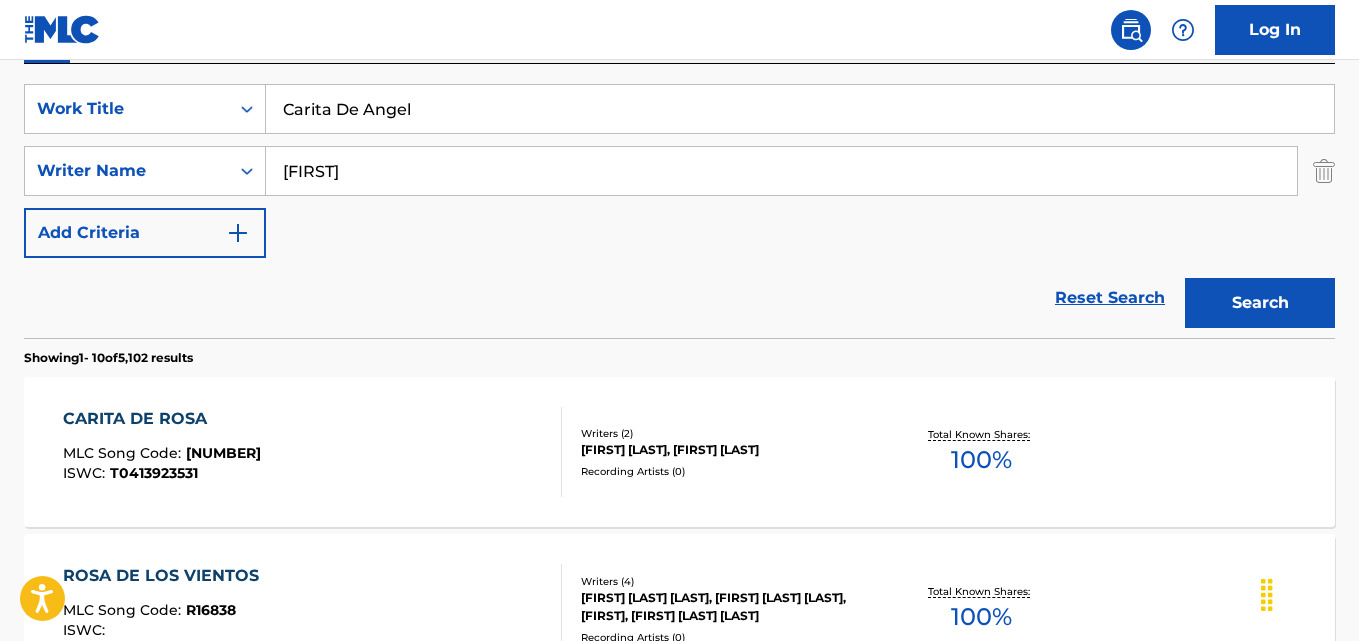 click on "Carita De Angel" at bounding box center (800, 109) 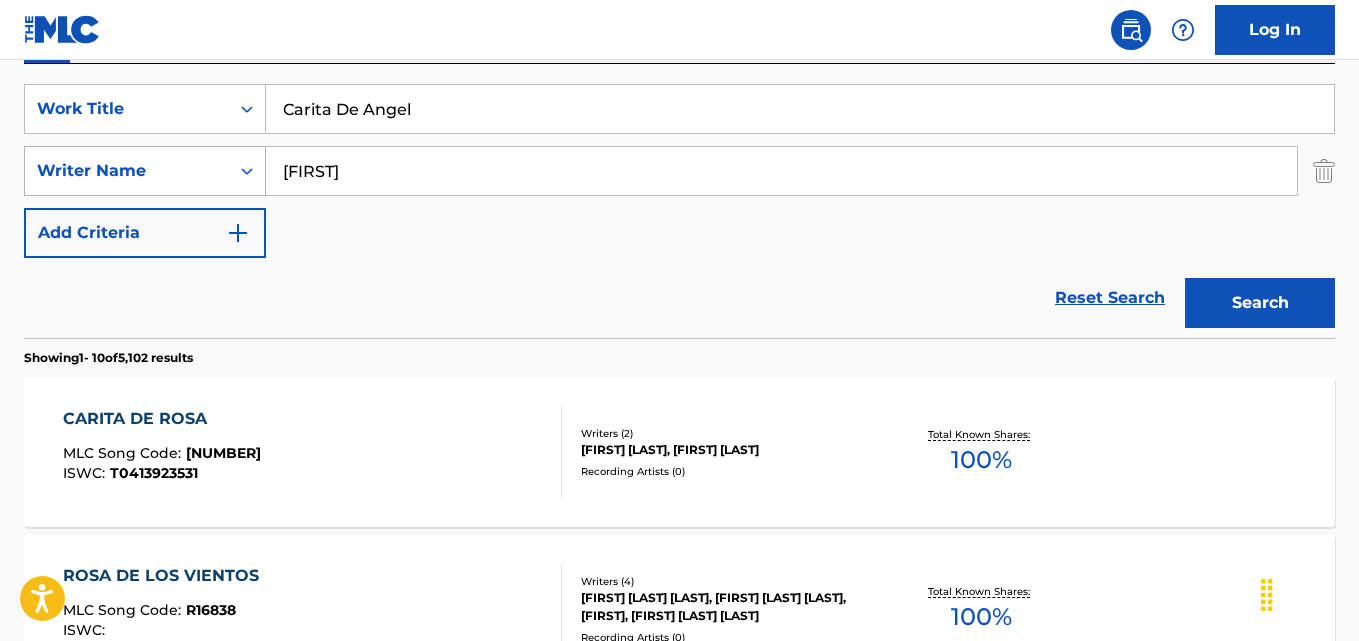 drag, startPoint x: 439, startPoint y: 169, endPoint x: 157, endPoint y: 177, distance: 282.11346 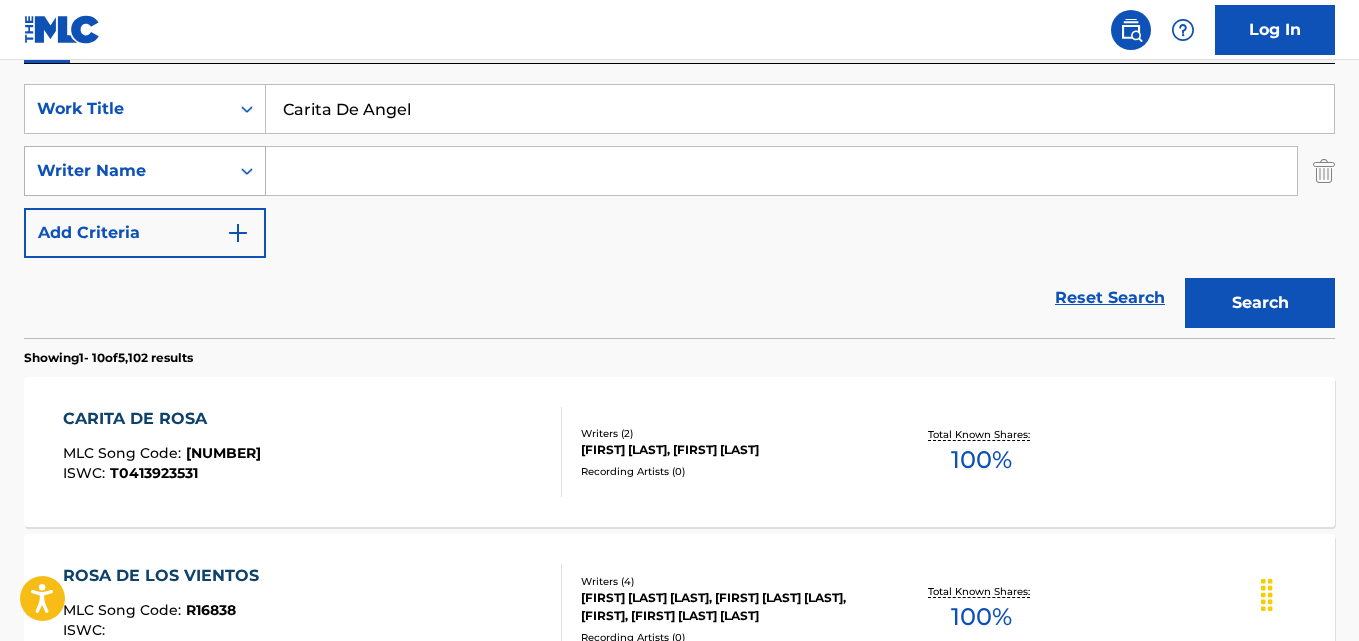 type 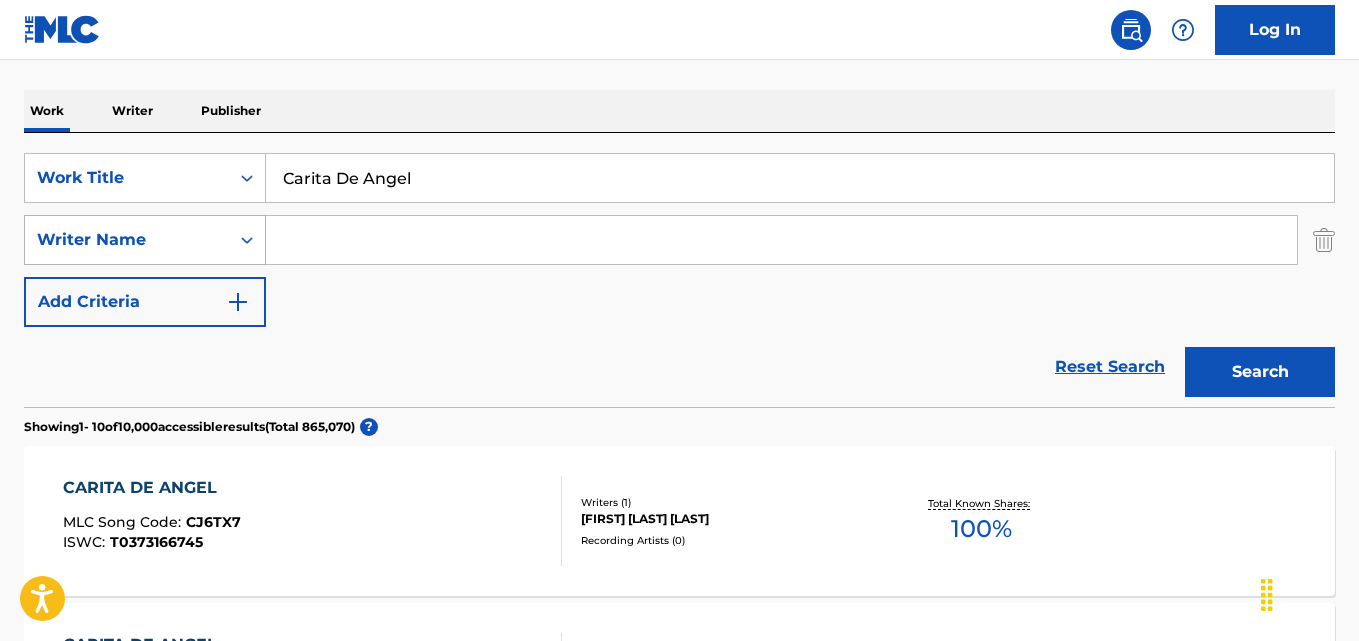 scroll, scrollTop: 361, scrollLeft: 0, axis: vertical 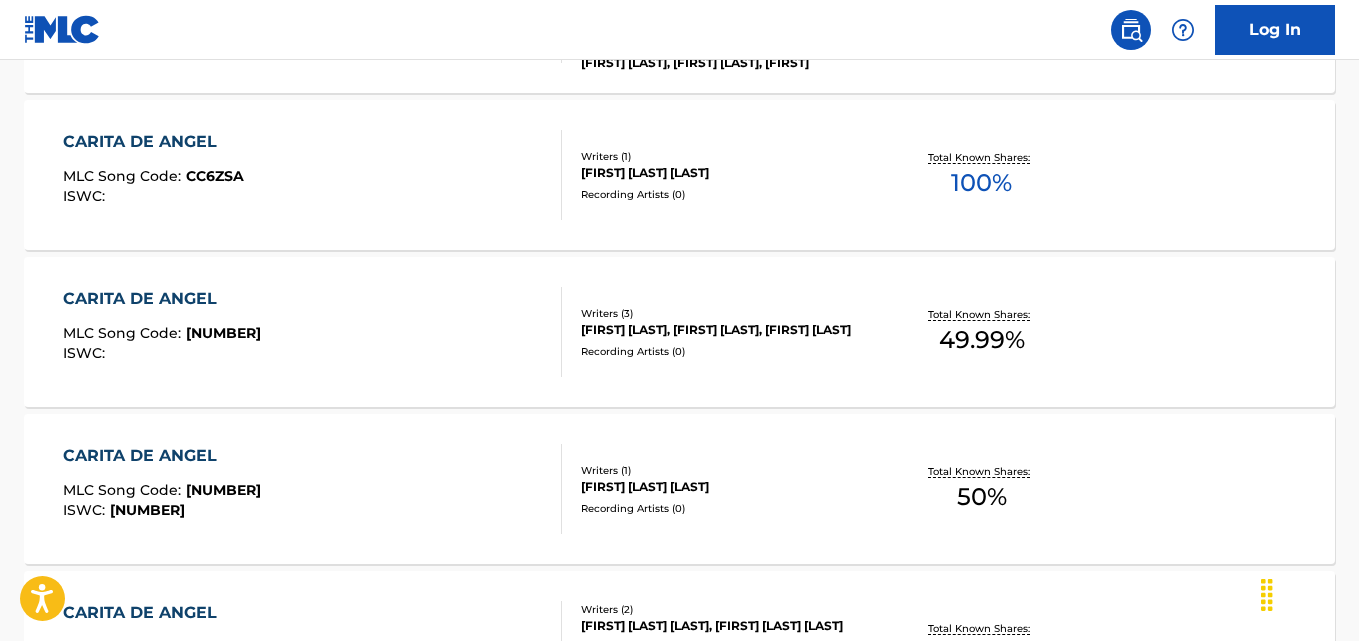 click on "CARITA DE ANGEL MLC Song Code : CC6ZSA ISWC : Writers ( 1 ) [FIRST] [LAST] [LAST] Recording Artists ( 0 ) Total Known Shares: 100 %" at bounding box center [679, 175] 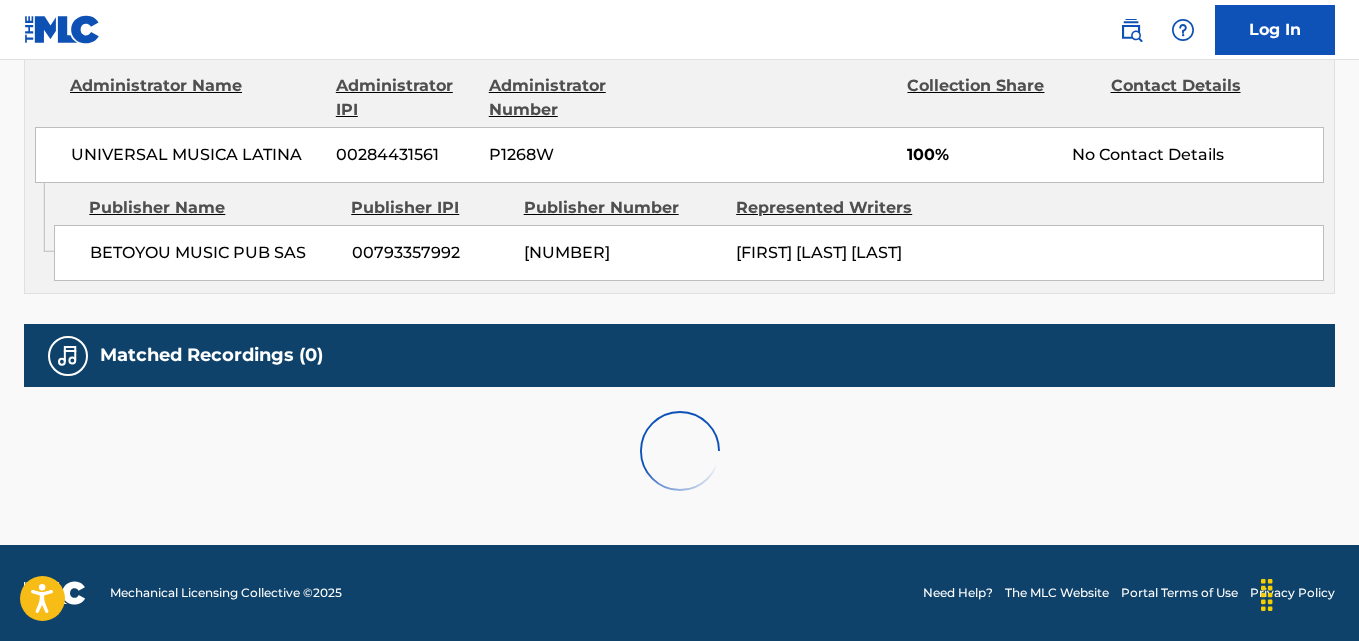scroll, scrollTop: 0, scrollLeft: 0, axis: both 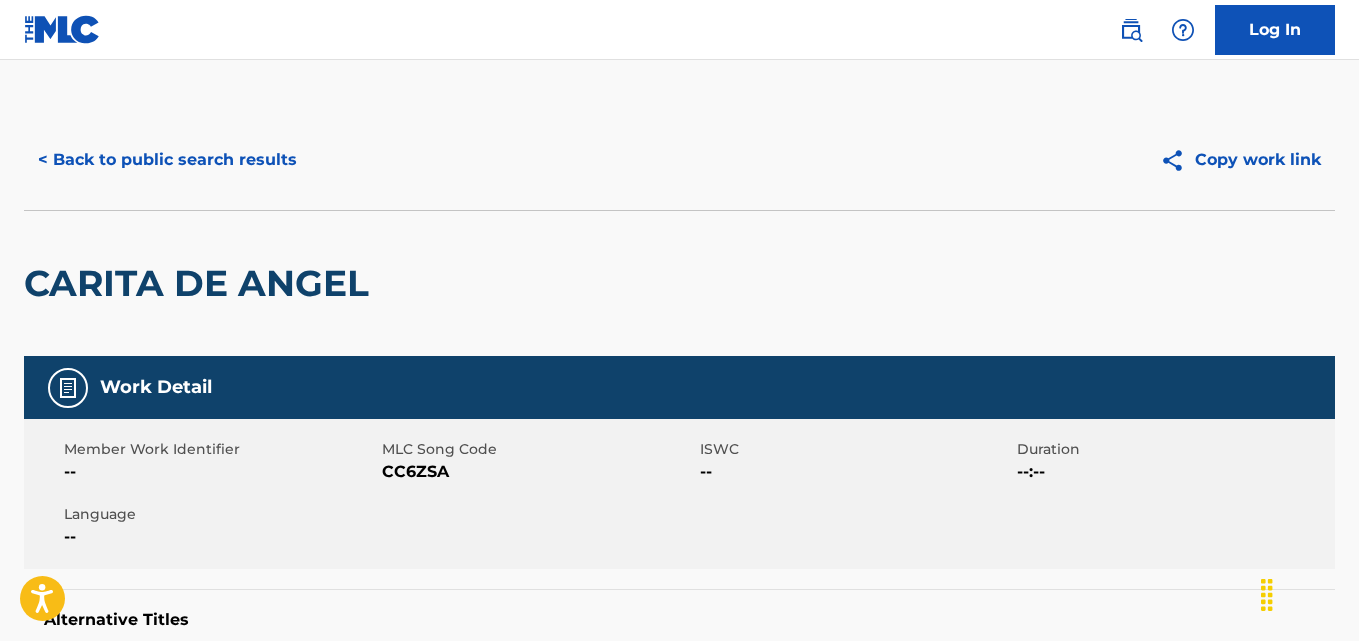 click on "< Back to public search results" at bounding box center (167, 160) 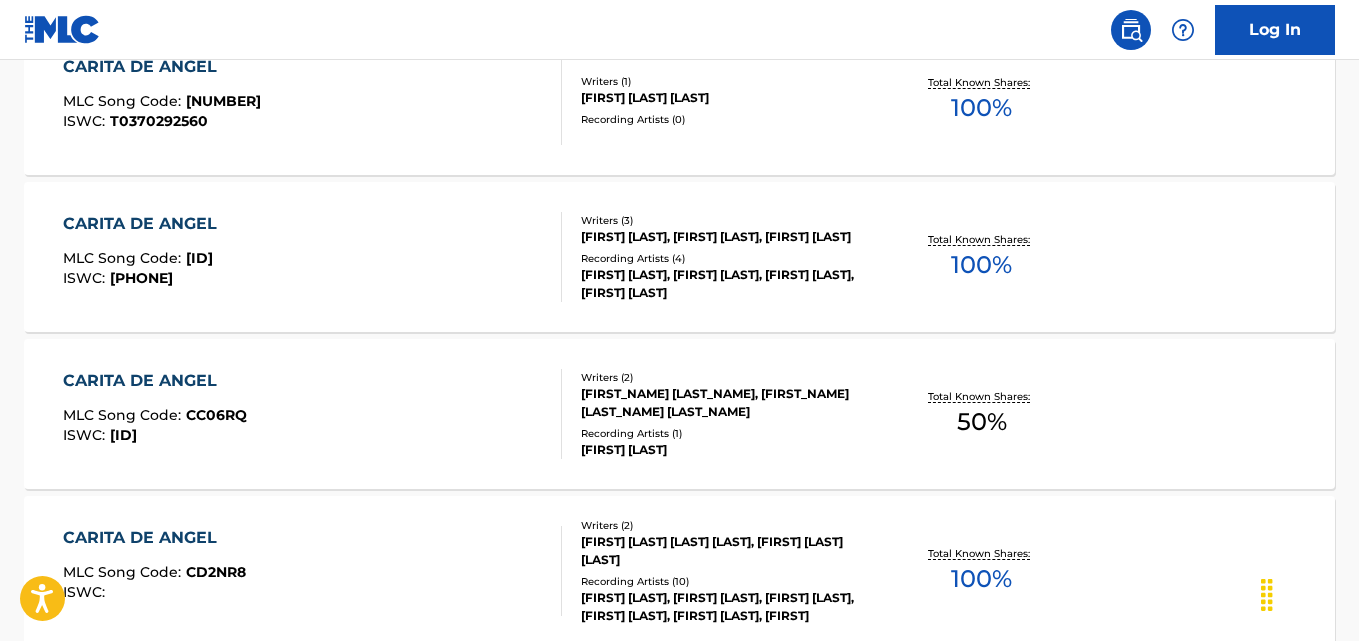 scroll, scrollTop: 370, scrollLeft: 0, axis: vertical 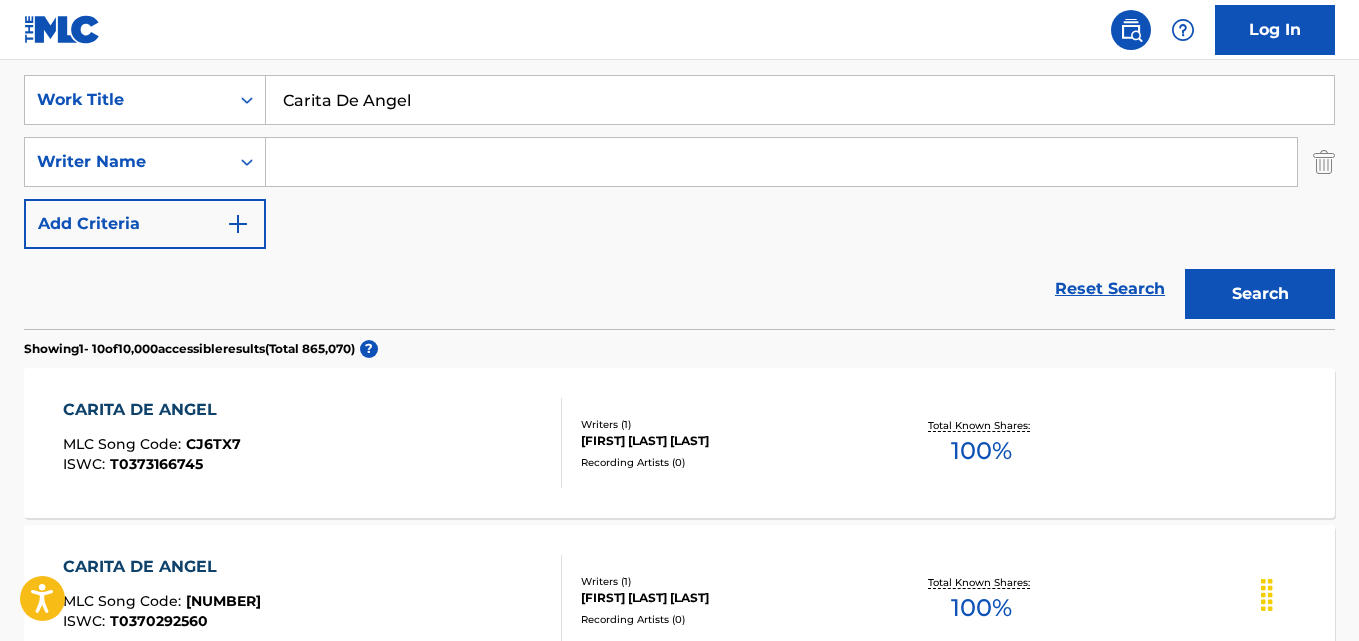 click on "SearchWithCriteria2d79f6ae-68cb-493d-9594-98af2fdddefe Work Title Carita De Angel SearchWithCriteriaac87afd7-8e8a-493f-971a-1f6ea8788ffe Writer Name Add Criteria" at bounding box center (679, 162) 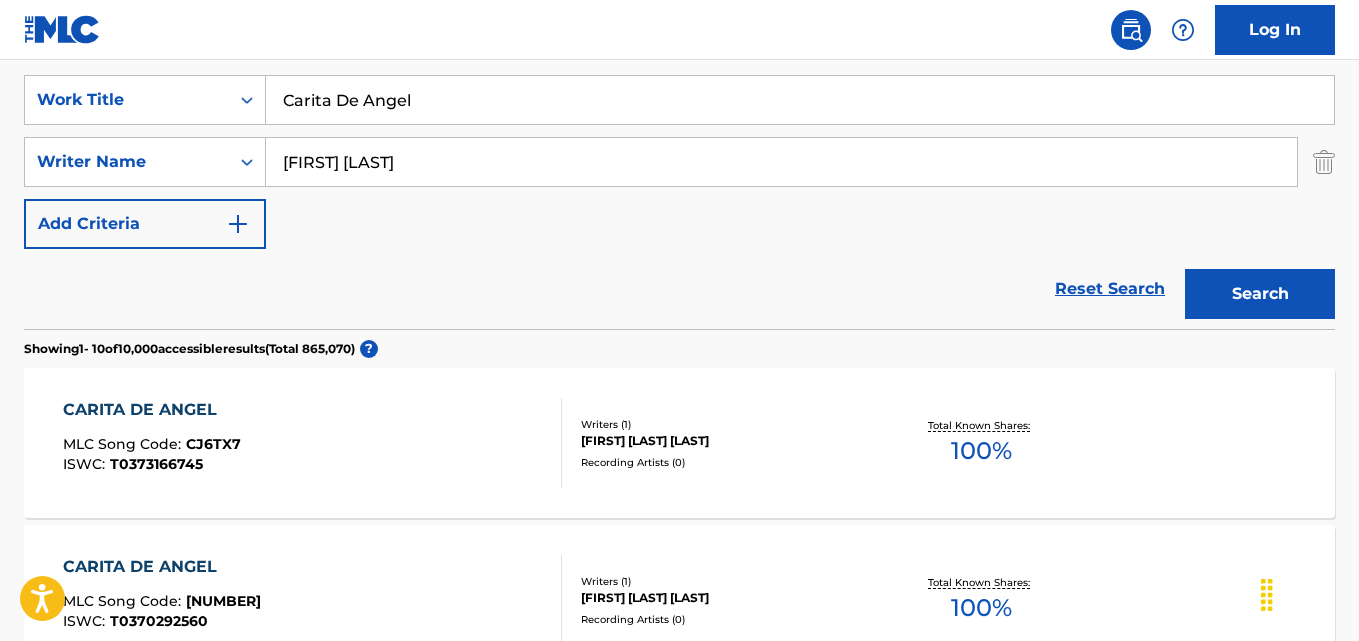 click on "[FIRST] [LAST]" at bounding box center (781, 162) 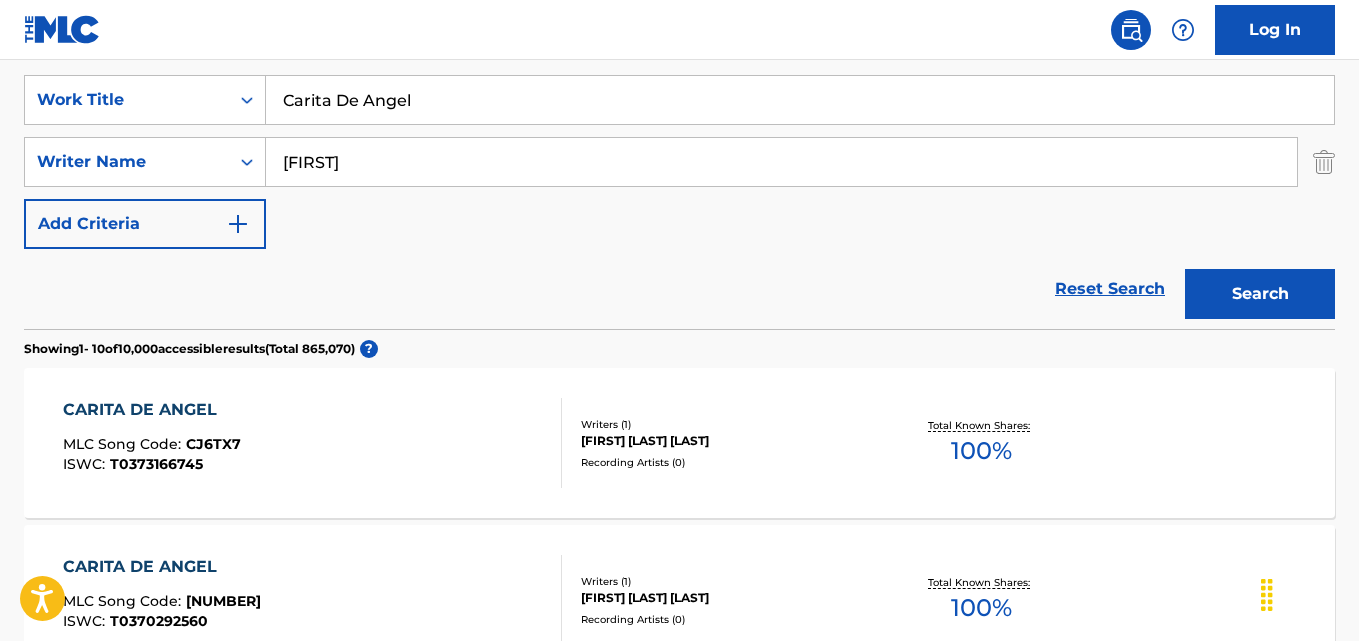 type on "[FIRST]" 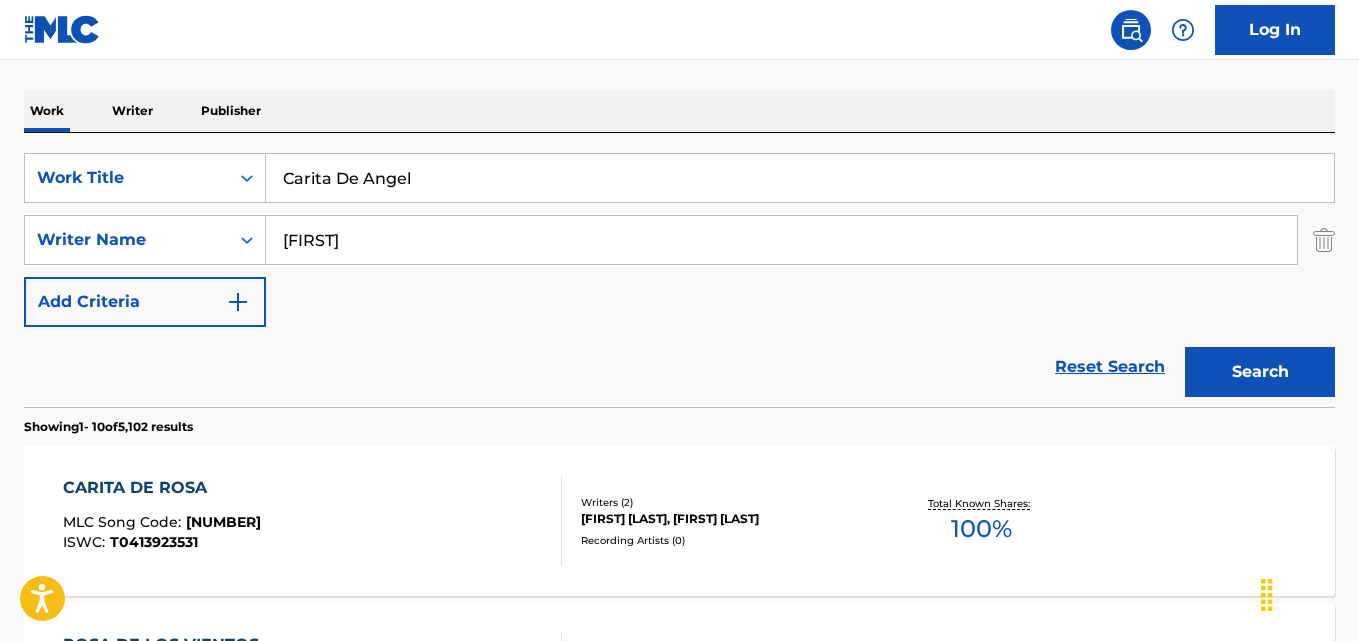 scroll, scrollTop: 370, scrollLeft: 0, axis: vertical 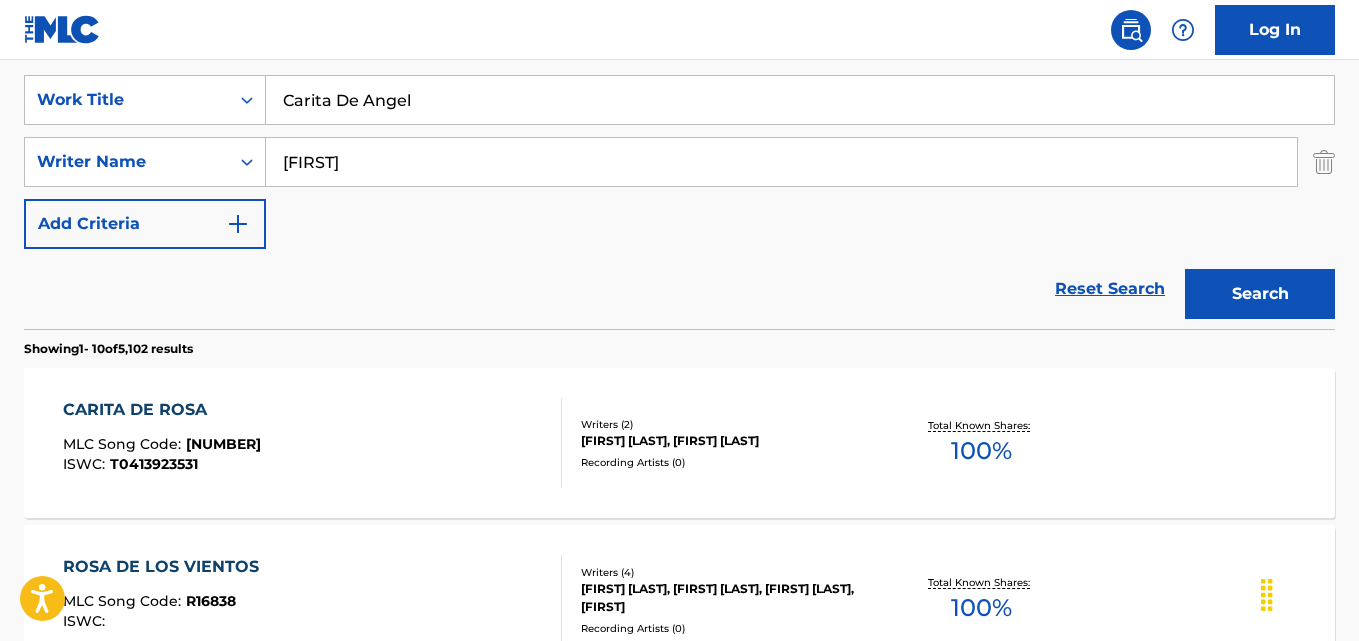 click on "Reset Search" at bounding box center (1110, 289) 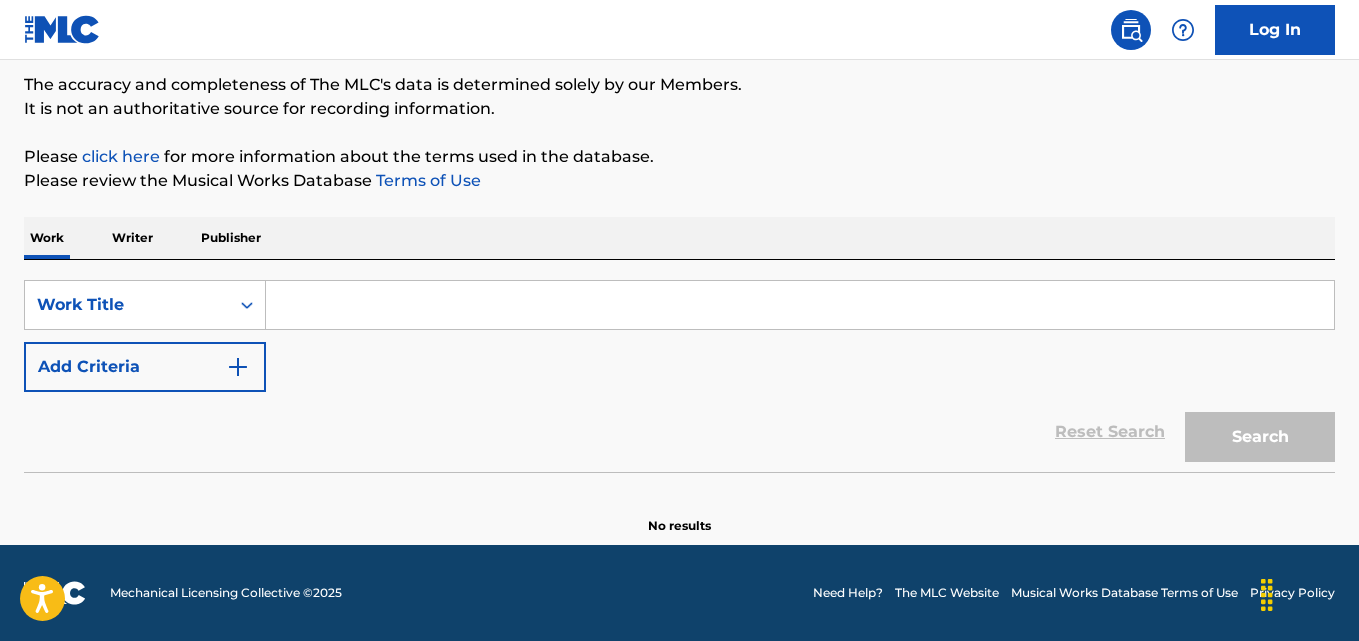 scroll, scrollTop: 165, scrollLeft: 0, axis: vertical 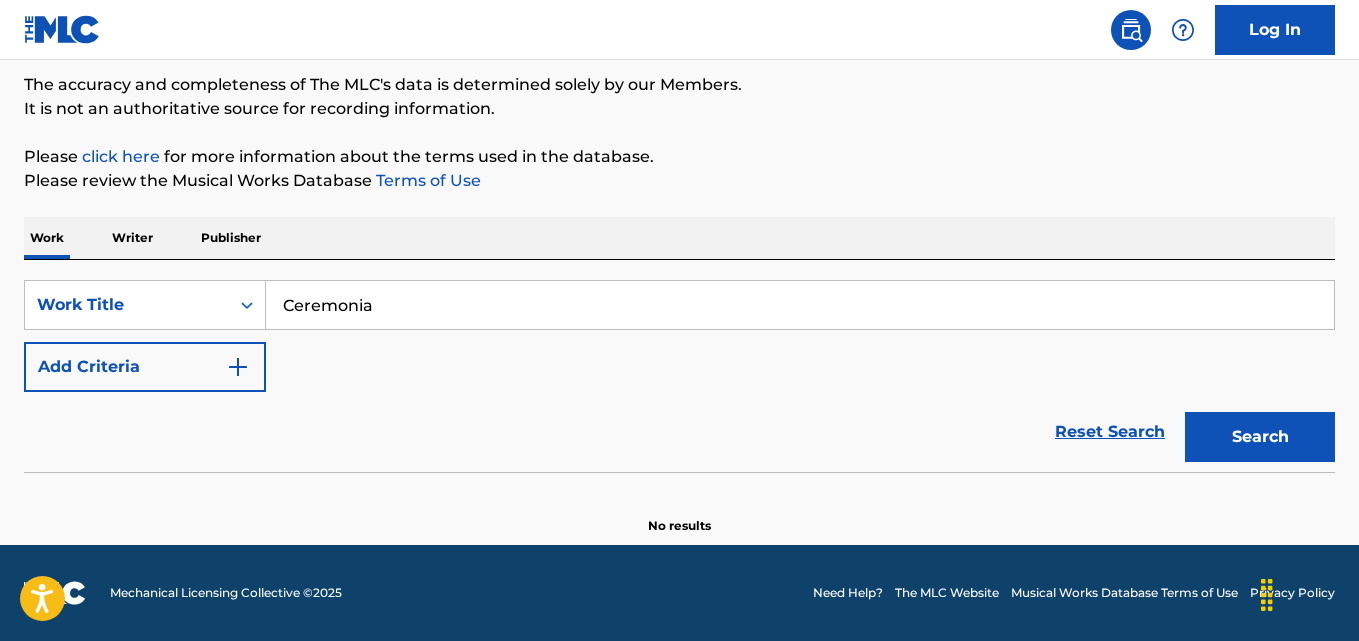 type on "Ceremonia" 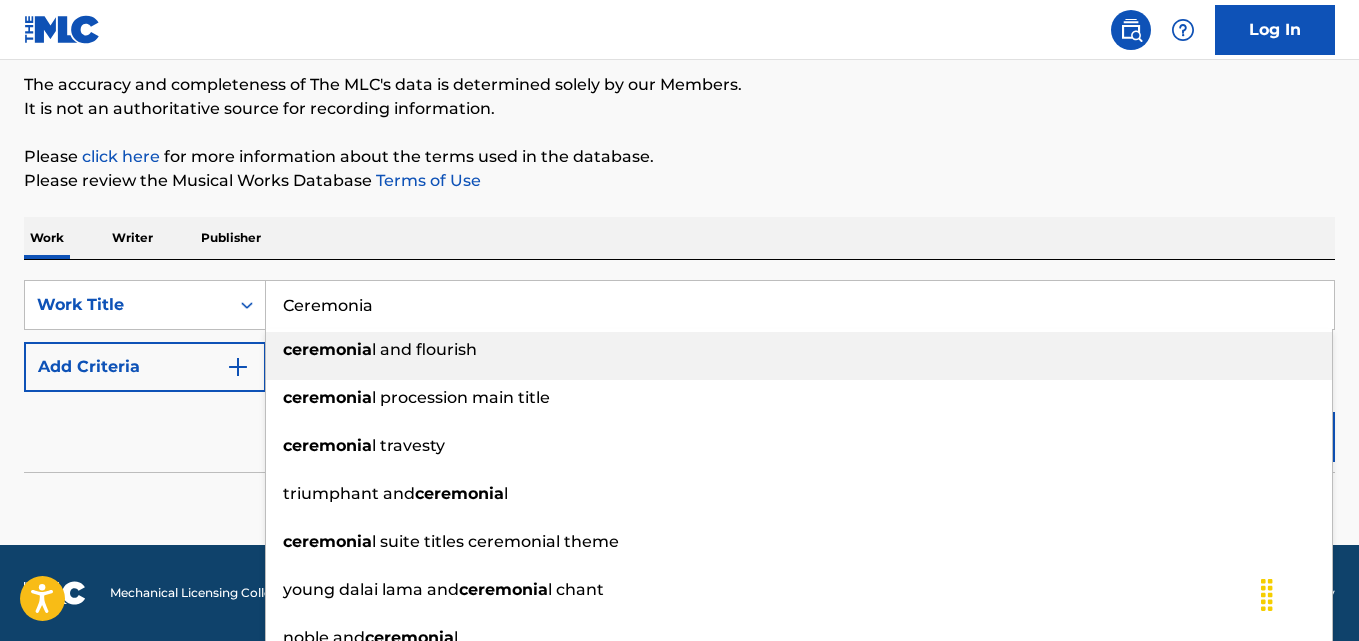 drag, startPoint x: 465, startPoint y: 304, endPoint x: 553, endPoint y: 300, distance: 88.09086 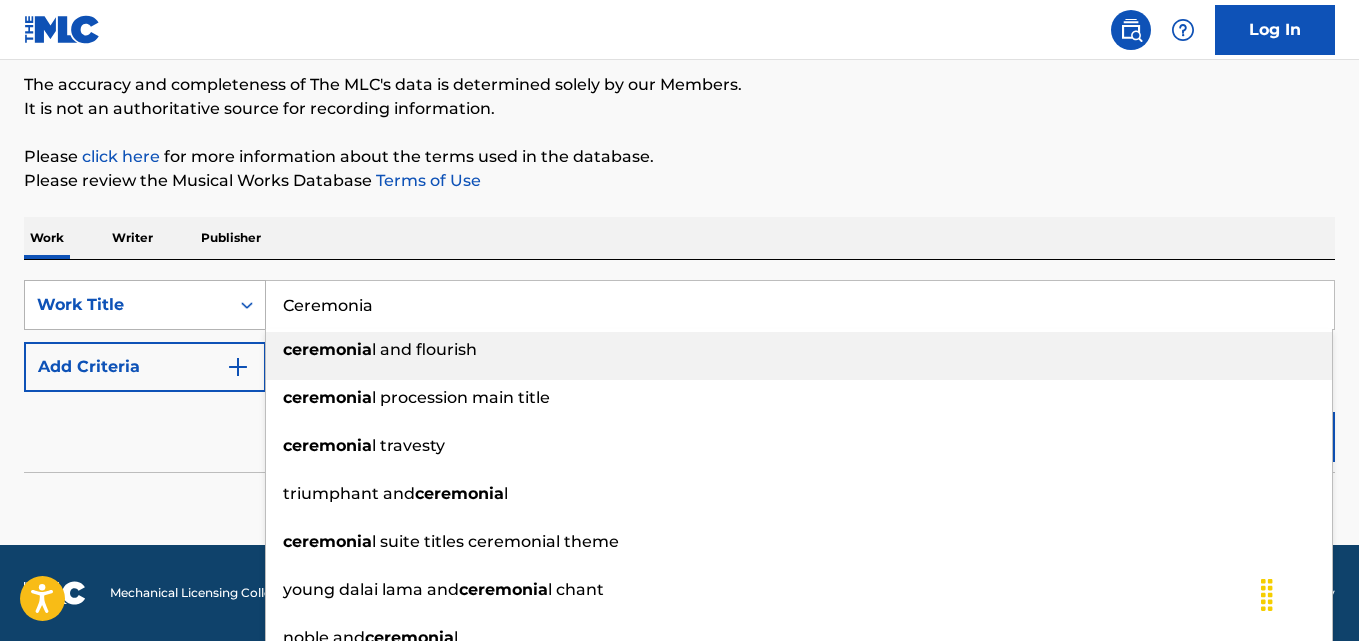 drag, startPoint x: 553, startPoint y: 300, endPoint x: 113, endPoint y: 300, distance: 440 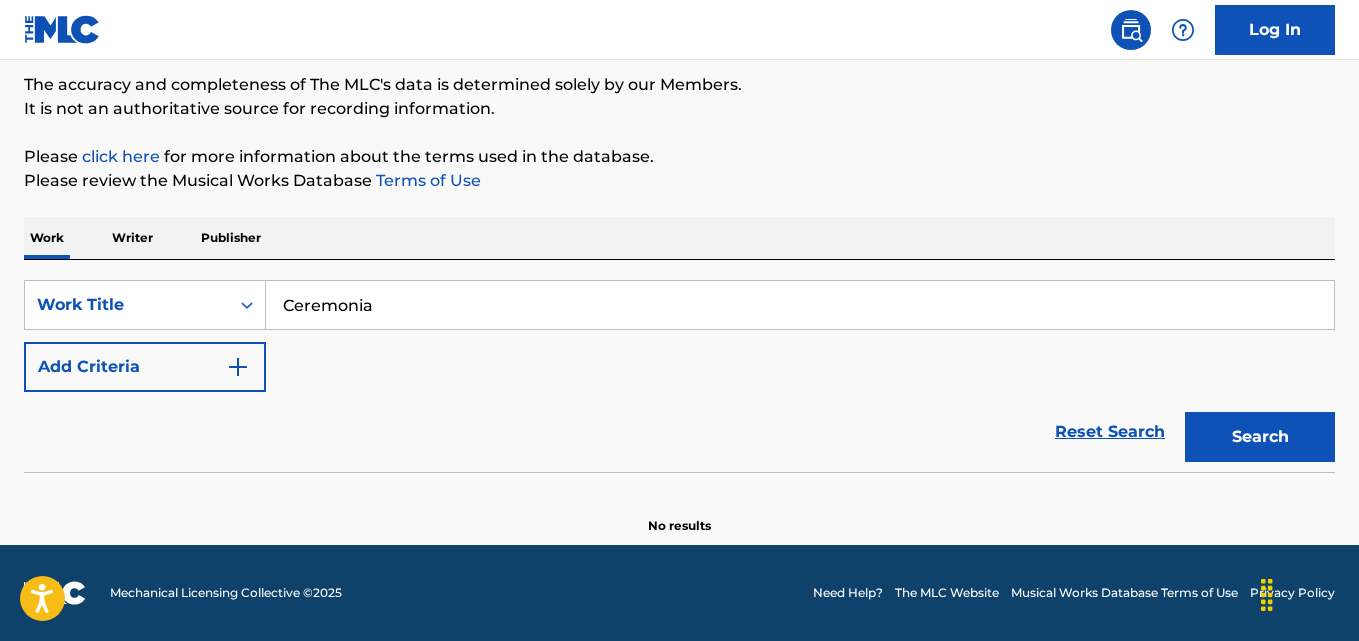 click on "Please   click here   for more information about the terms used in the database." at bounding box center [679, 157] 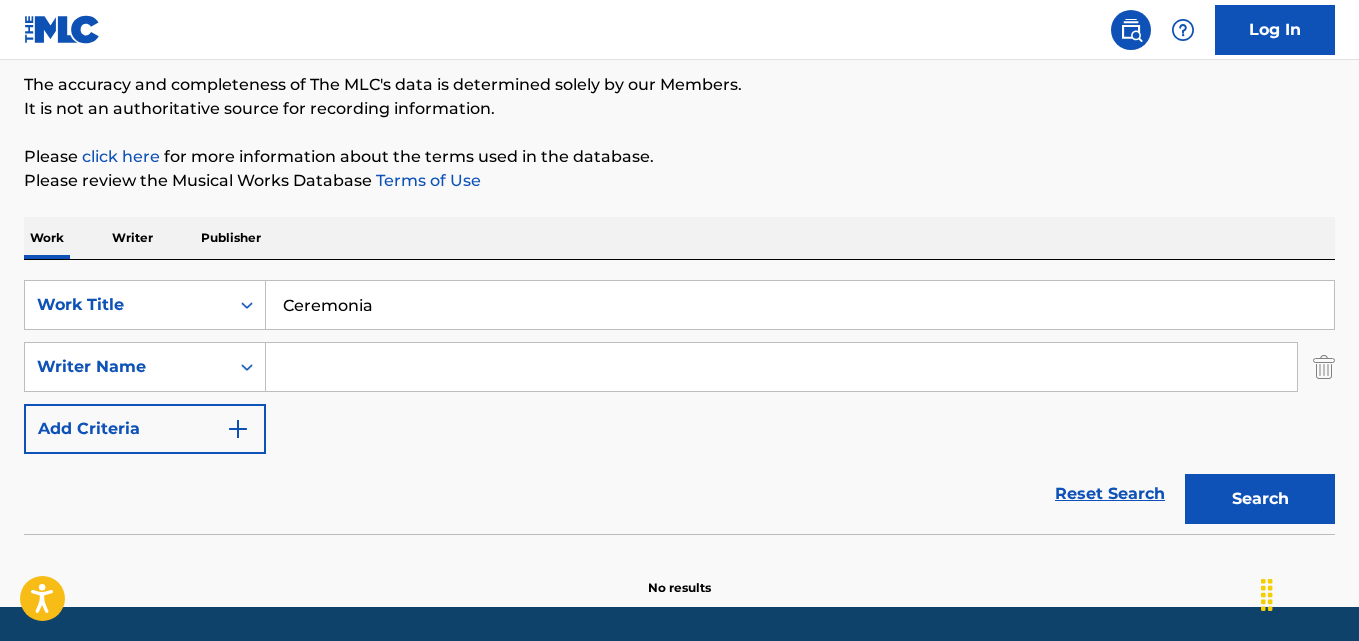 click at bounding box center [781, 367] 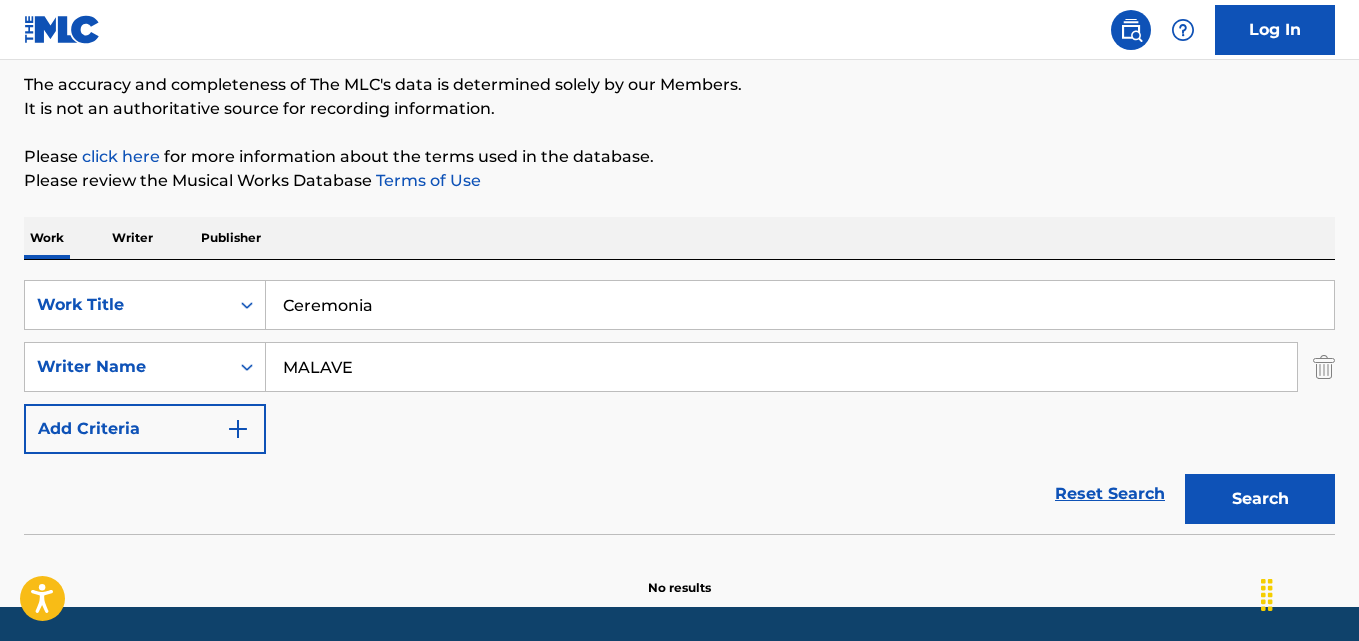 type on "MALAVE" 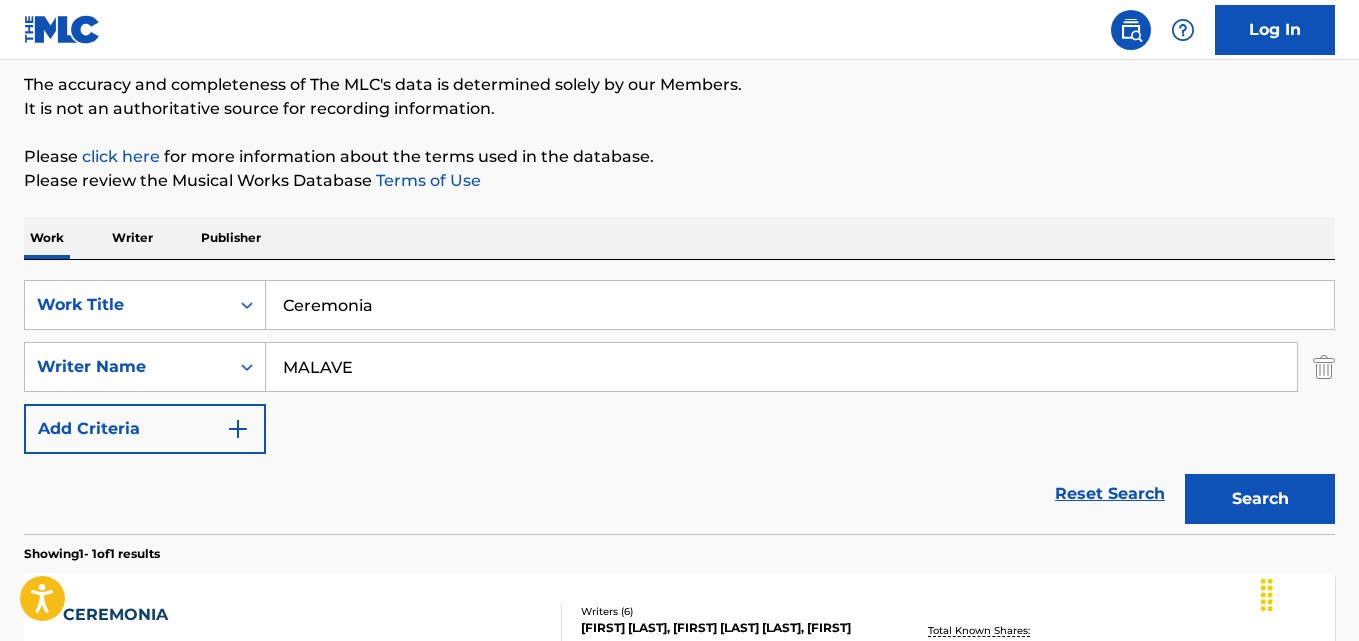 click on "SearchWithCriteria2d79f6ae-68cb-493d-9594-98af2fdddefe Work Title Ceremonia SearchWithCriteriaac87afd7-8e8a-493f-971a-1f6ea8788ffe Writer Name MALAVE Add Criteria" at bounding box center (679, 367) 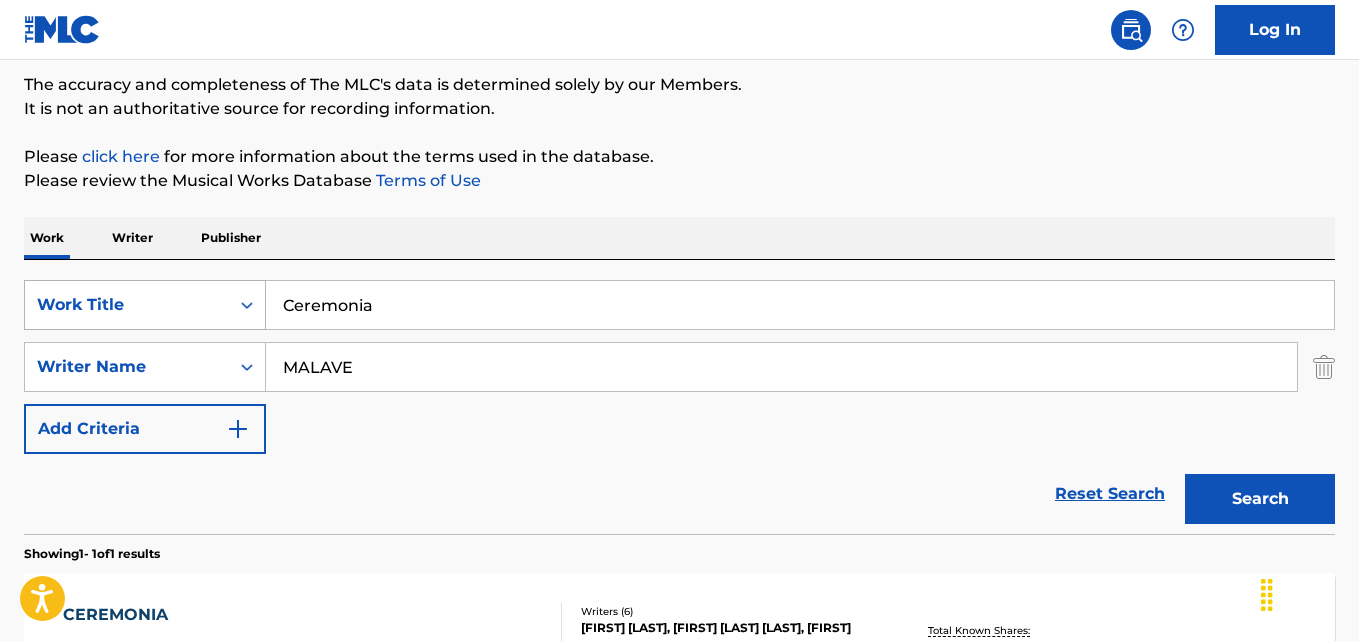 drag, startPoint x: 421, startPoint y: 295, endPoint x: 178, endPoint y: 295, distance: 243 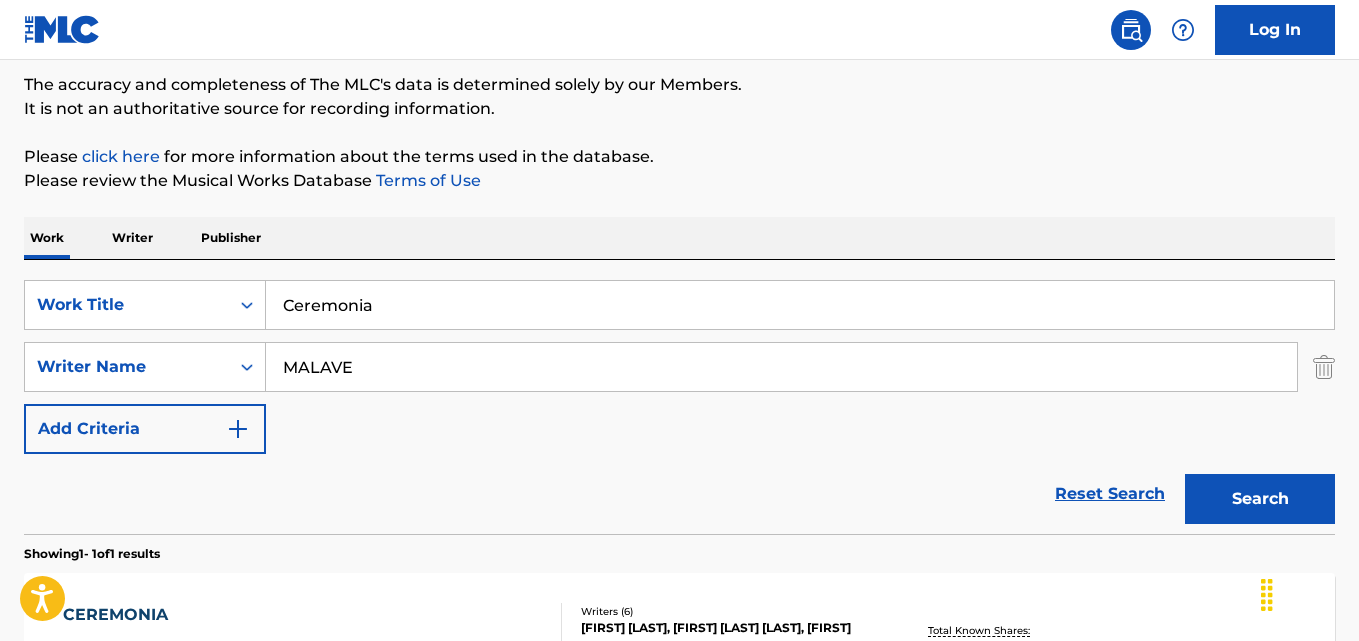click on "Reset Search Search" at bounding box center (679, 494) 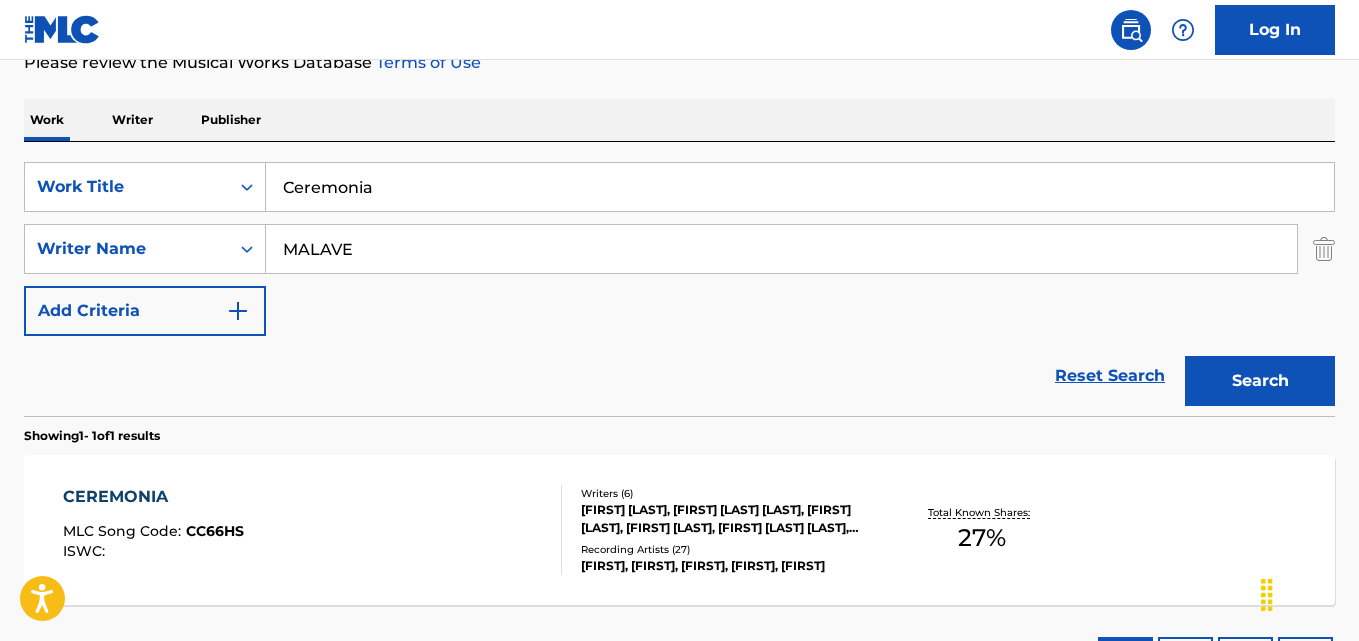 scroll, scrollTop: 332, scrollLeft: 0, axis: vertical 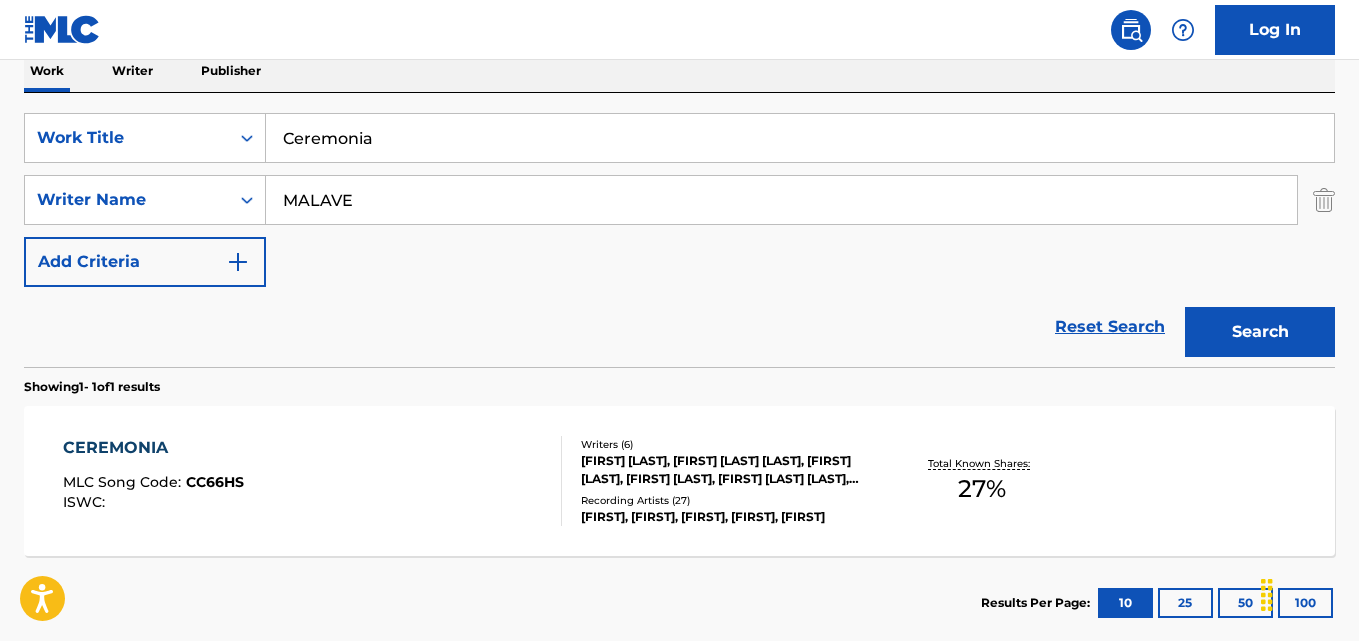 click on "CEREMONIA" at bounding box center [153, 448] 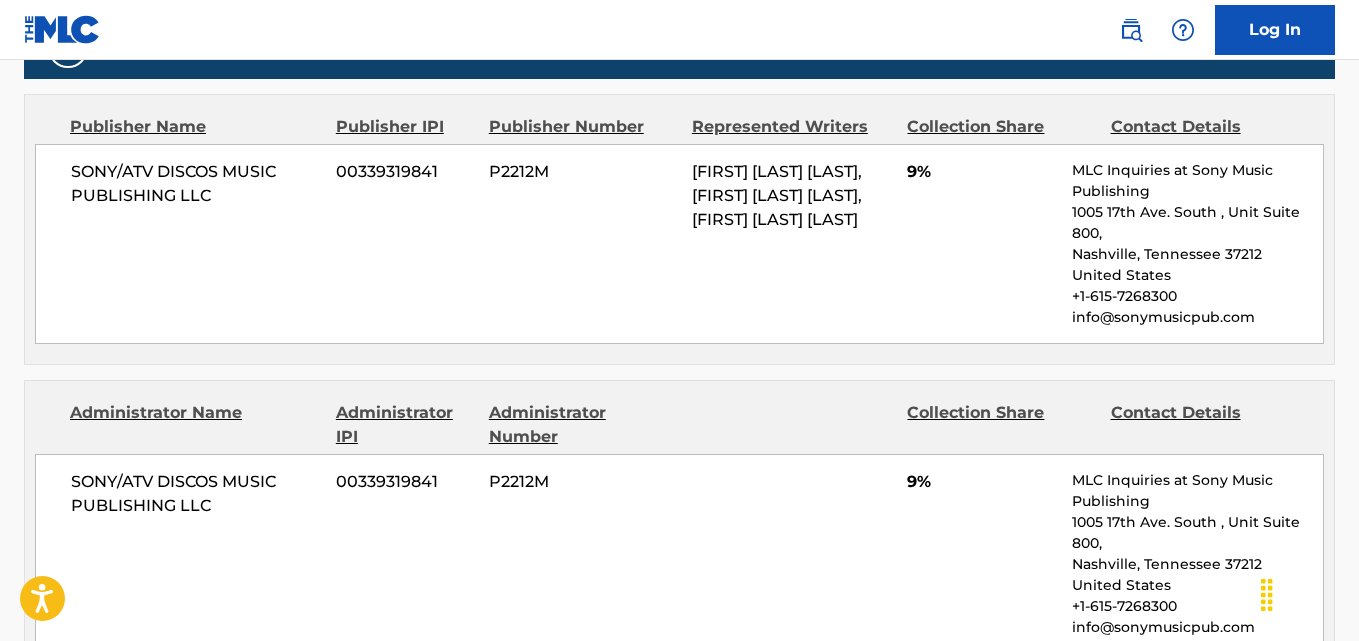 scroll, scrollTop: 1000, scrollLeft: 0, axis: vertical 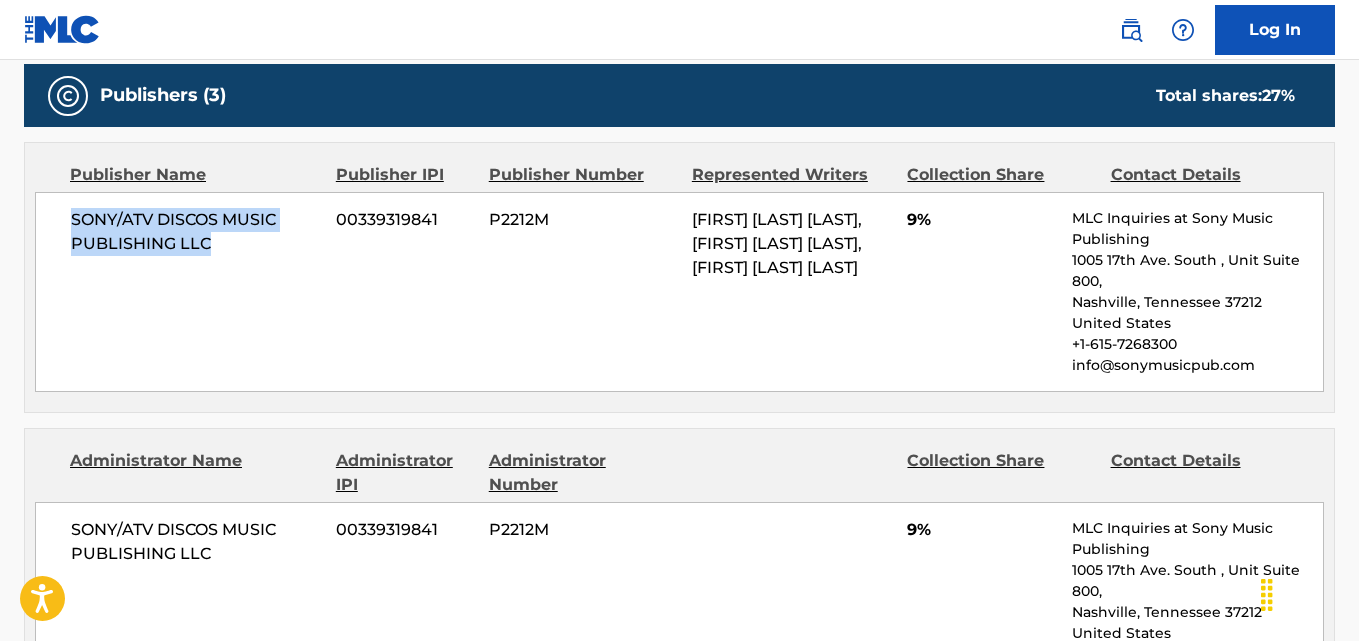 drag, startPoint x: 72, startPoint y: 223, endPoint x: 243, endPoint y: 249, distance: 172.96532 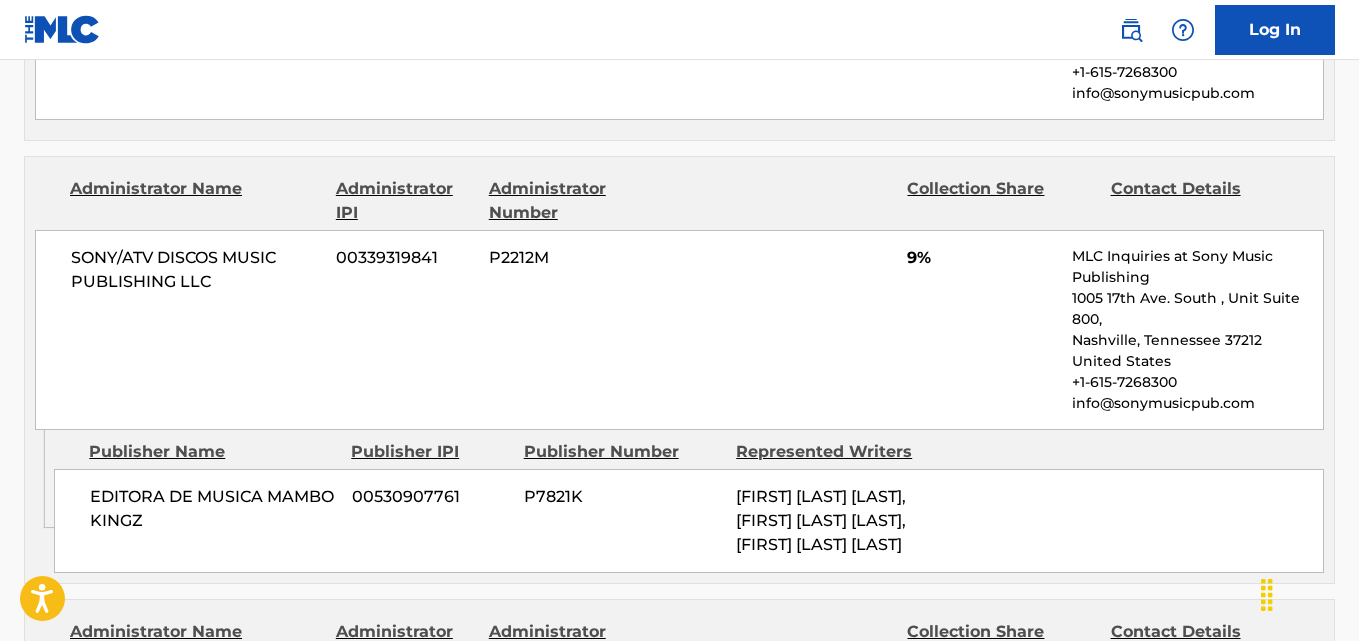 scroll, scrollTop: 1333, scrollLeft: 0, axis: vertical 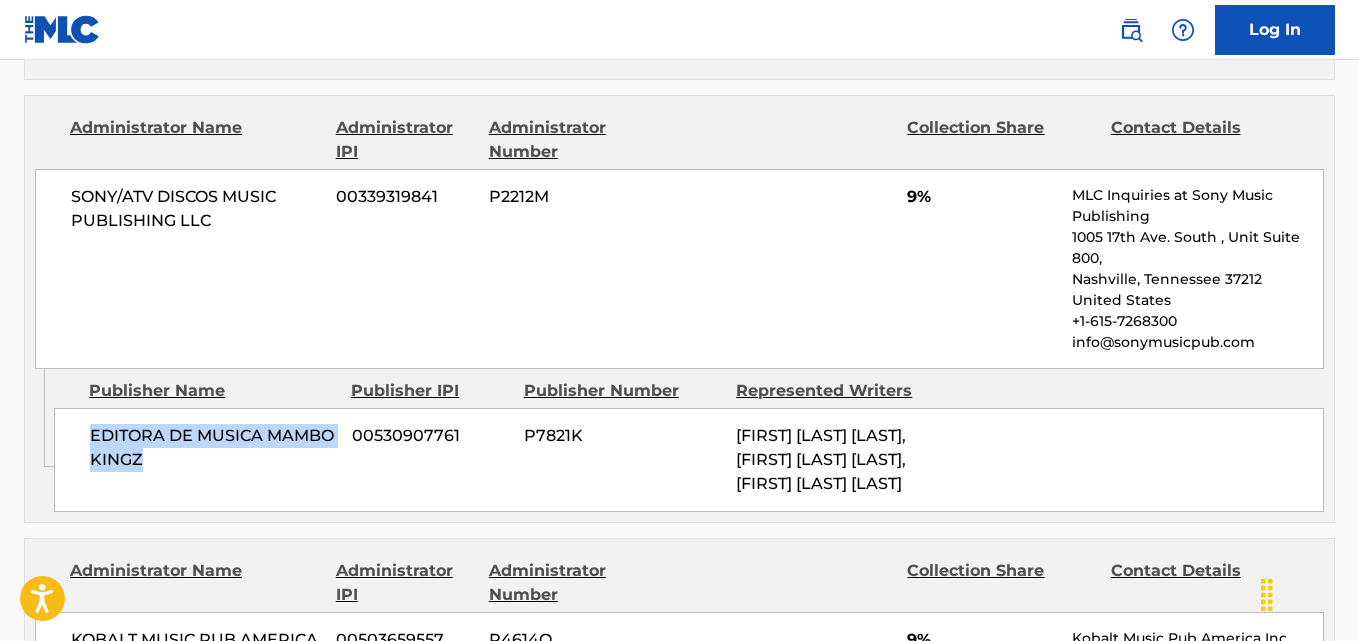 drag, startPoint x: 91, startPoint y: 440, endPoint x: 197, endPoint y: 473, distance: 111.01801 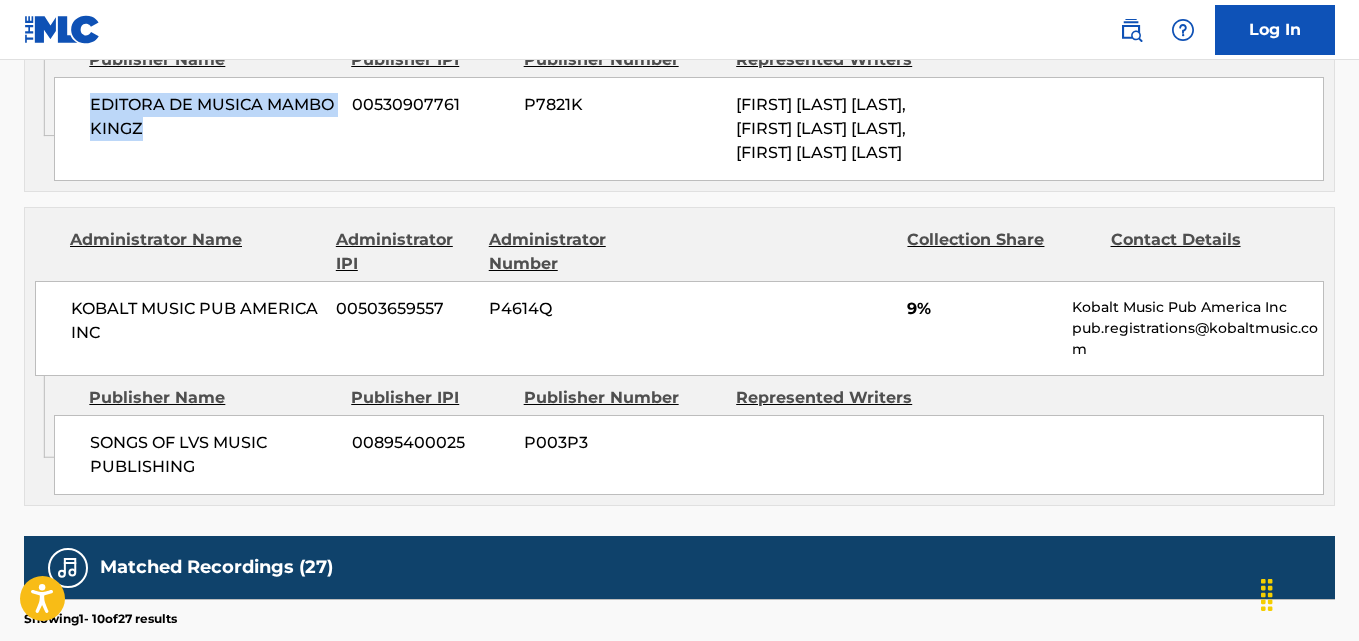 scroll, scrollTop: 1667, scrollLeft: 0, axis: vertical 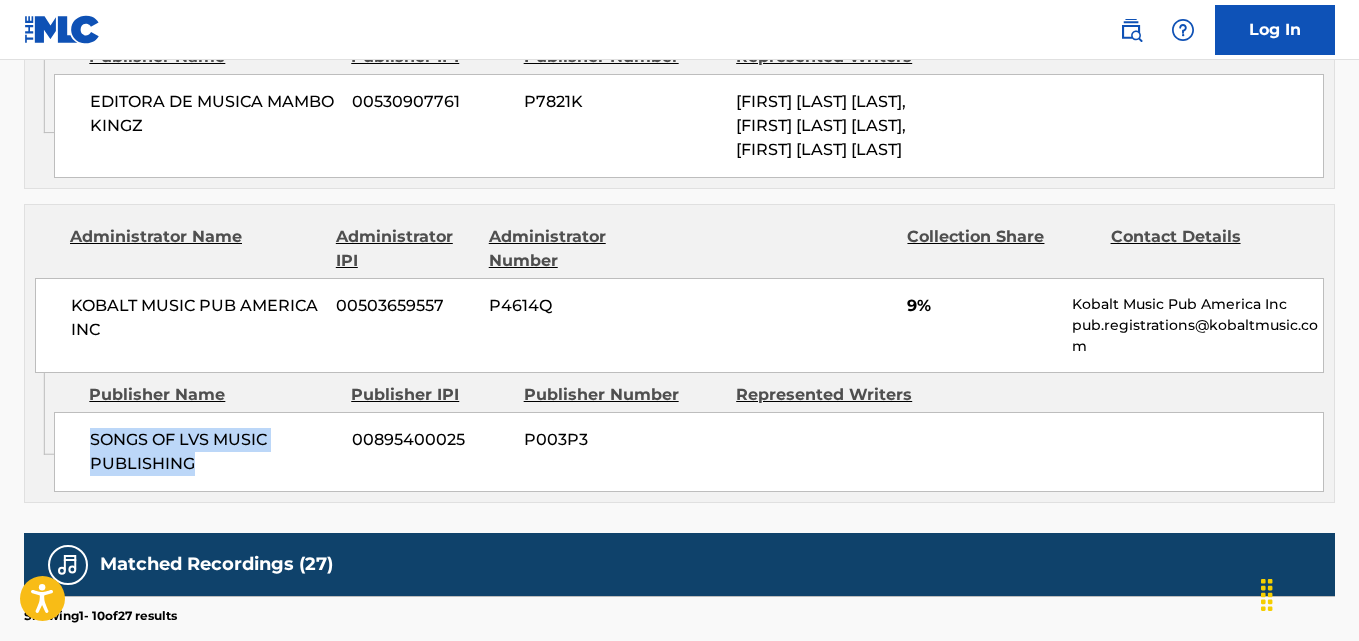 drag, startPoint x: 88, startPoint y: 466, endPoint x: 224, endPoint y: 486, distance: 137.46272 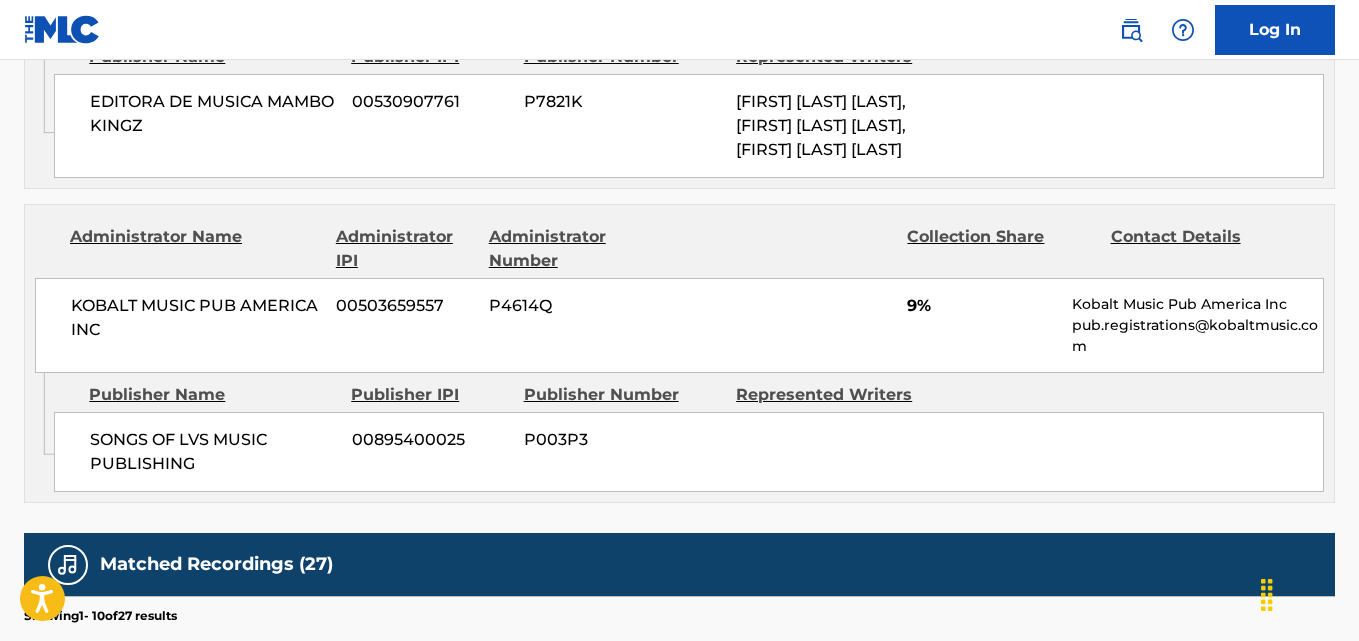 click on "KOBALT MUSIC PUB AMERICA INC [NUMBER] [ID] 9% Kobalt Music Pub America Inc [EMAIL]" at bounding box center [679, 325] 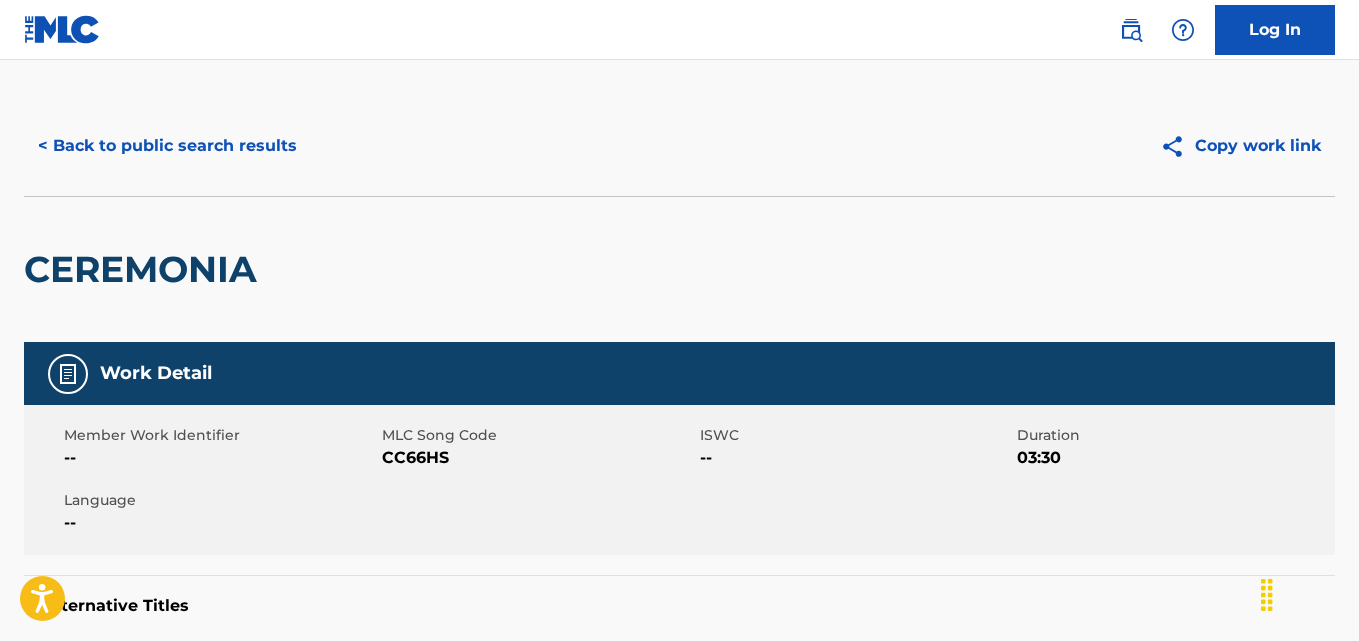 scroll, scrollTop: 0, scrollLeft: 0, axis: both 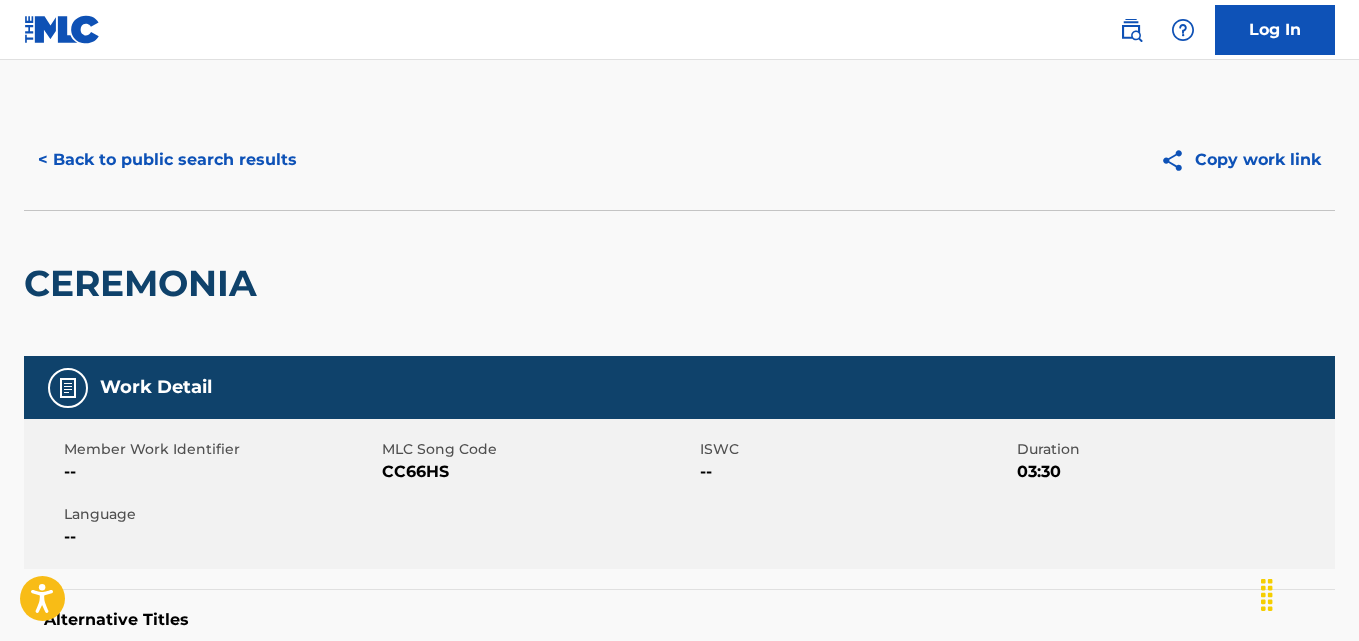 click on "< Back to public search results" at bounding box center [167, 160] 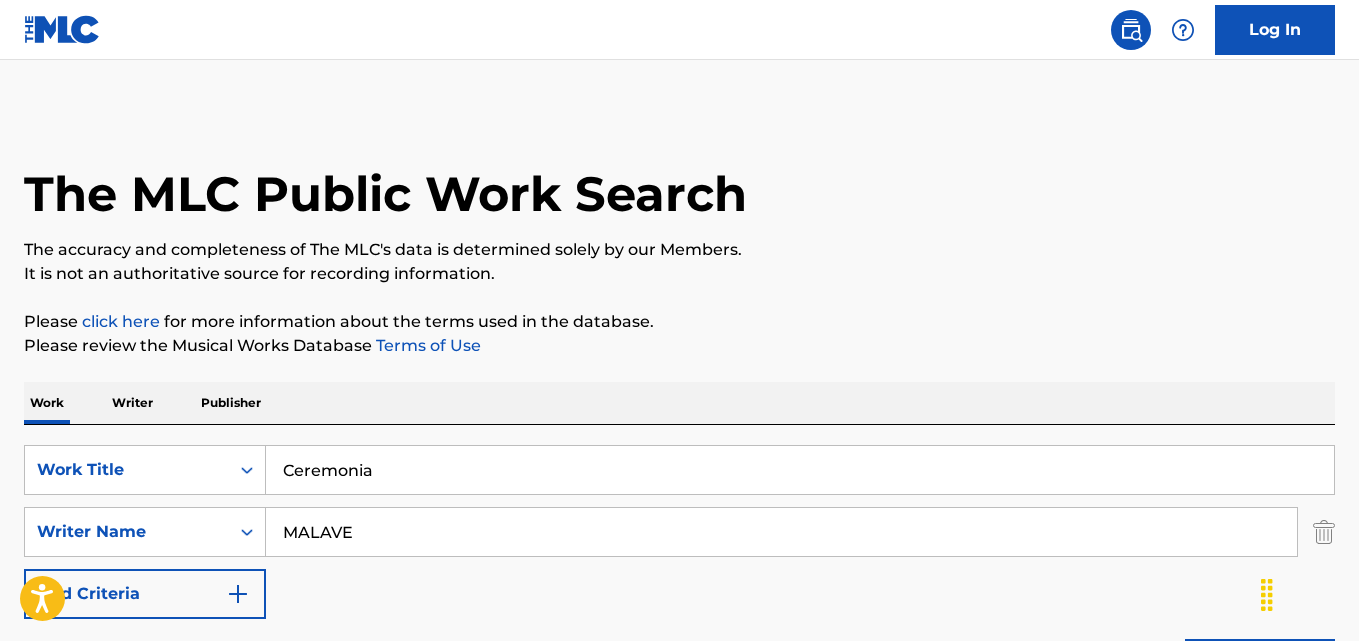 scroll, scrollTop: 332, scrollLeft: 0, axis: vertical 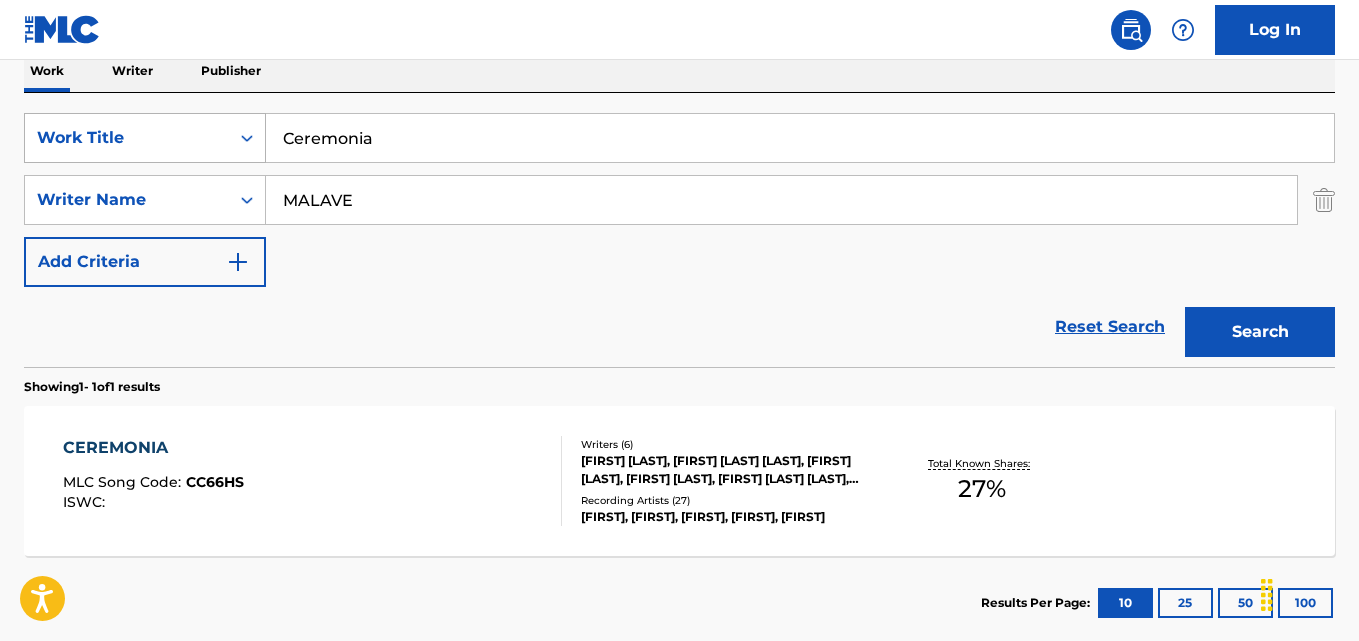 drag, startPoint x: 513, startPoint y: 154, endPoint x: 215, endPoint y: 159, distance: 298.04193 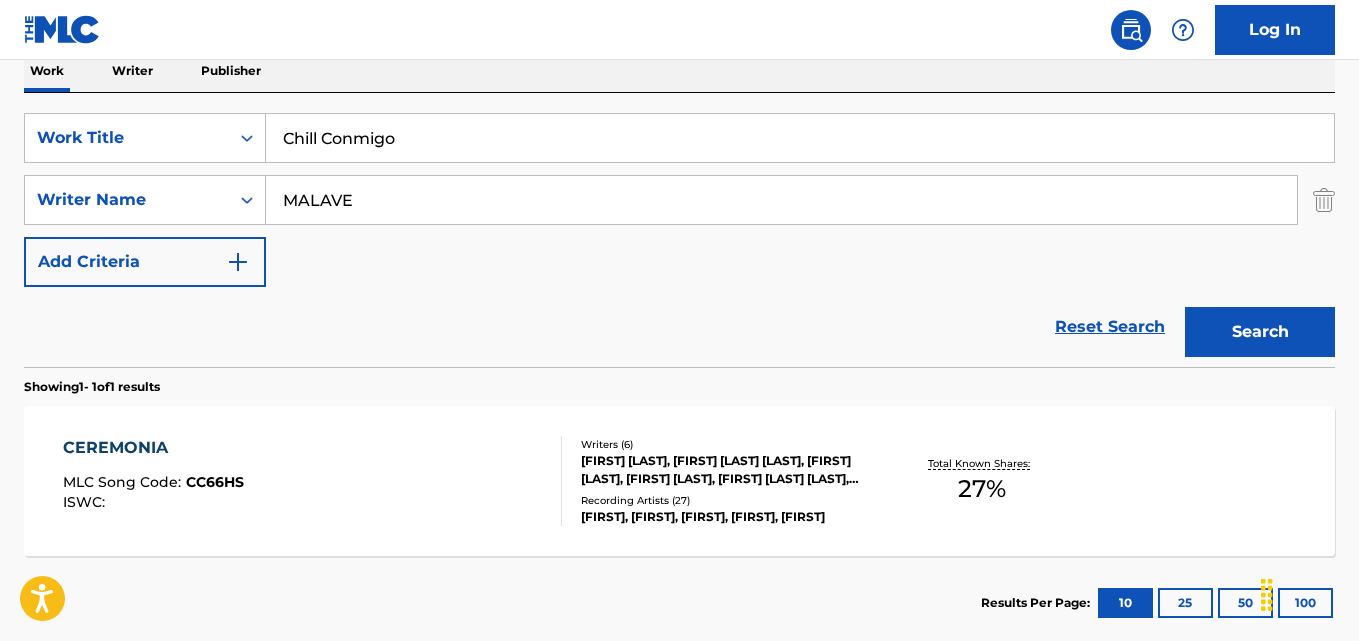type on "Chill Conmigo" 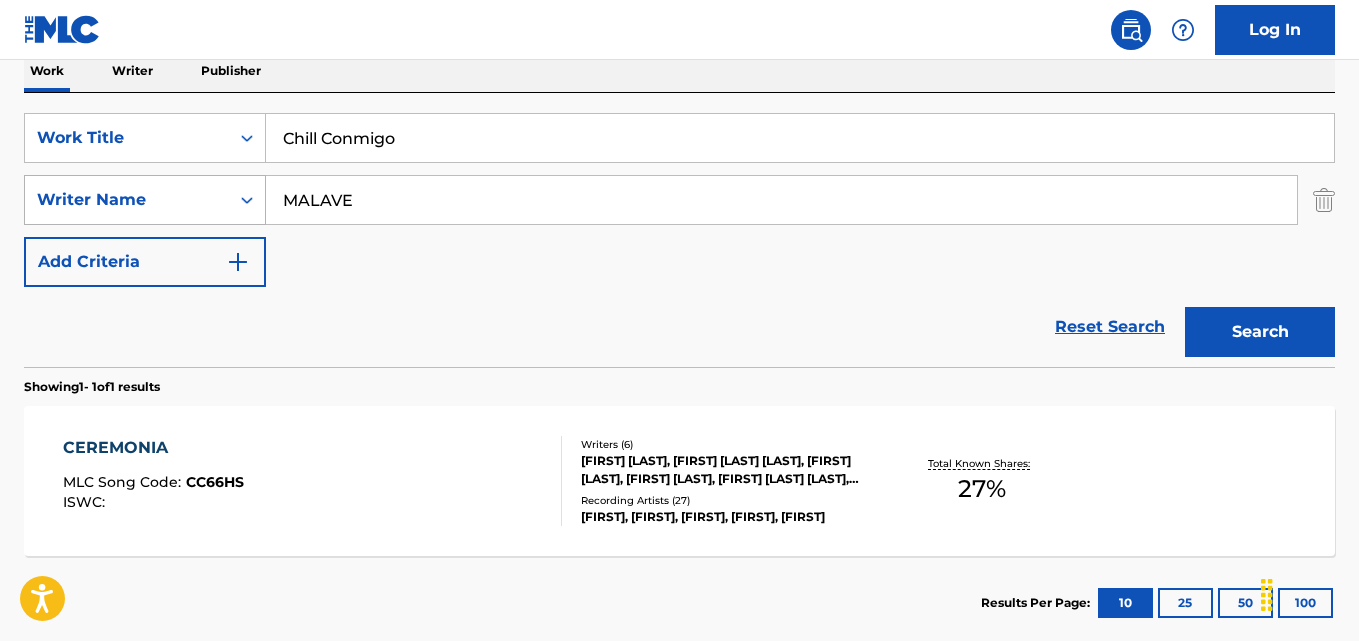 drag, startPoint x: 424, startPoint y: 208, endPoint x: 166, endPoint y: 221, distance: 258.3273 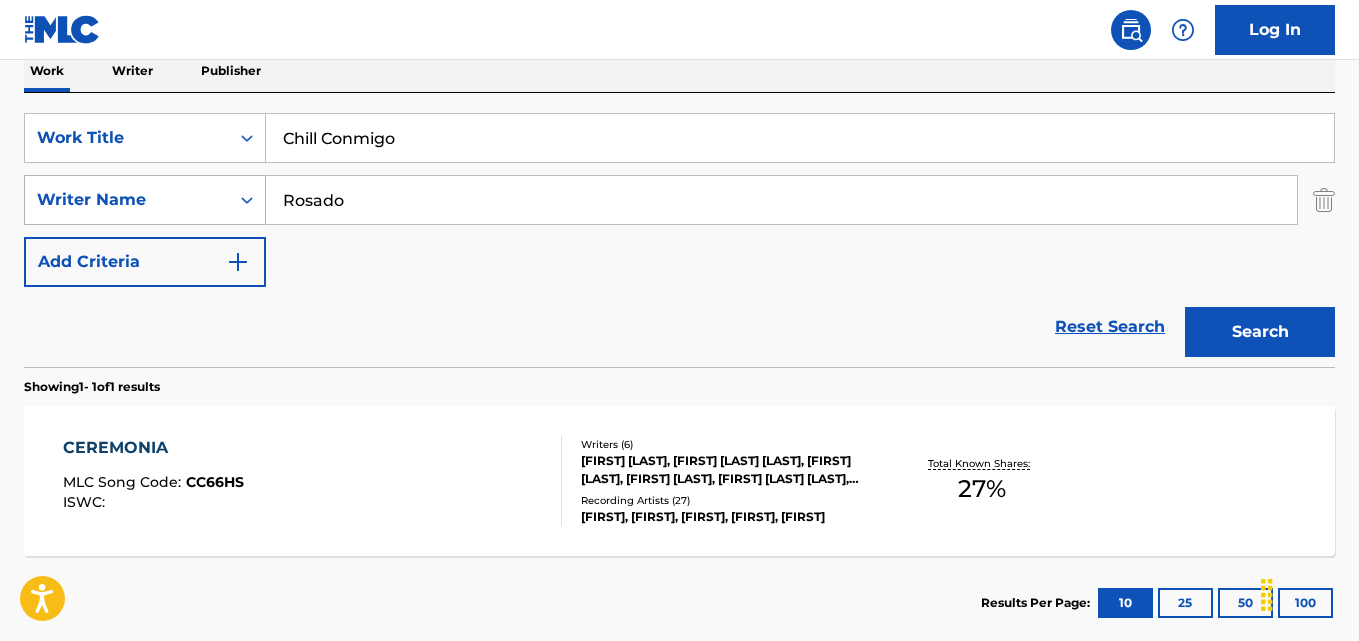 type on "Rosado" 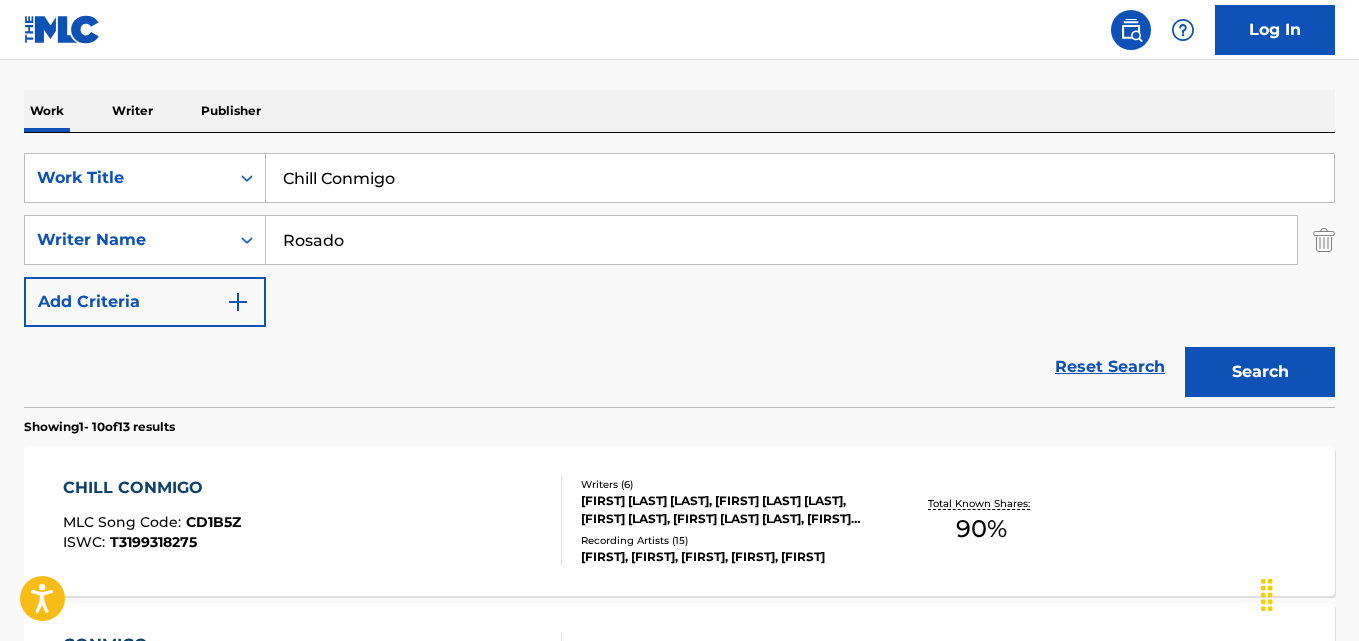 scroll, scrollTop: 332, scrollLeft: 0, axis: vertical 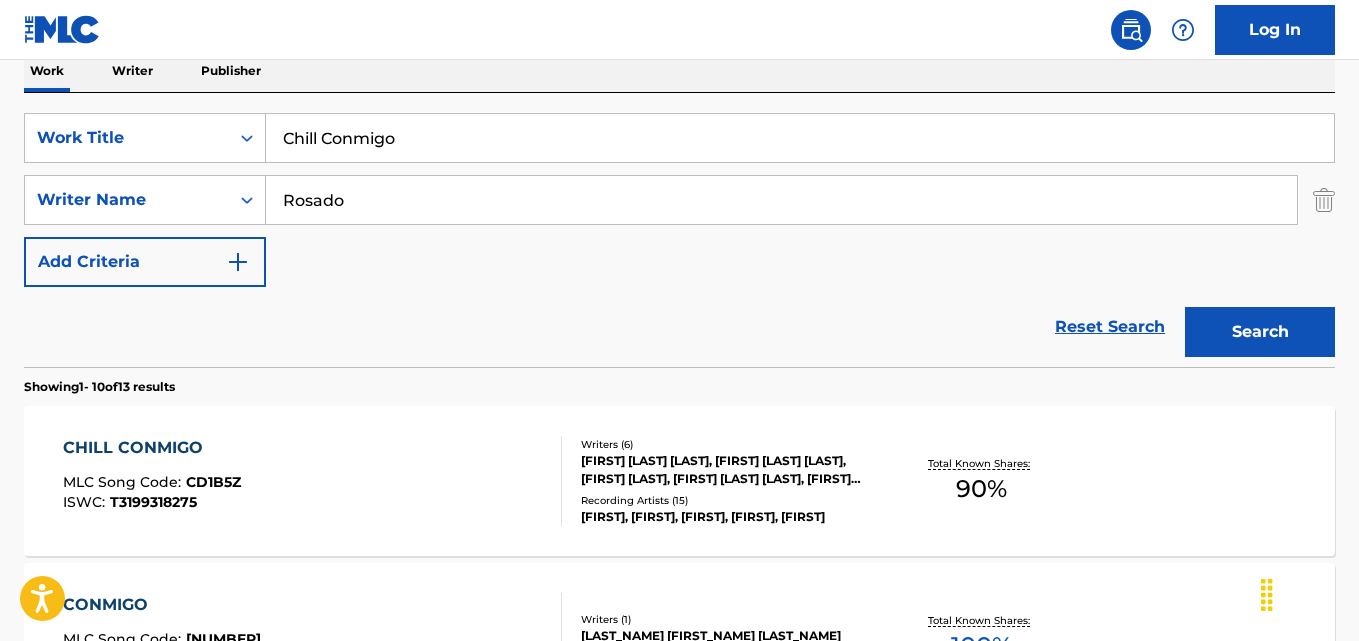 click on "Reset Search Search" at bounding box center [679, 327] 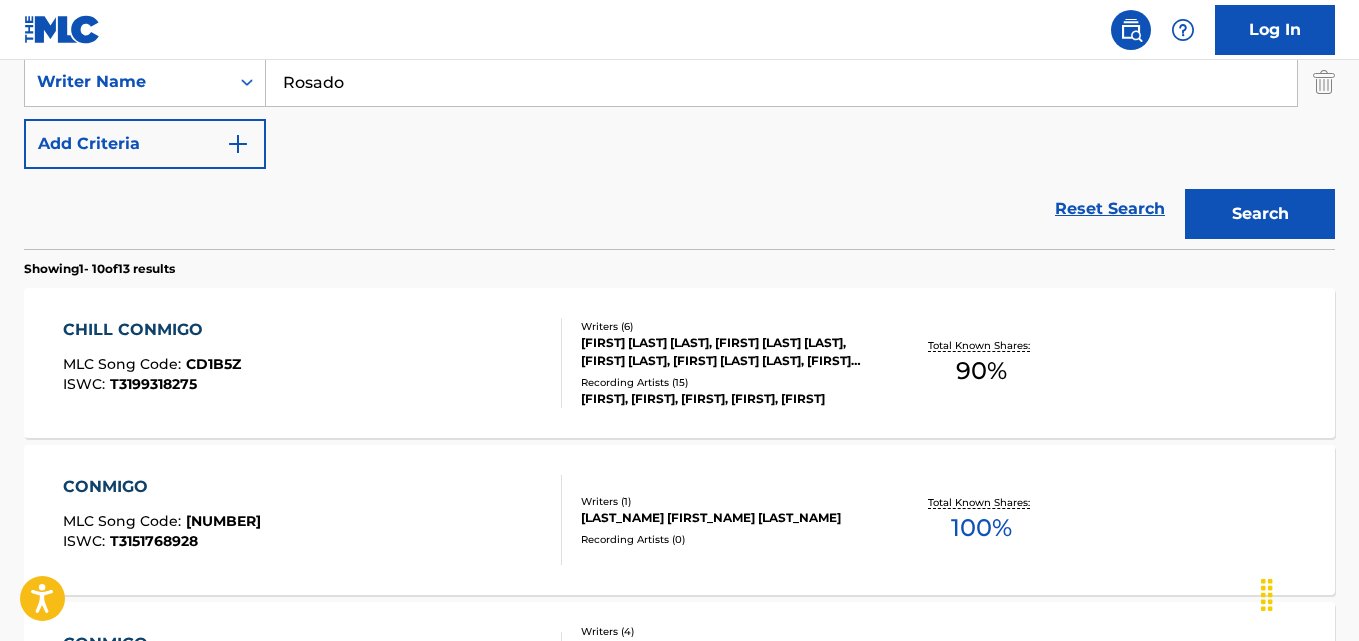 scroll, scrollTop: 499, scrollLeft: 0, axis: vertical 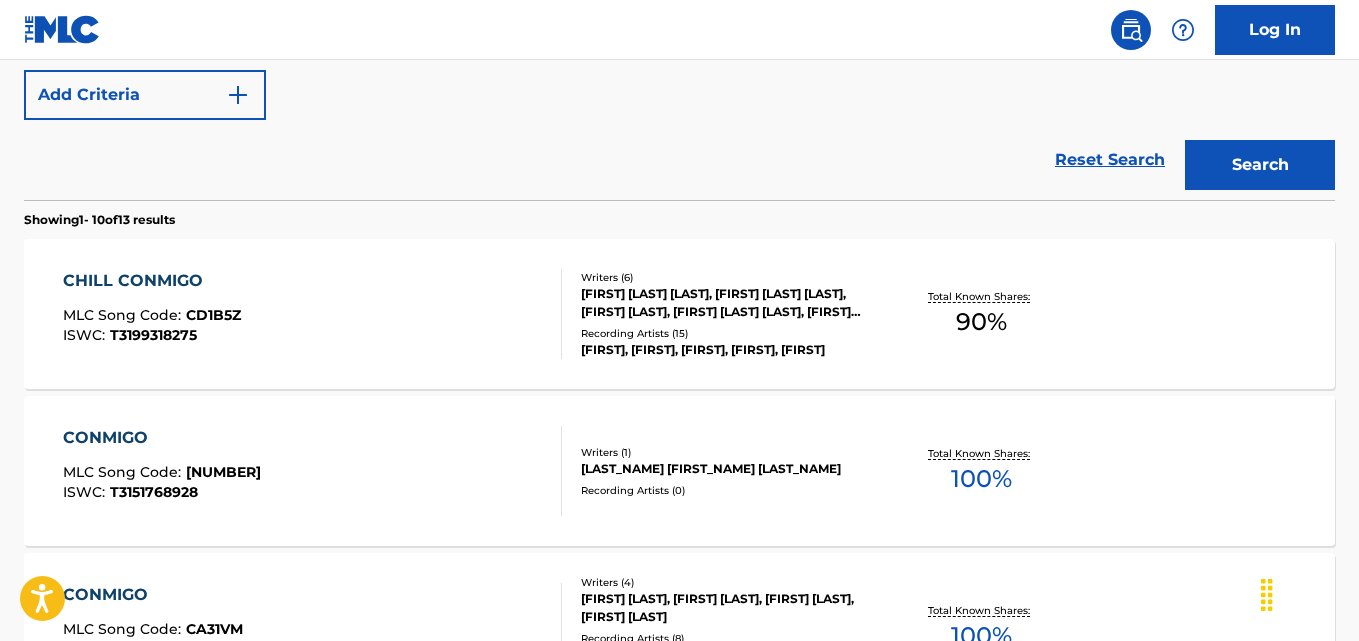 click on "CHILL CONMIGO" at bounding box center [152, 281] 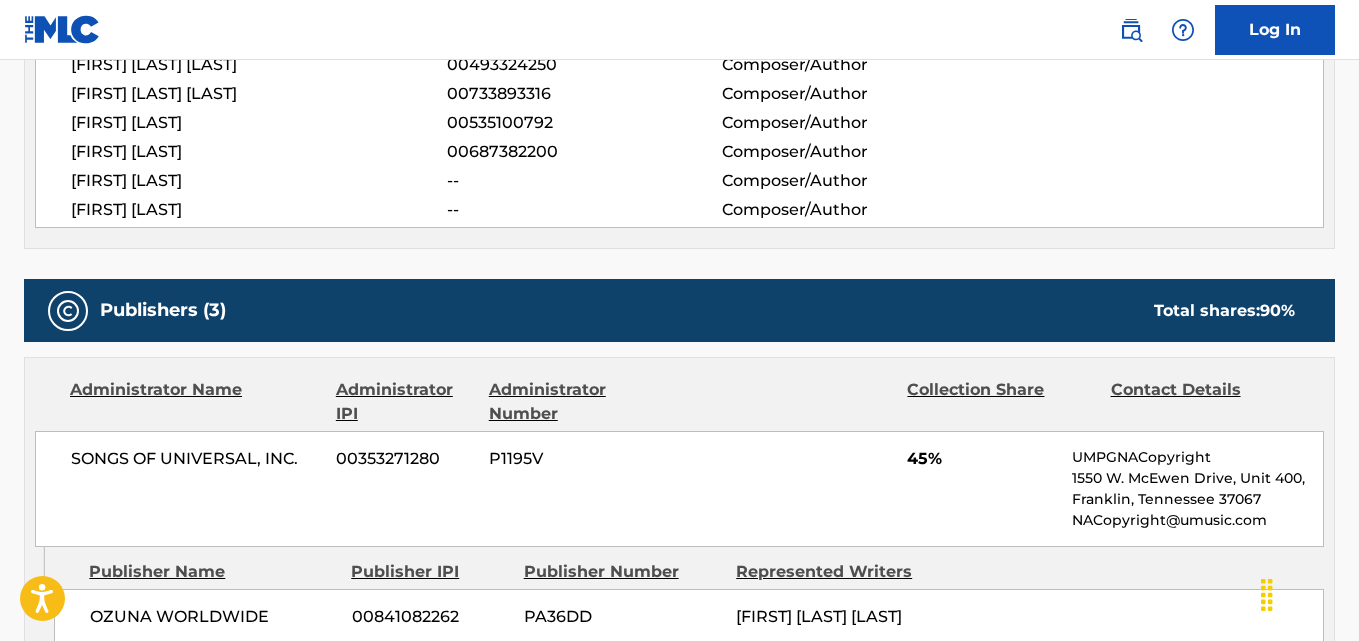 scroll, scrollTop: 833, scrollLeft: 0, axis: vertical 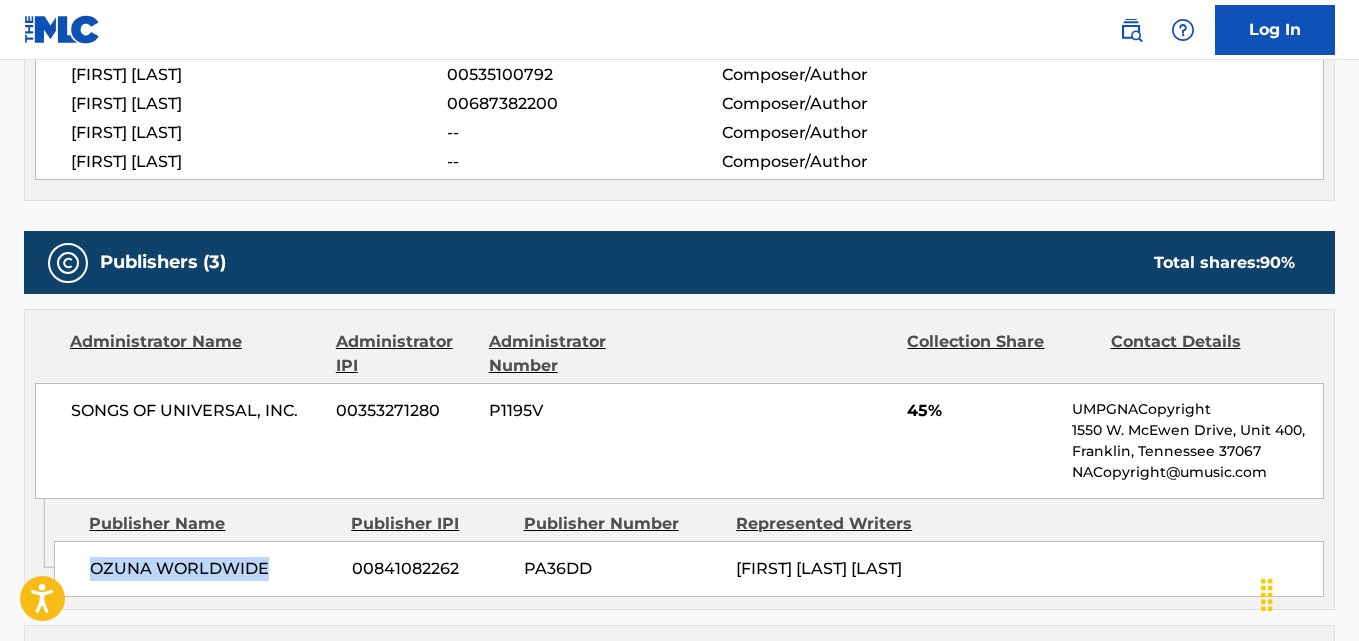 drag, startPoint x: 90, startPoint y: 566, endPoint x: 323, endPoint y: 566, distance: 233 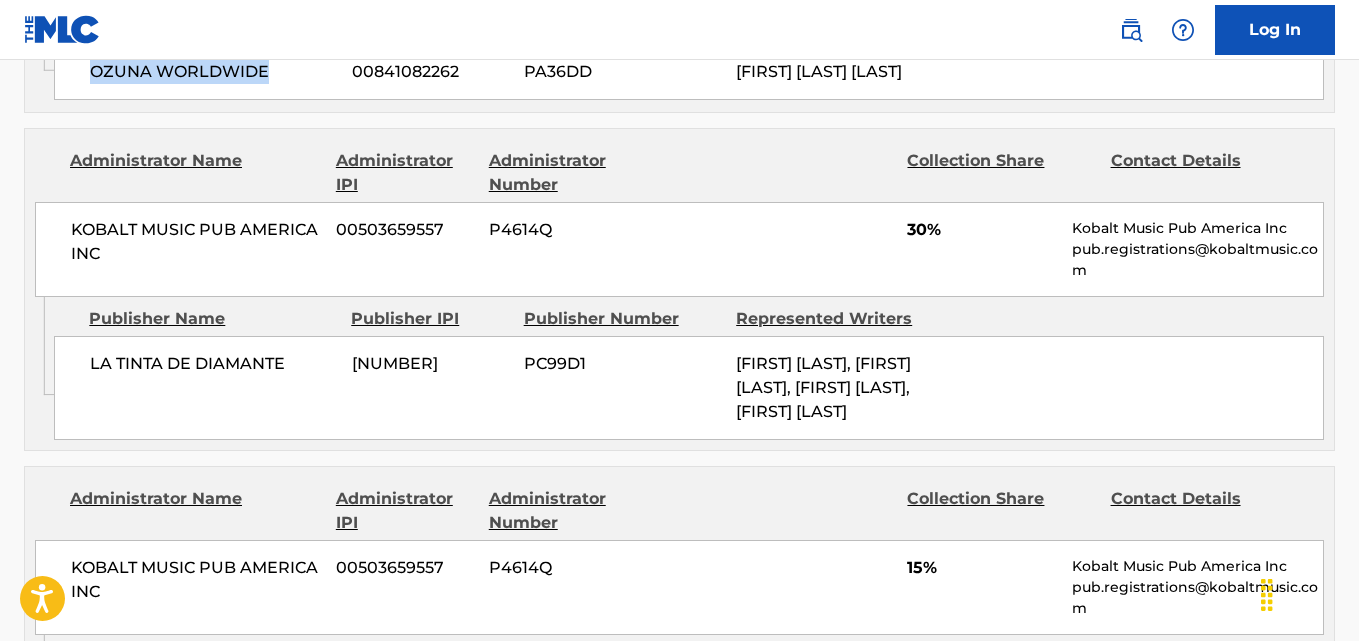 scroll, scrollTop: 1333, scrollLeft: 0, axis: vertical 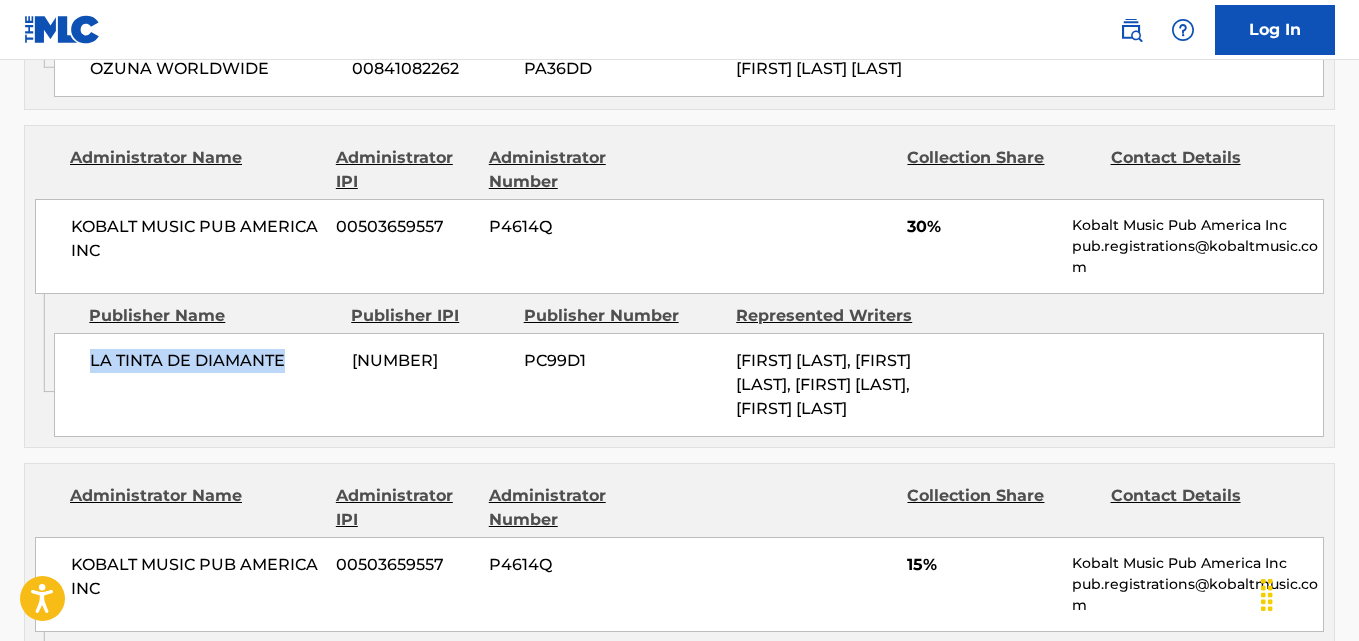 drag, startPoint x: 80, startPoint y: 385, endPoint x: 323, endPoint y: 385, distance: 243 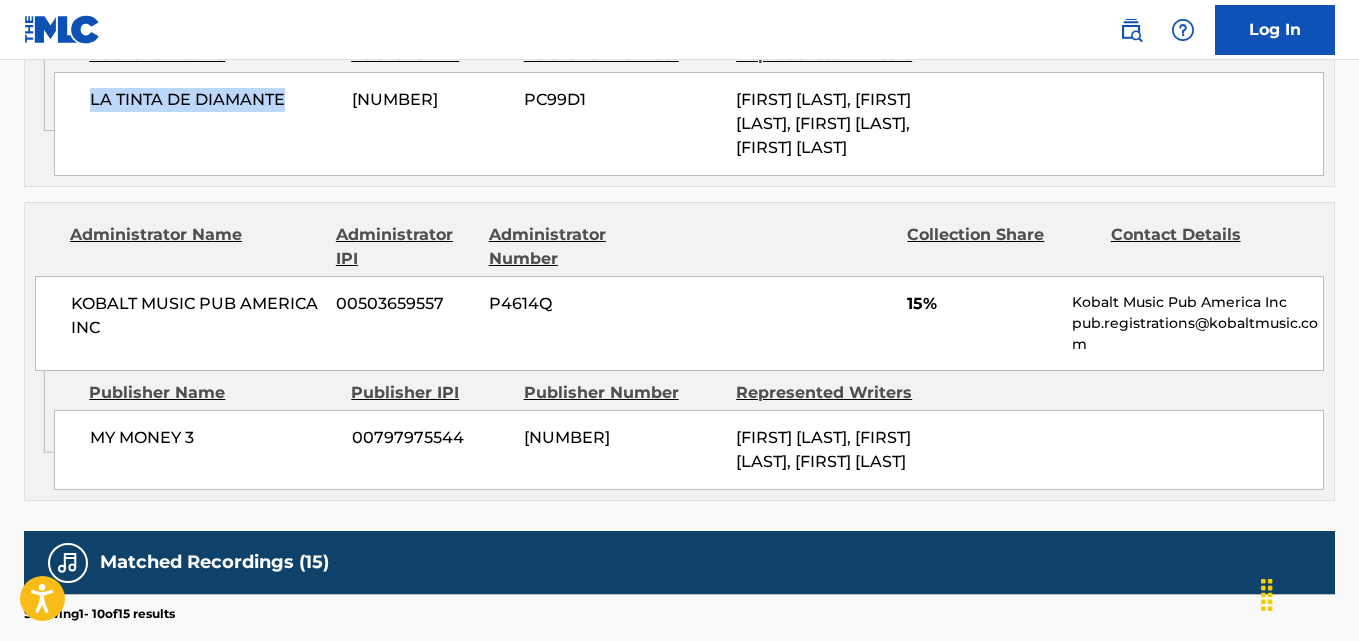 scroll, scrollTop: 1667, scrollLeft: 0, axis: vertical 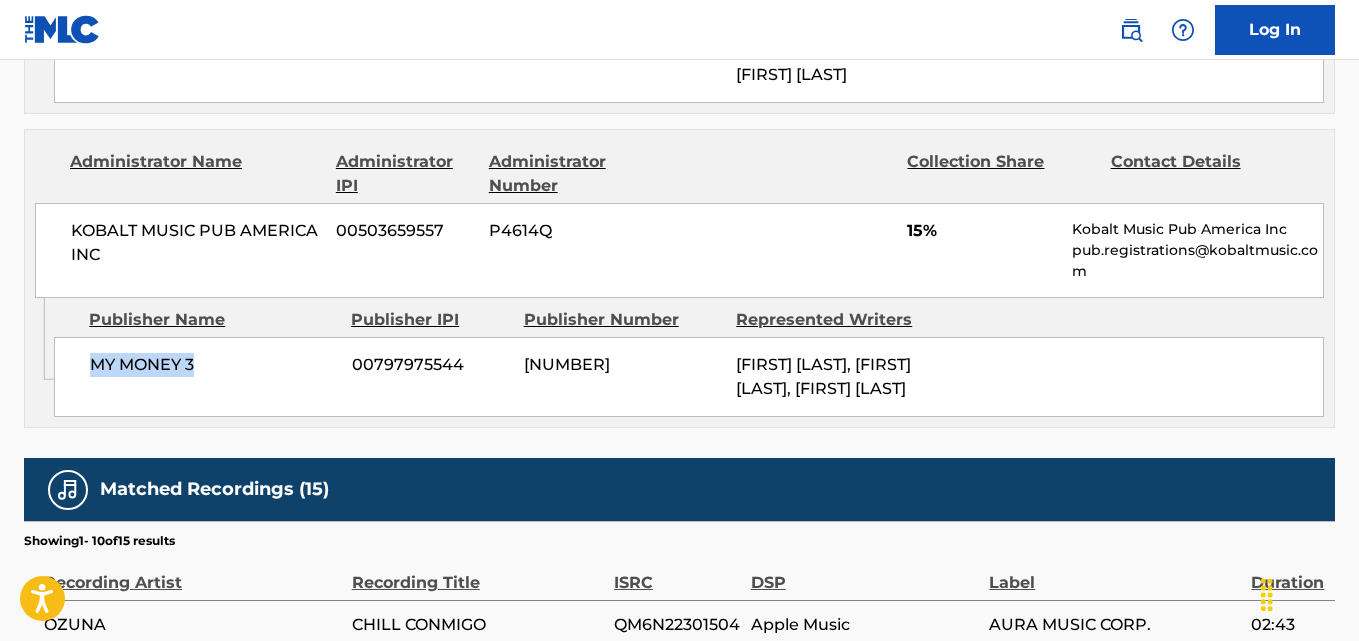 drag, startPoint x: 87, startPoint y: 491, endPoint x: 196, endPoint y: 491, distance: 109 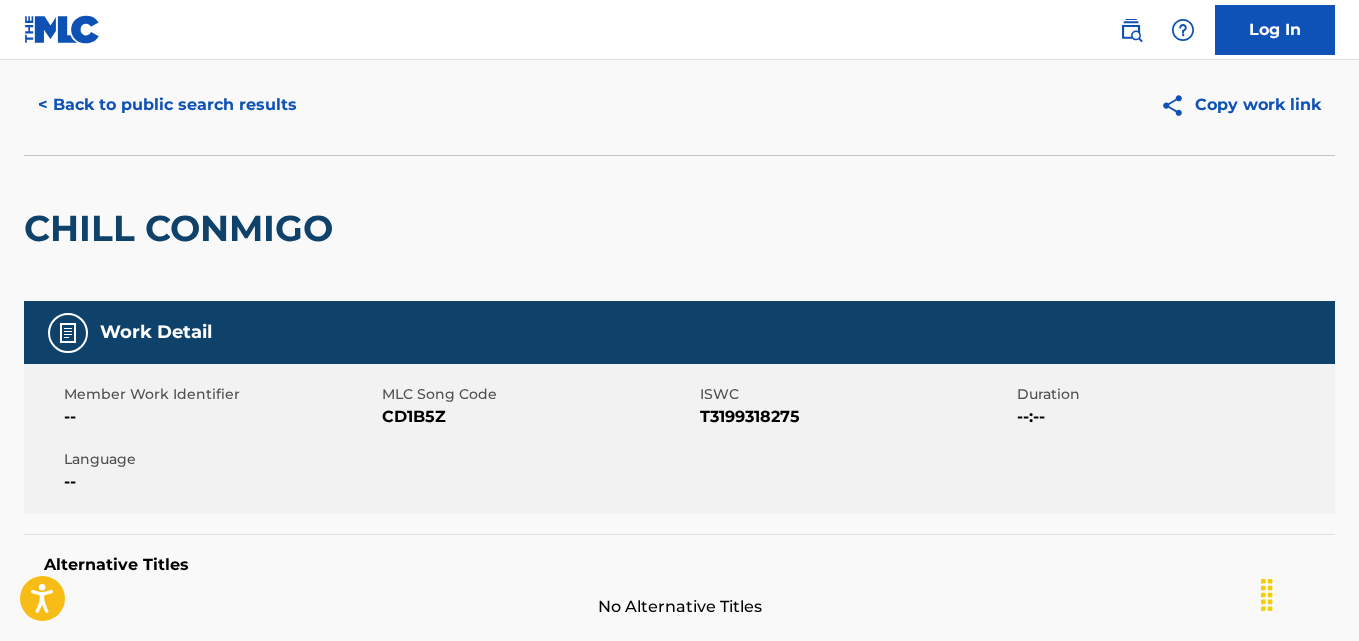 scroll, scrollTop: 0, scrollLeft: 0, axis: both 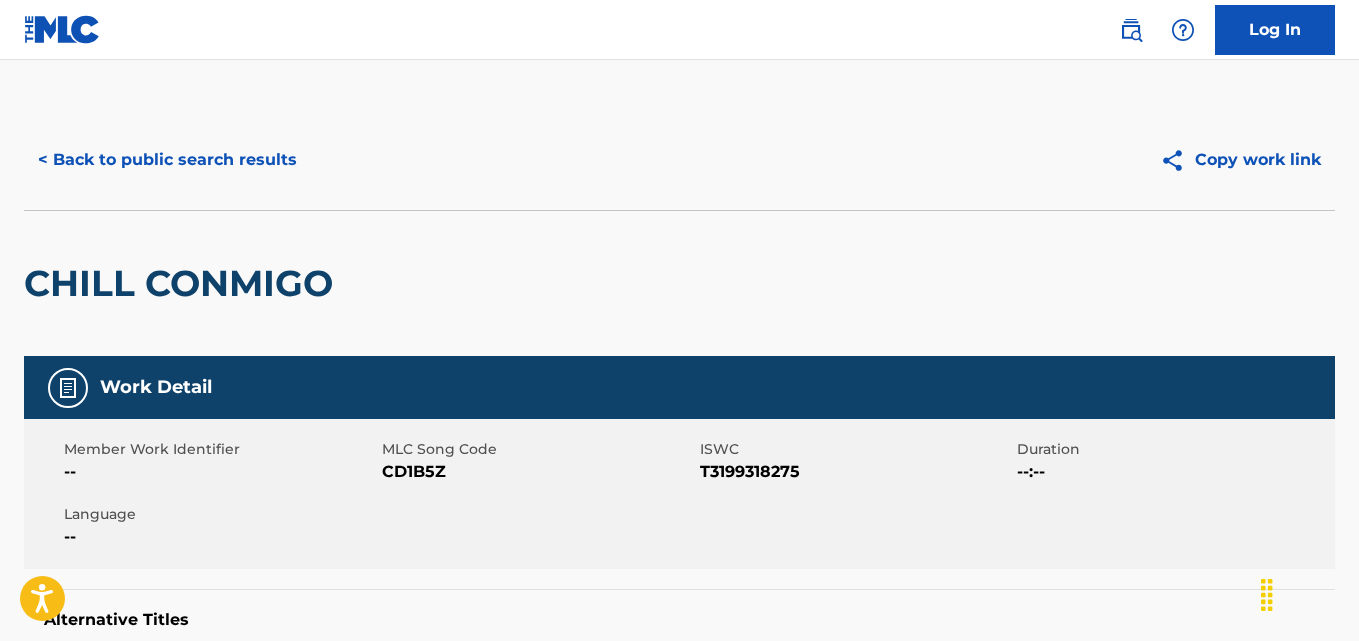 click on "< Back to public search results Copy work link" at bounding box center (679, 160) 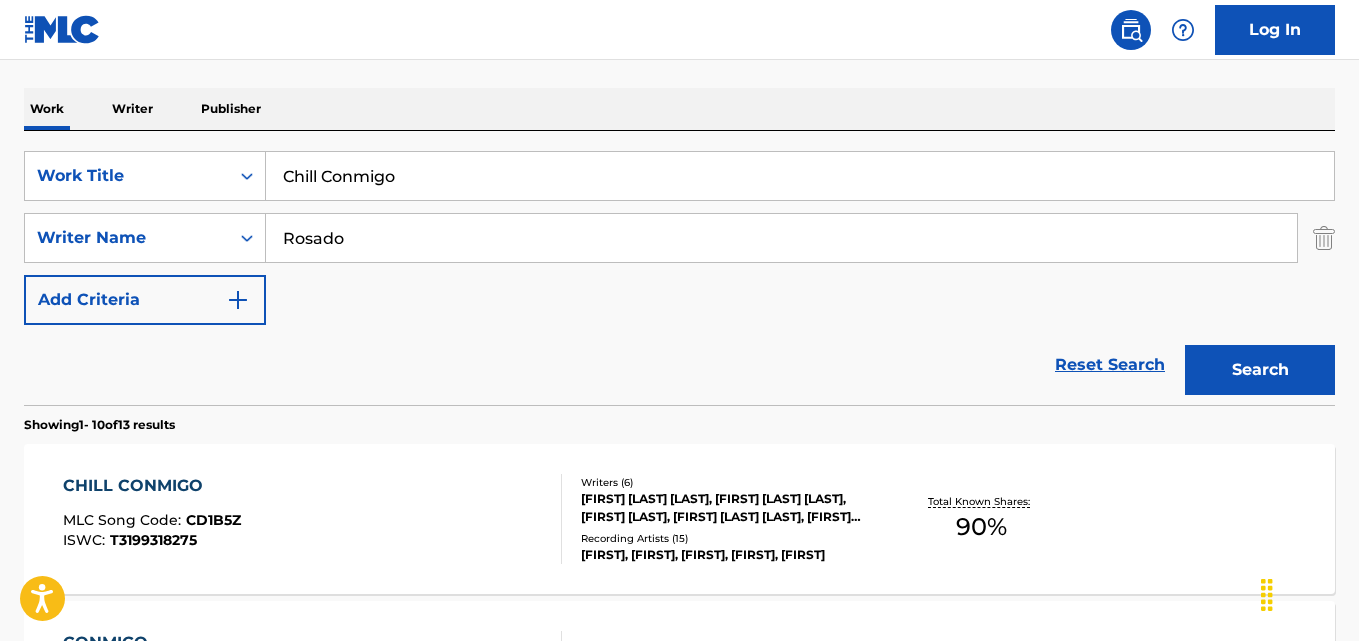 scroll, scrollTop: 113, scrollLeft: 0, axis: vertical 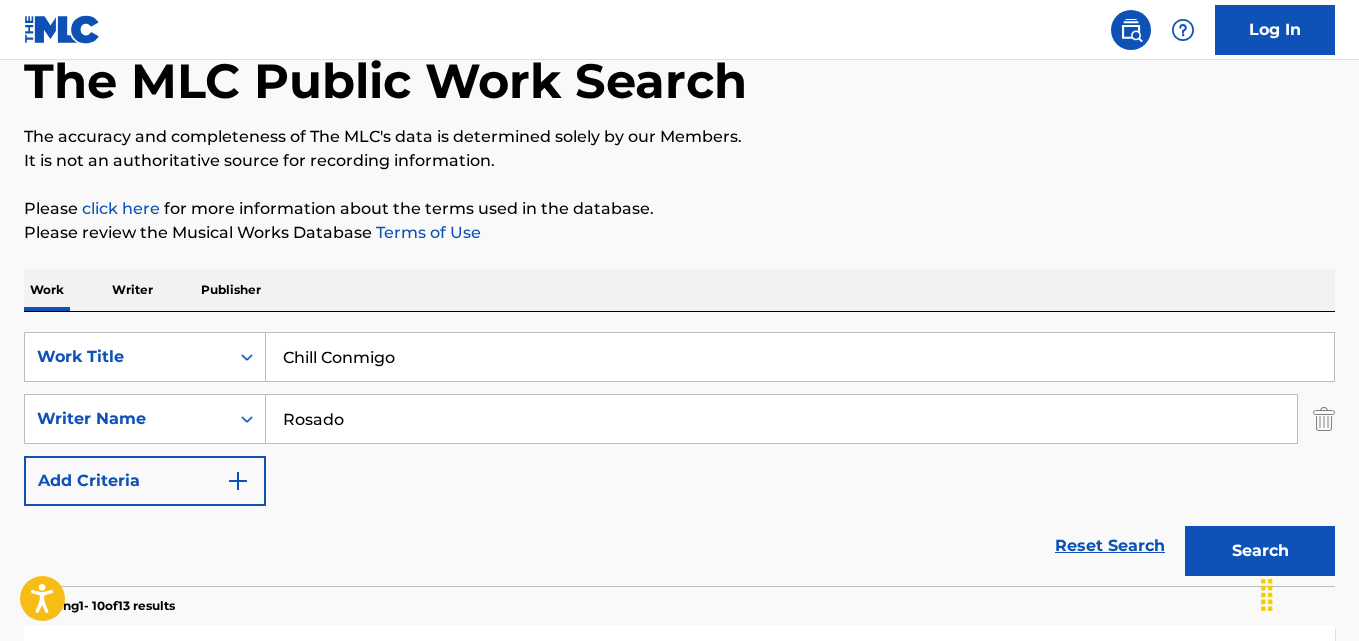 click on "Reset Search" at bounding box center [1110, 546] 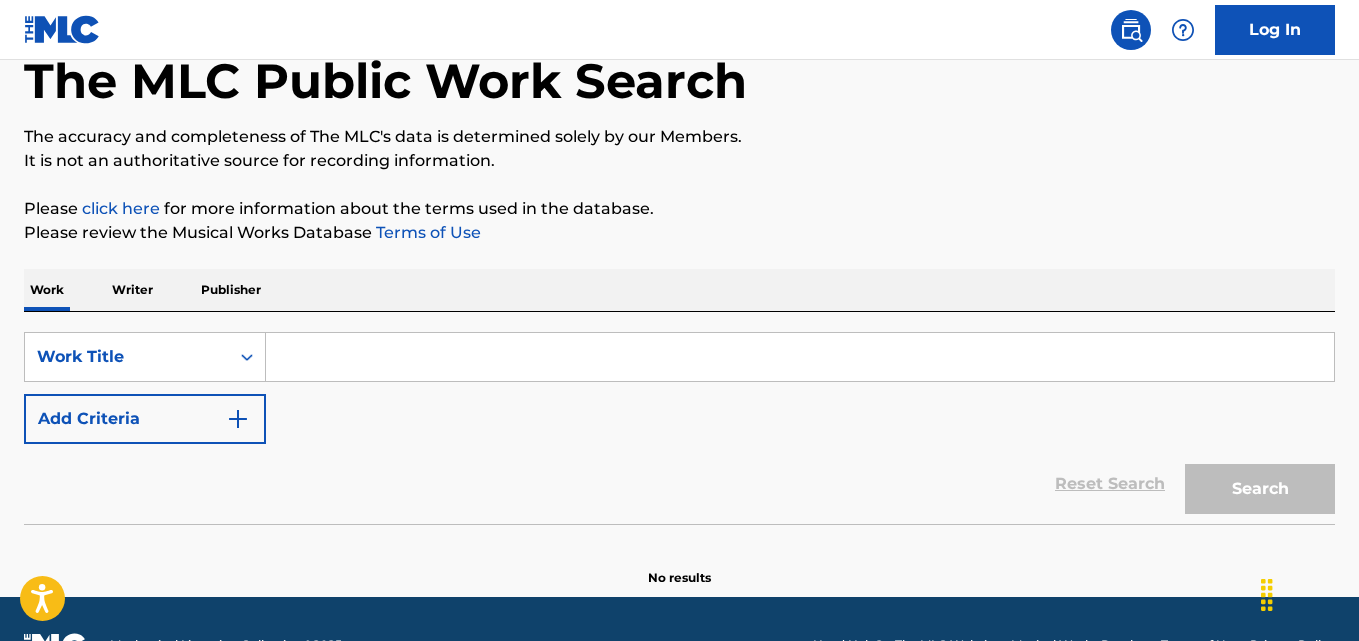 click at bounding box center [800, 357] 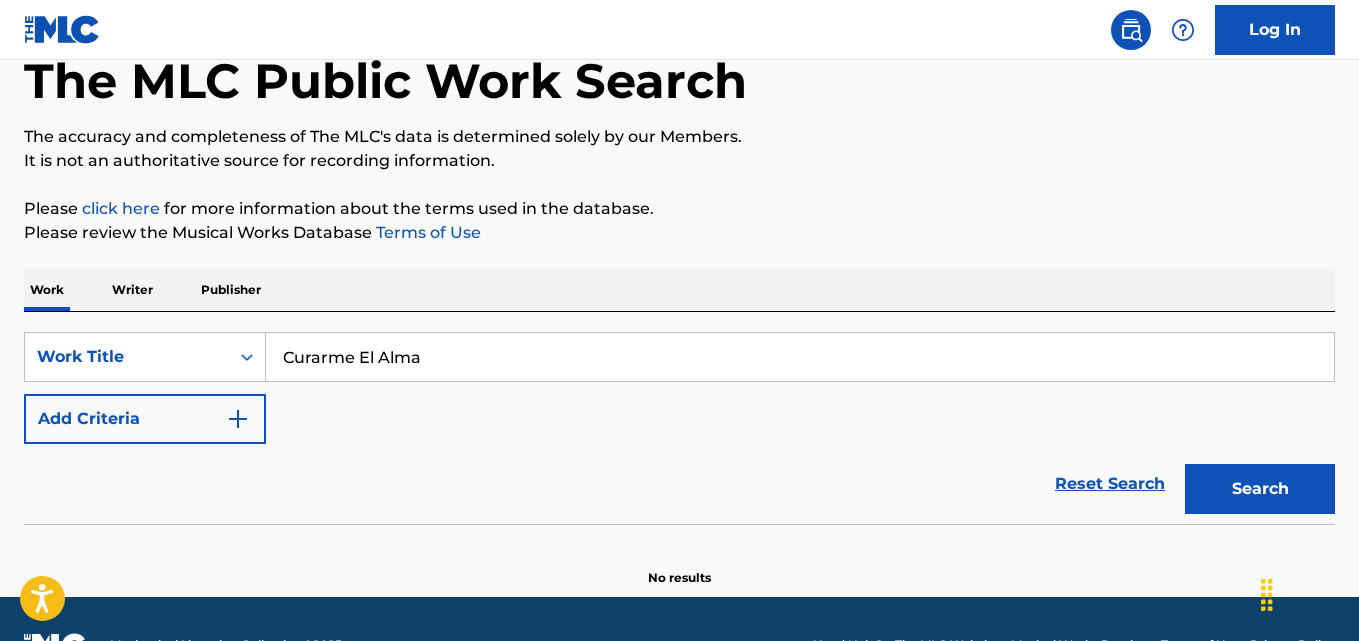 type on "Curarme El Alma" 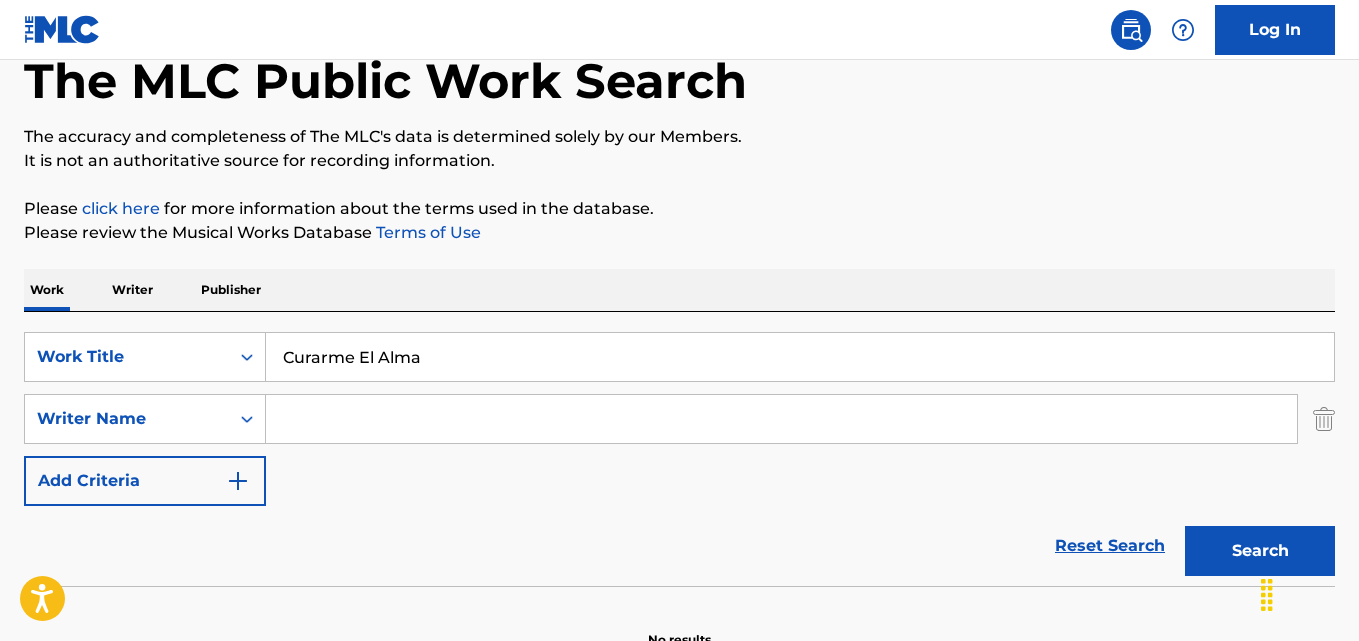 click at bounding box center [781, 419] 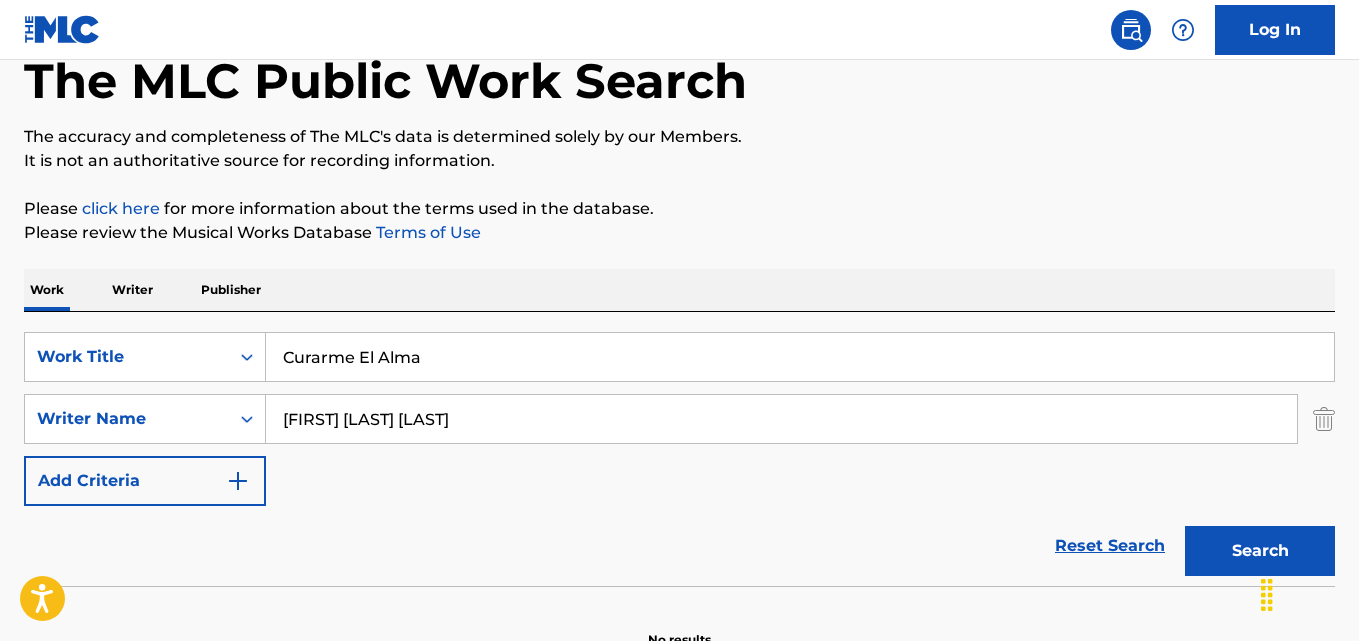 type on "[FIRST] [LAST] [LAST]" 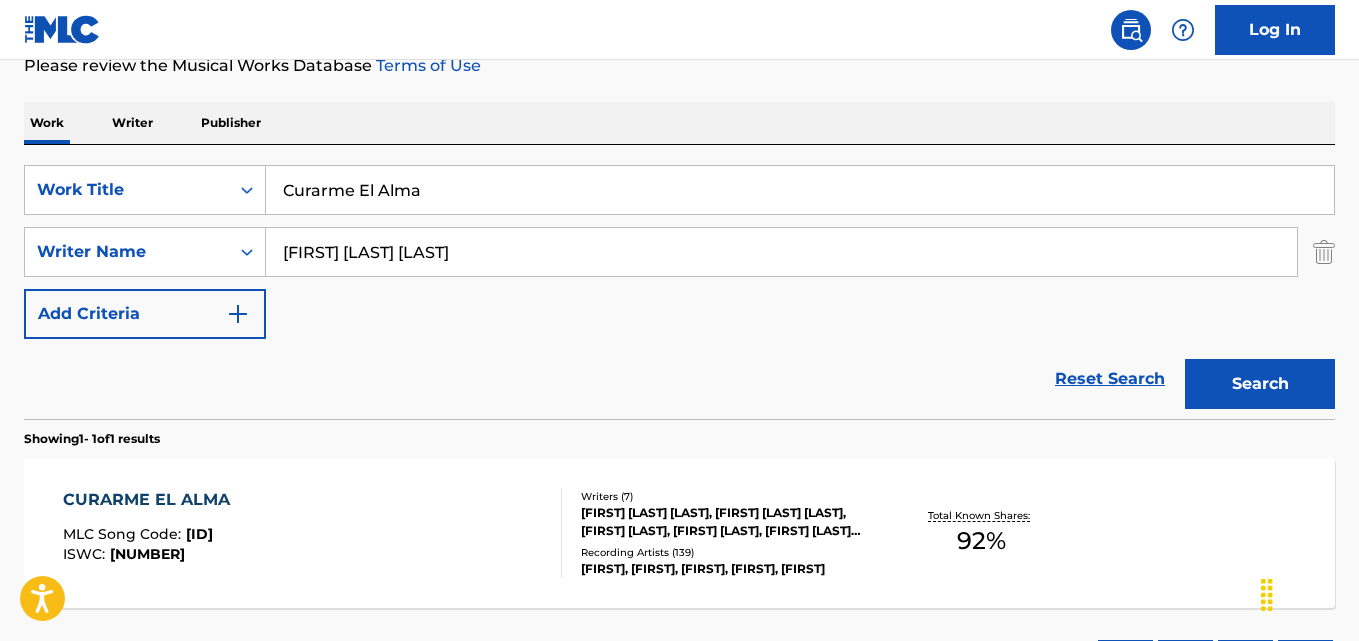 scroll, scrollTop: 446, scrollLeft: 0, axis: vertical 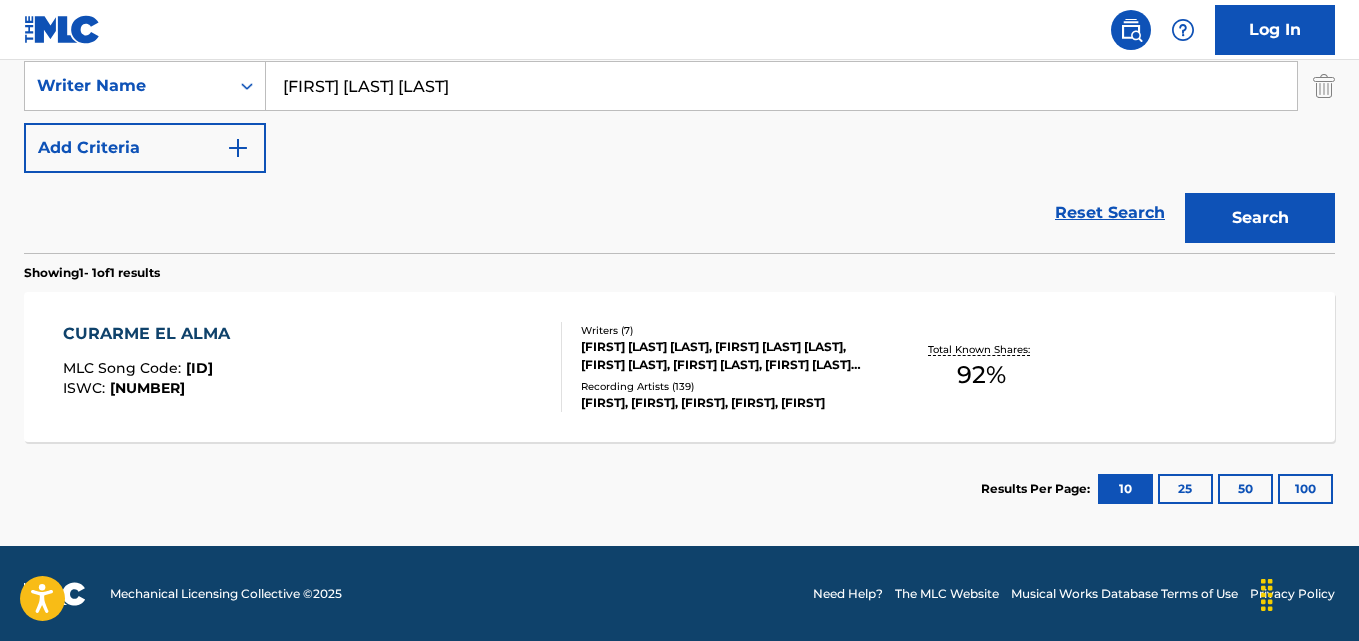 click on "CURARME EL ALMA" at bounding box center (151, 334) 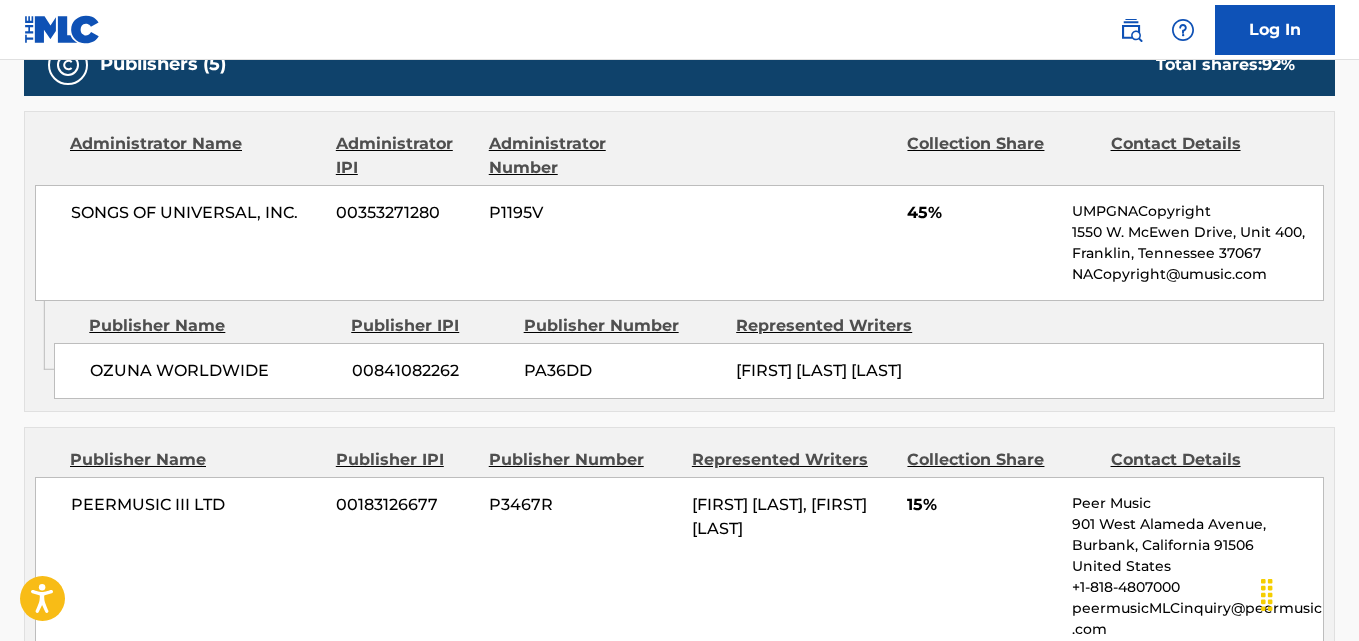 scroll, scrollTop: 834, scrollLeft: 0, axis: vertical 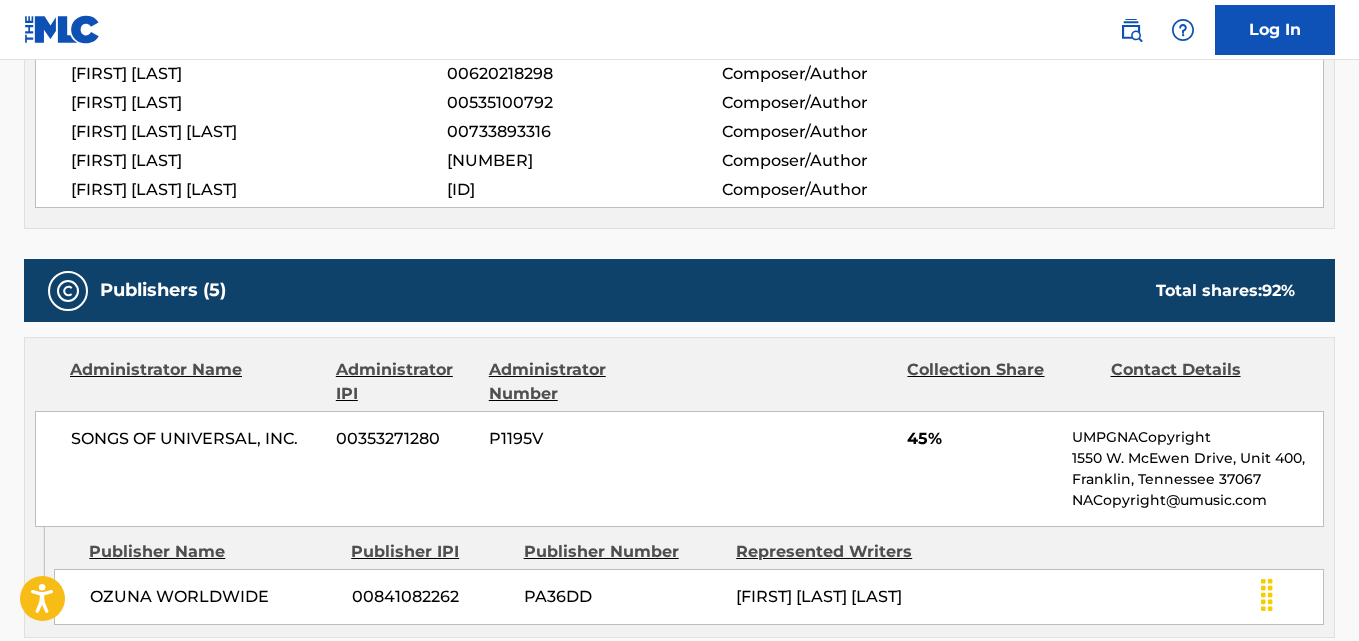 click on "[FIRST] [LAST] [LAST]" at bounding box center [259, 190] 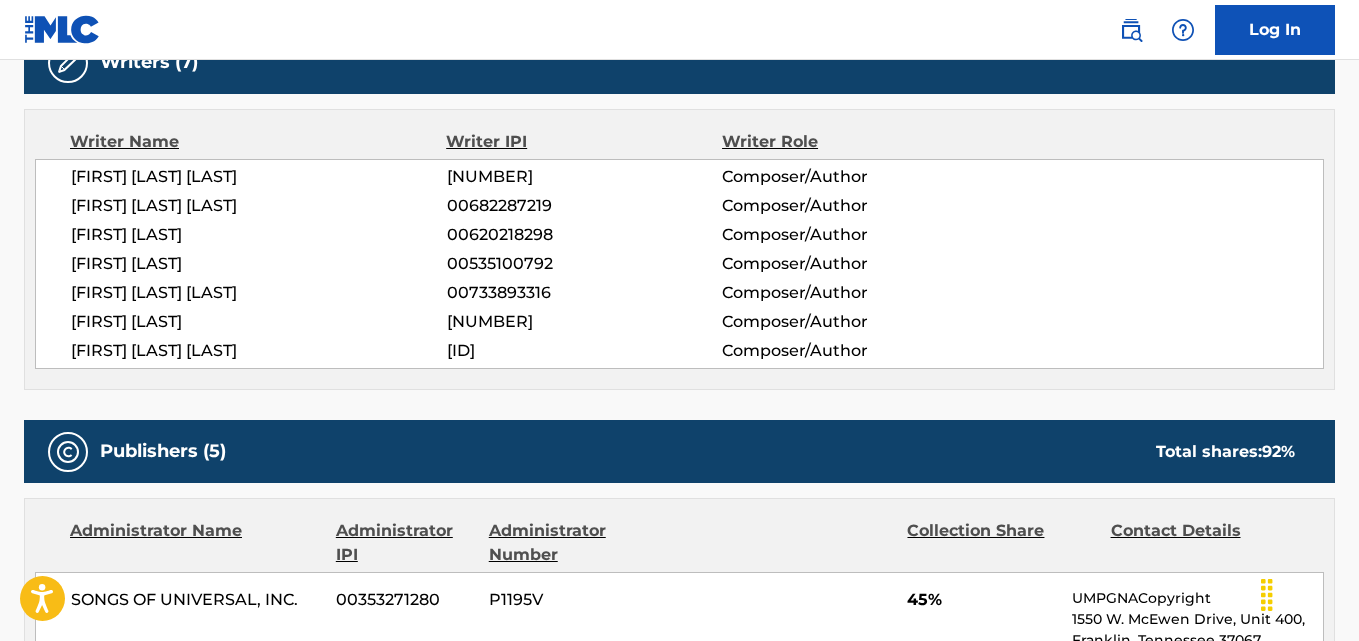 scroll, scrollTop: 1028, scrollLeft: 0, axis: vertical 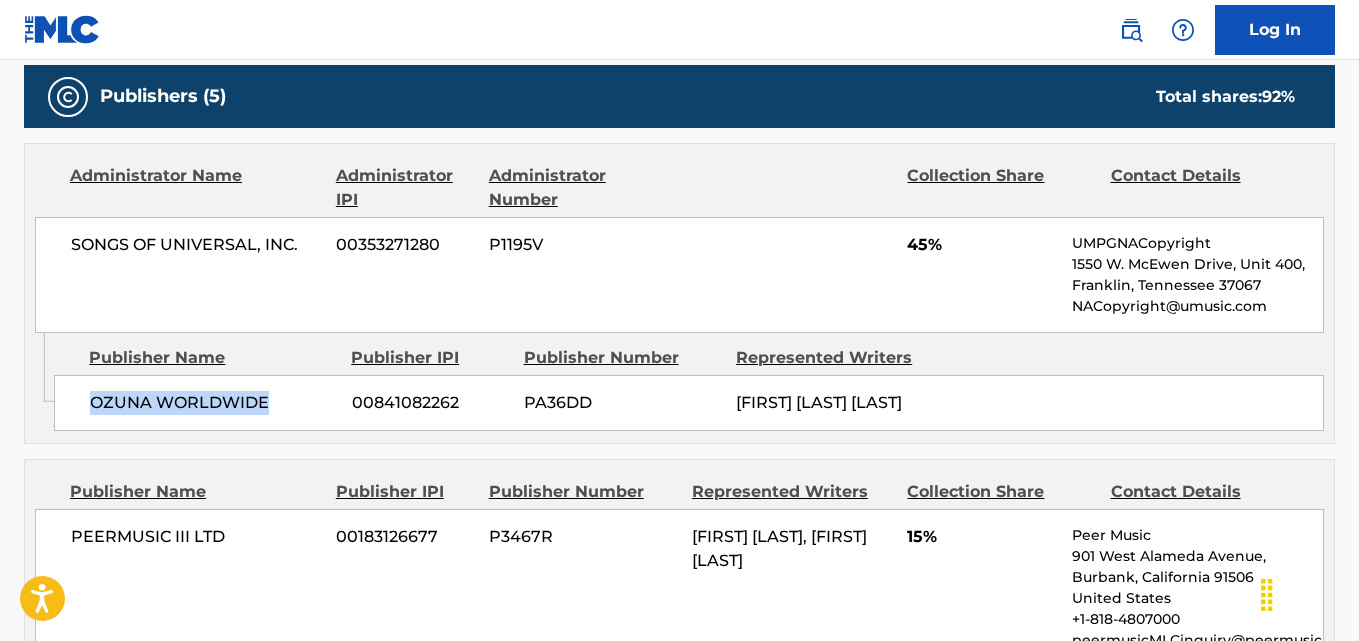drag, startPoint x: 90, startPoint y: 402, endPoint x: 299, endPoint y: 405, distance: 209.02153 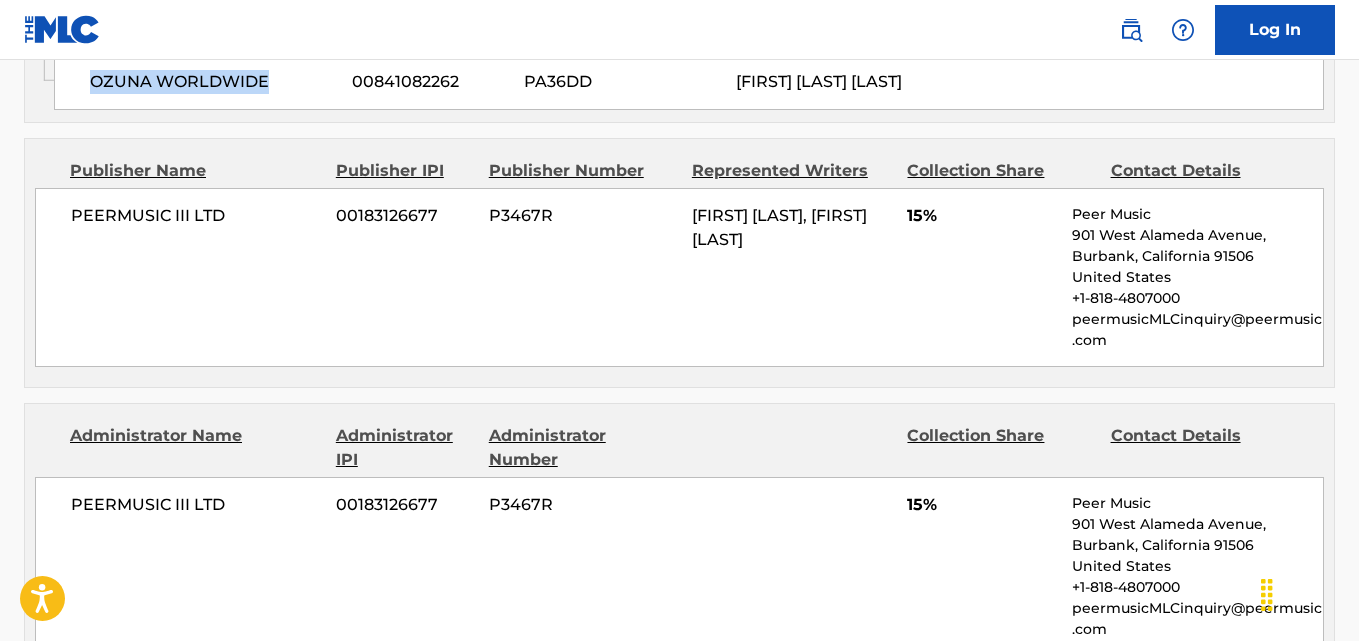 scroll, scrollTop: 1361, scrollLeft: 0, axis: vertical 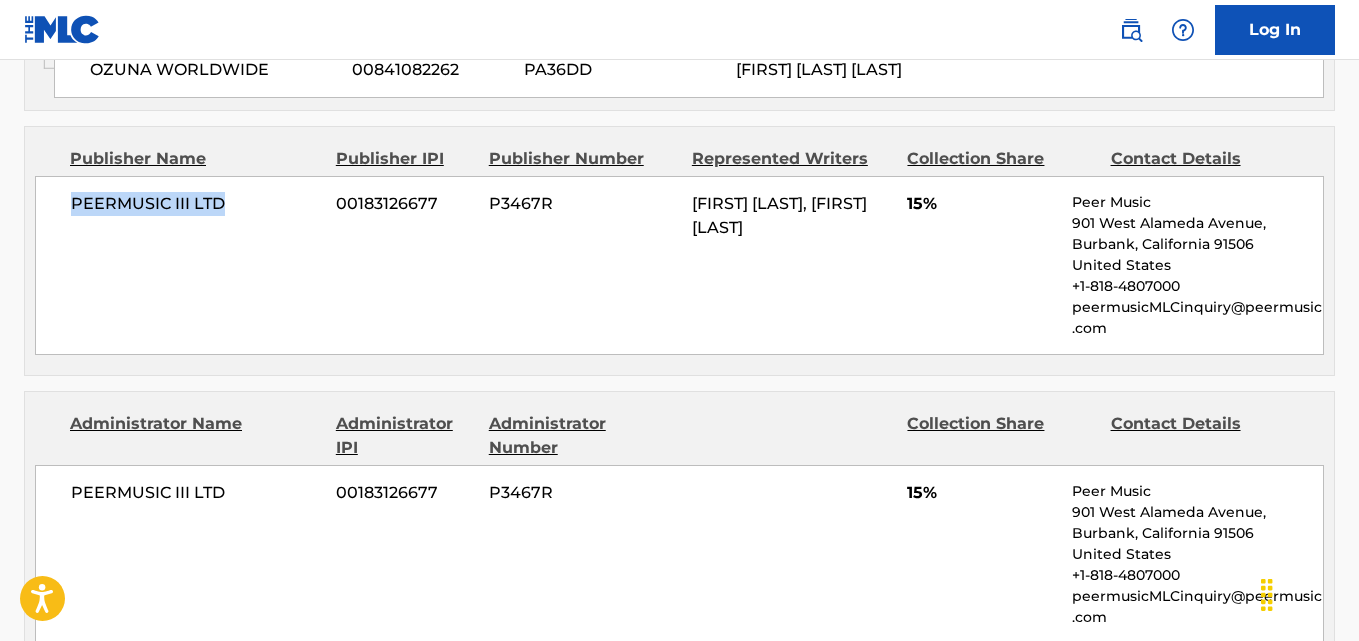 drag, startPoint x: 75, startPoint y: 229, endPoint x: 232, endPoint y: 230, distance: 157.00319 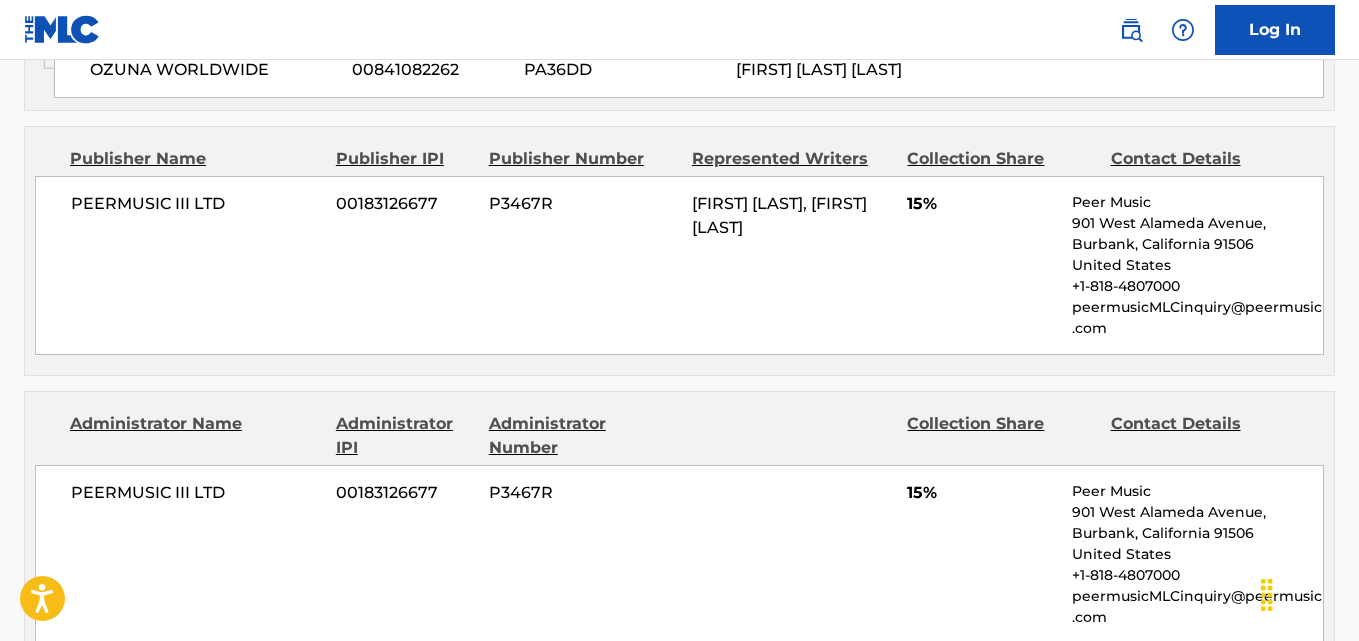 click on "15%" at bounding box center (982, 204) 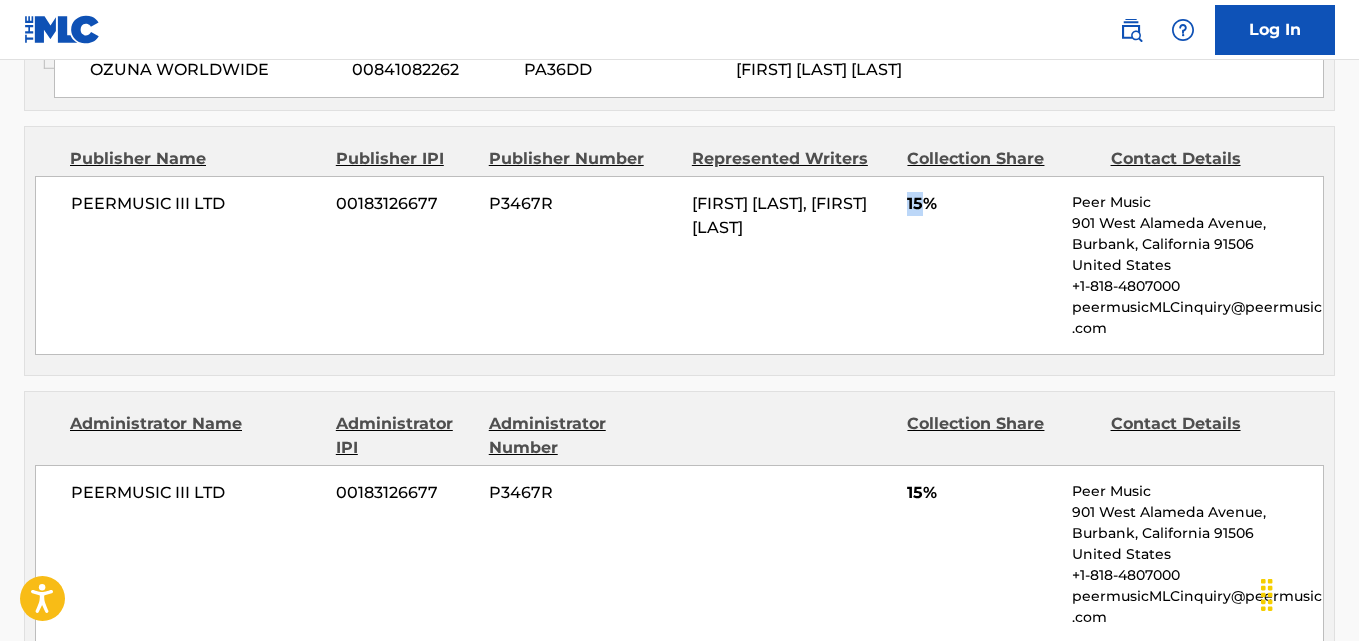 click on "15%" at bounding box center (982, 204) 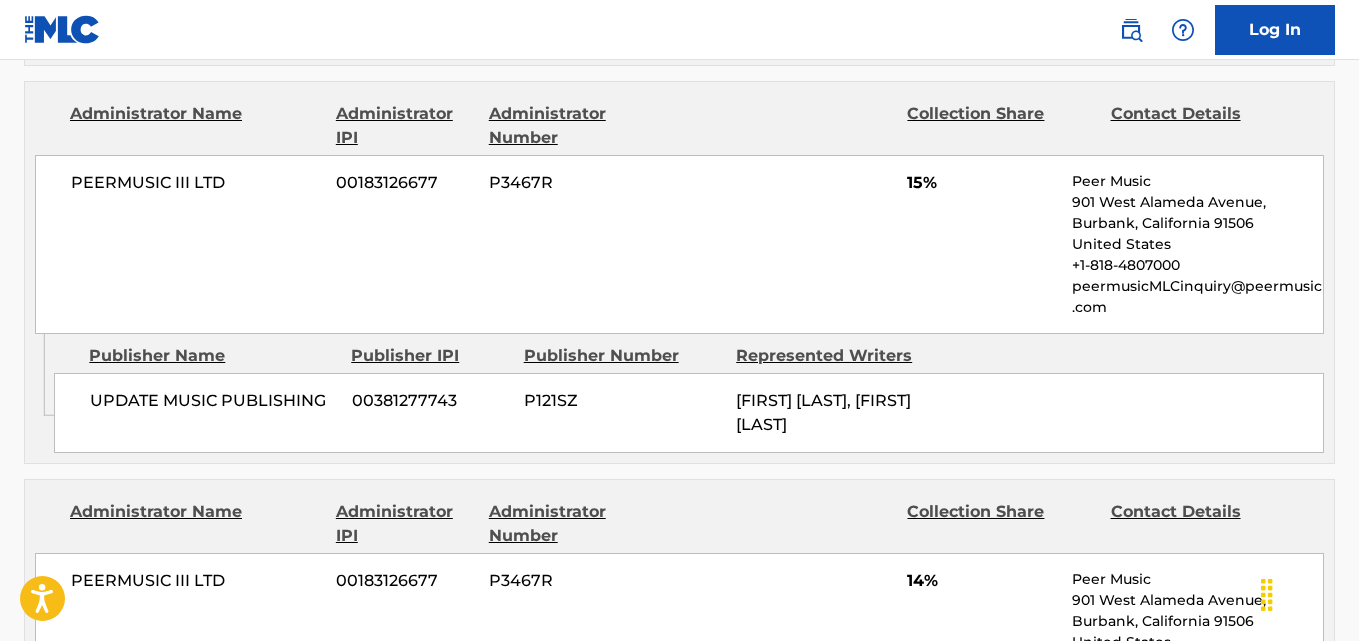 scroll, scrollTop: 1695, scrollLeft: 0, axis: vertical 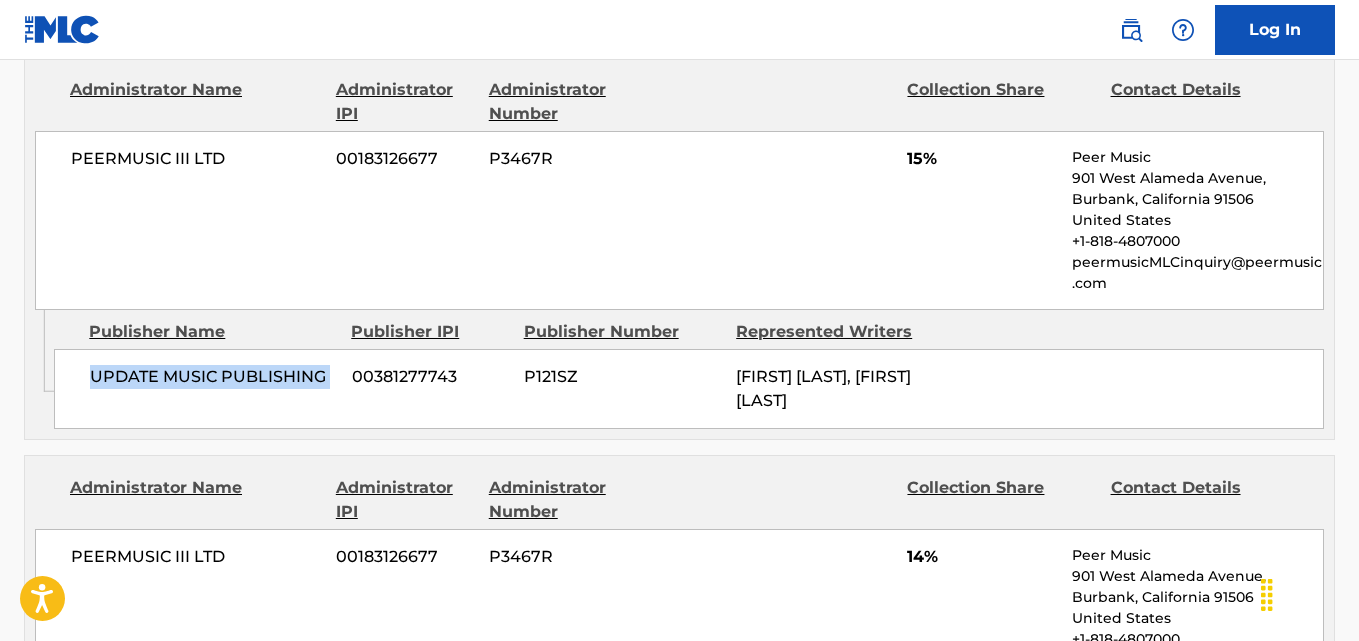 drag, startPoint x: 66, startPoint y: 394, endPoint x: 355, endPoint y: 394, distance: 289 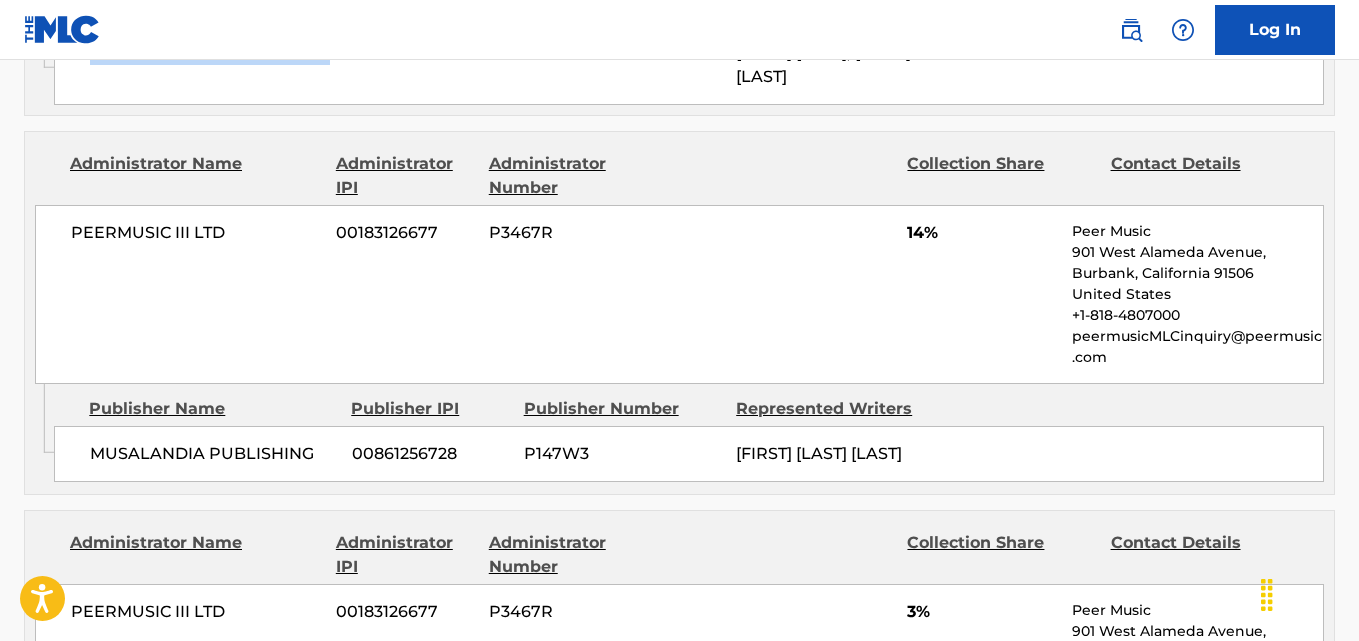 scroll, scrollTop: 2028, scrollLeft: 0, axis: vertical 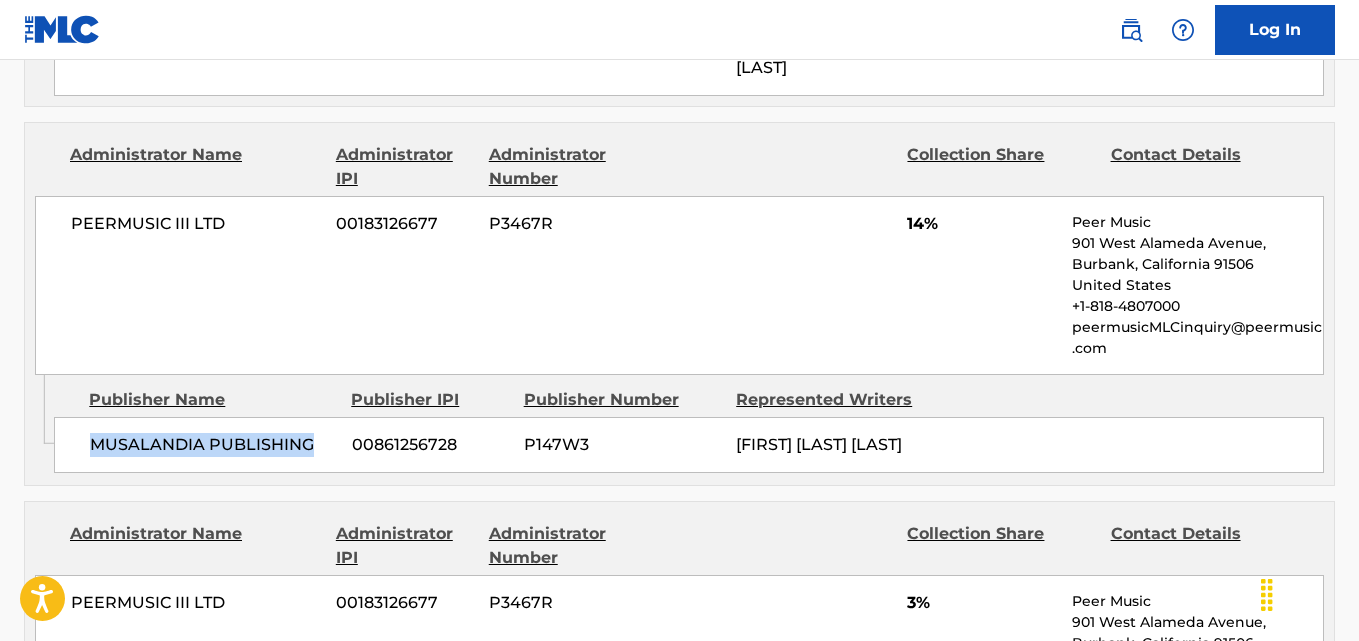 drag, startPoint x: 88, startPoint y: 481, endPoint x: 315, endPoint y: 485, distance: 227.03523 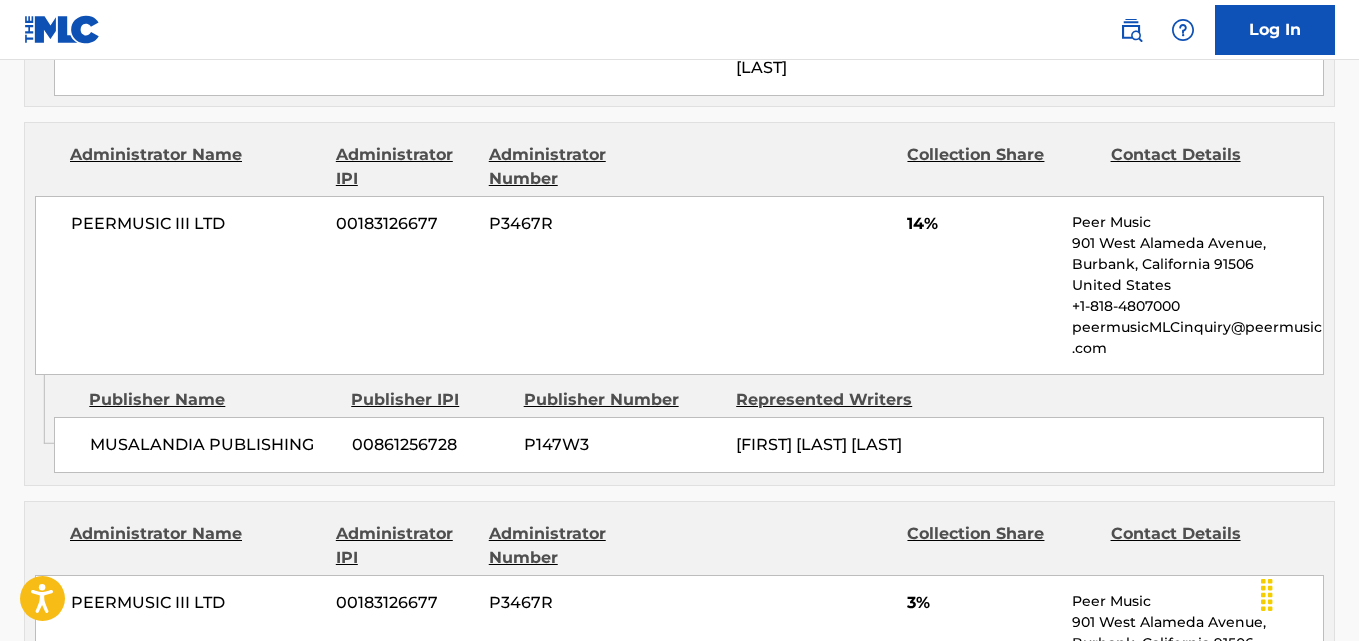 click on "14%" at bounding box center (982, 224) 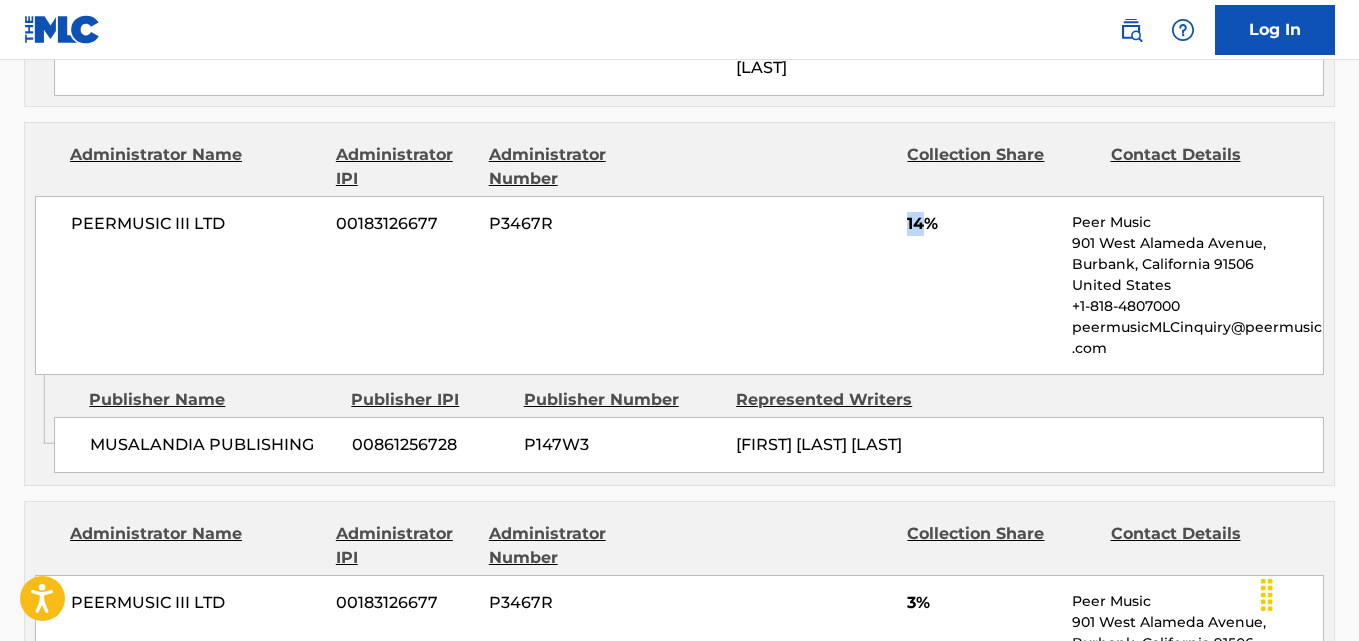 click on "14%" at bounding box center [982, 224] 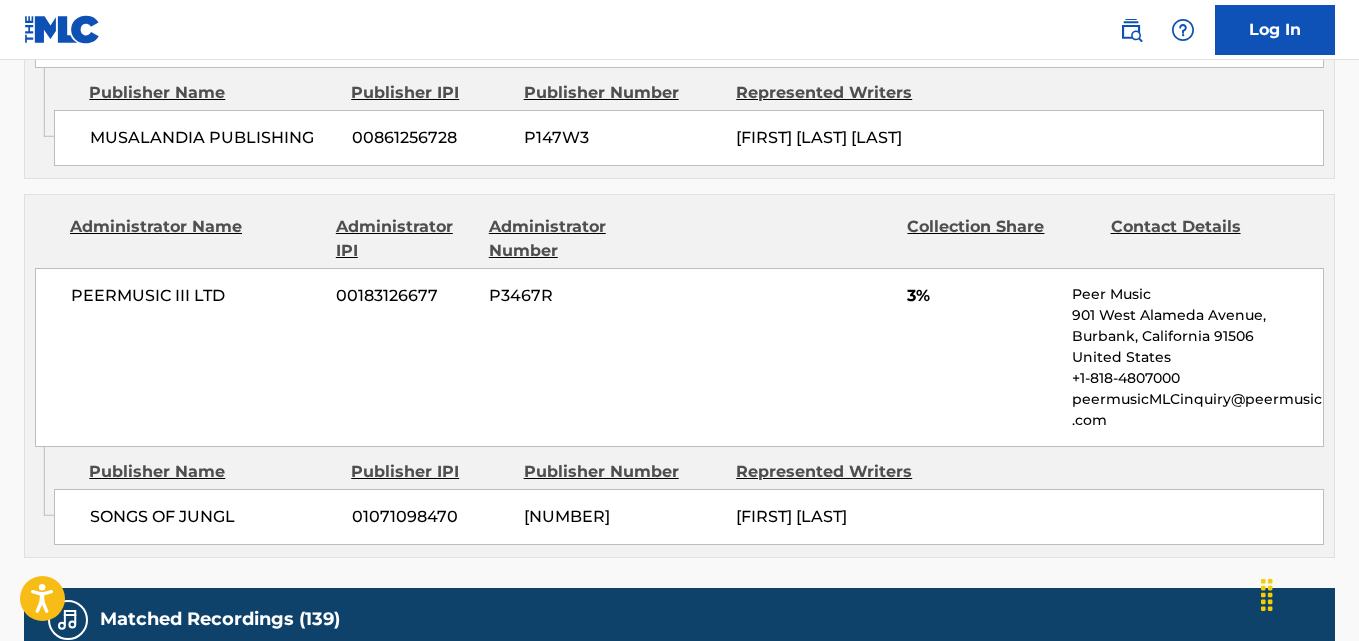 scroll, scrollTop: 2361, scrollLeft: 0, axis: vertical 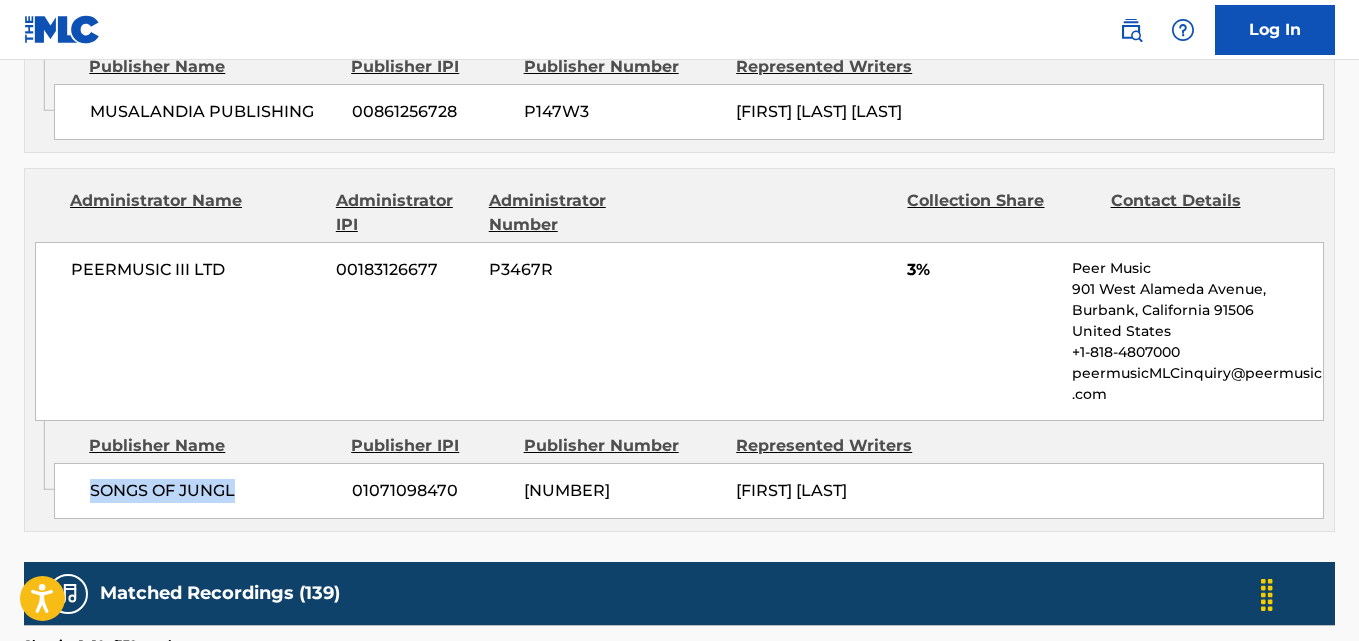 drag, startPoint x: 94, startPoint y: 544, endPoint x: 266, endPoint y: 544, distance: 172 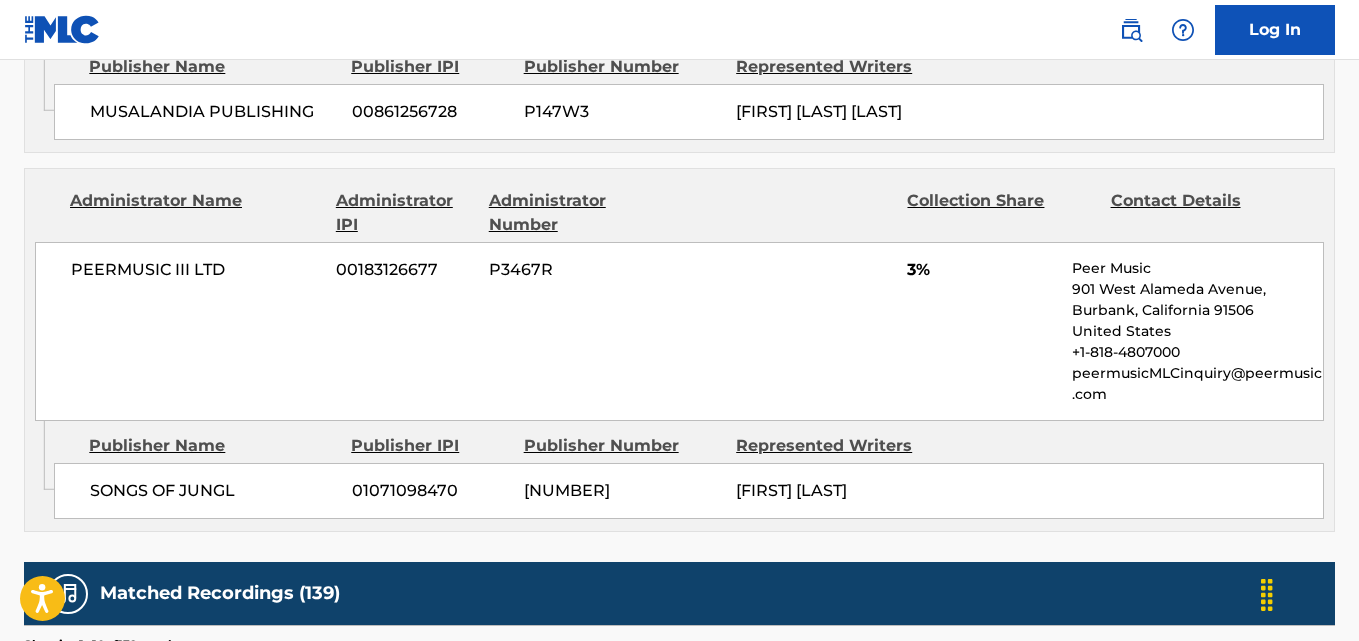 click on "PEERMUSIC III LTD [NUMBER] [ID] 3% Peer Music [NUMBER] [STREET], [CITY], [STATE] [COUNTRY] [PHONE] [EMAIL]" at bounding box center (679, 331) 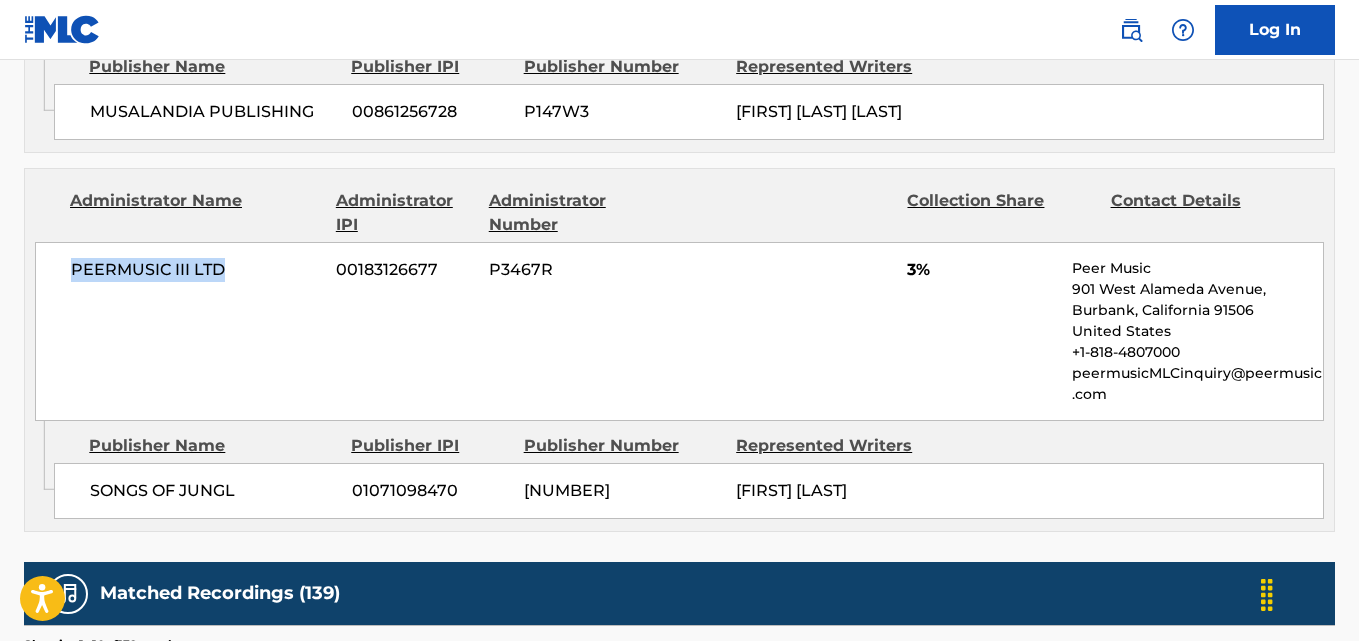 drag, startPoint x: 66, startPoint y: 315, endPoint x: 279, endPoint y: 314, distance: 213.00235 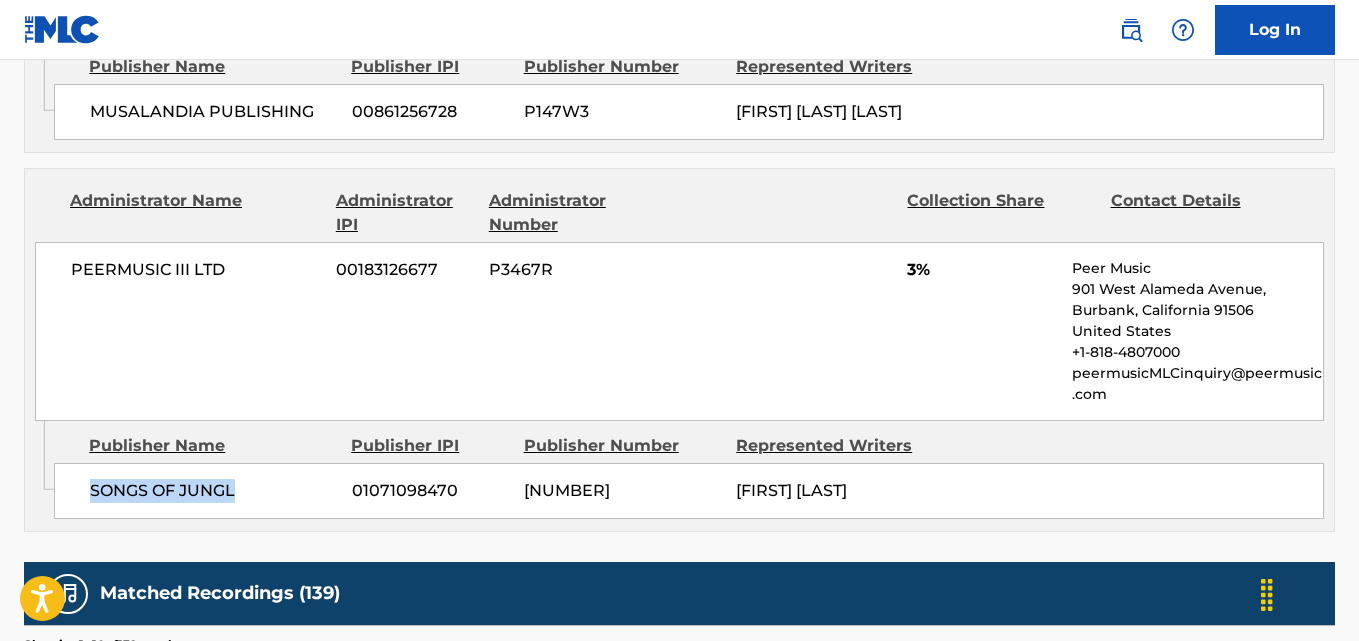 drag, startPoint x: 84, startPoint y: 535, endPoint x: 237, endPoint y: 533, distance: 153.01308 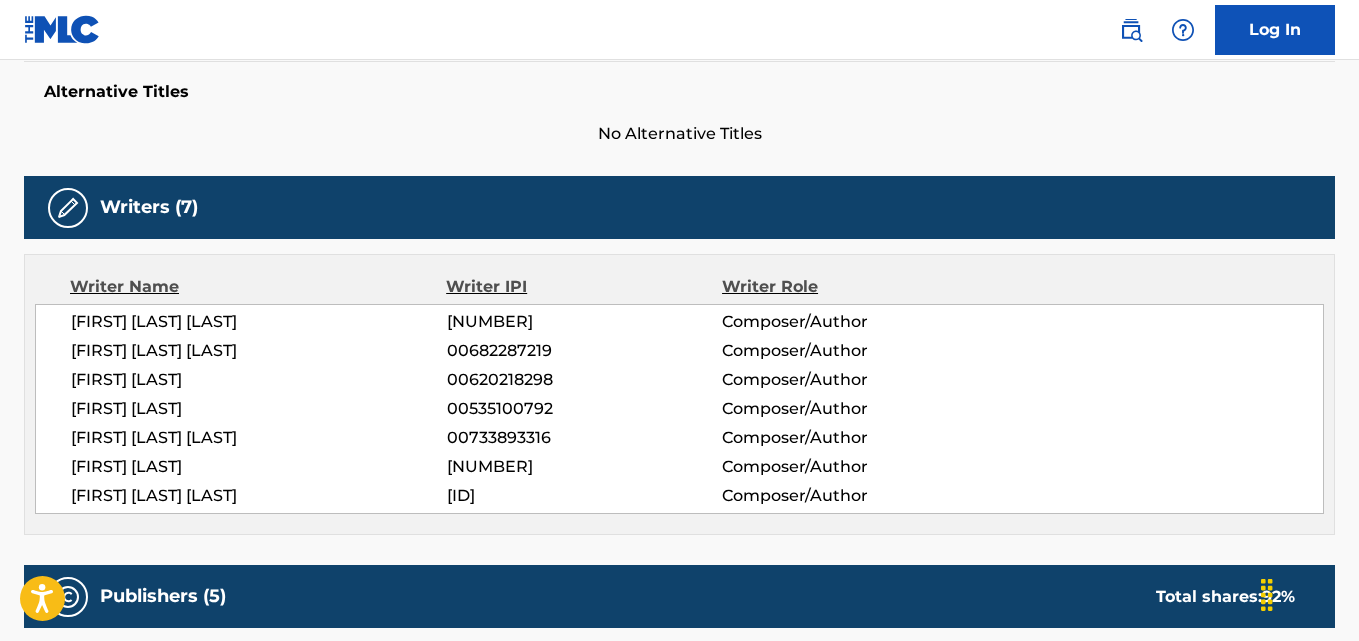 scroll, scrollTop: 861, scrollLeft: 0, axis: vertical 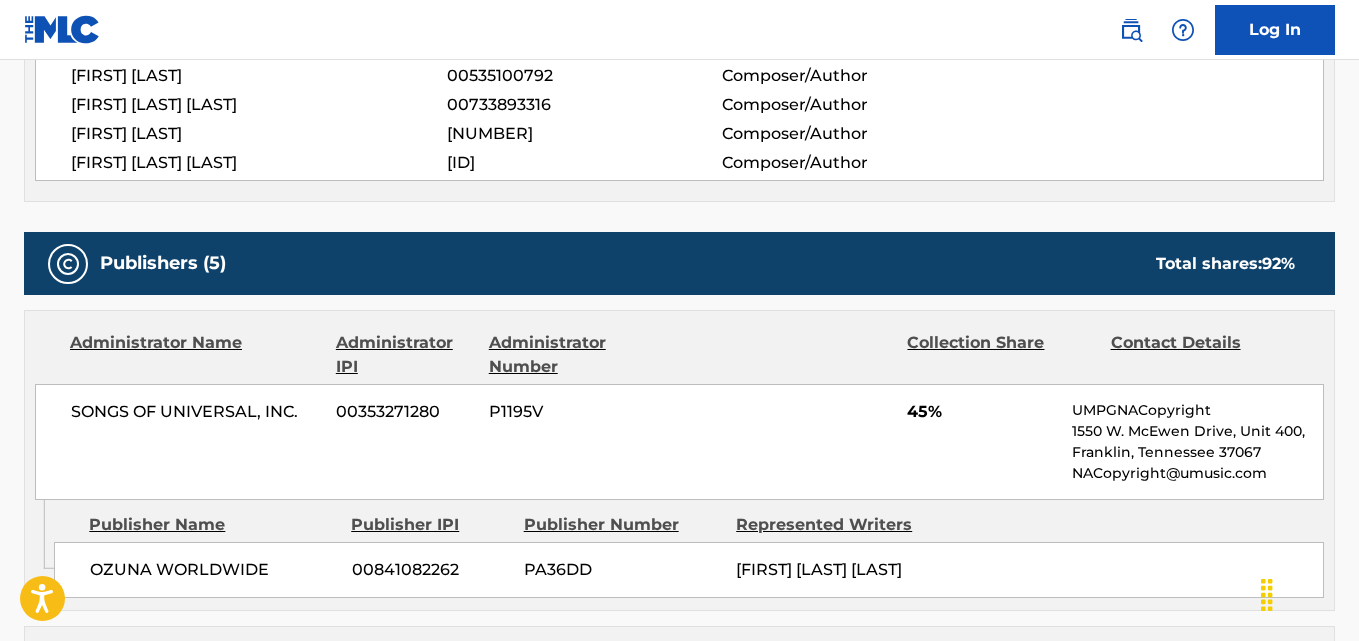 click on "Writer Name Writer IPI Writer Role [FIRST_NAME] [LAST_NAME] [ID] Composer/Author [FIRST_NAME] [LAST_NAME] [ID] Composer/Author [FIRST_NAME] [LAST_NAME] [ID] Composer/Author [FIRST_NAME] [LAST_NAME] [ID] Composer/Author [FIRST_NAME] [LAST_NAME] [ID] Composer/Author [FIRST_NAME] [LAST_NAME] [ID] Composer/Author" at bounding box center (679, 61) 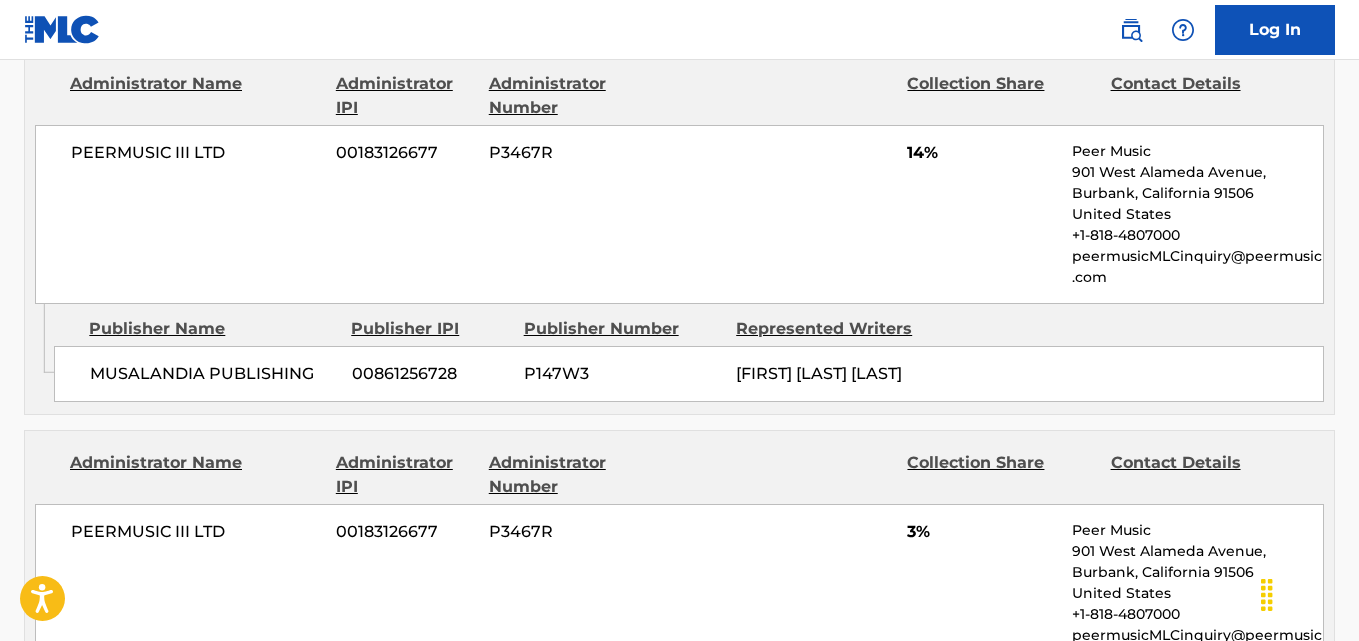 scroll, scrollTop: 2194, scrollLeft: 0, axis: vertical 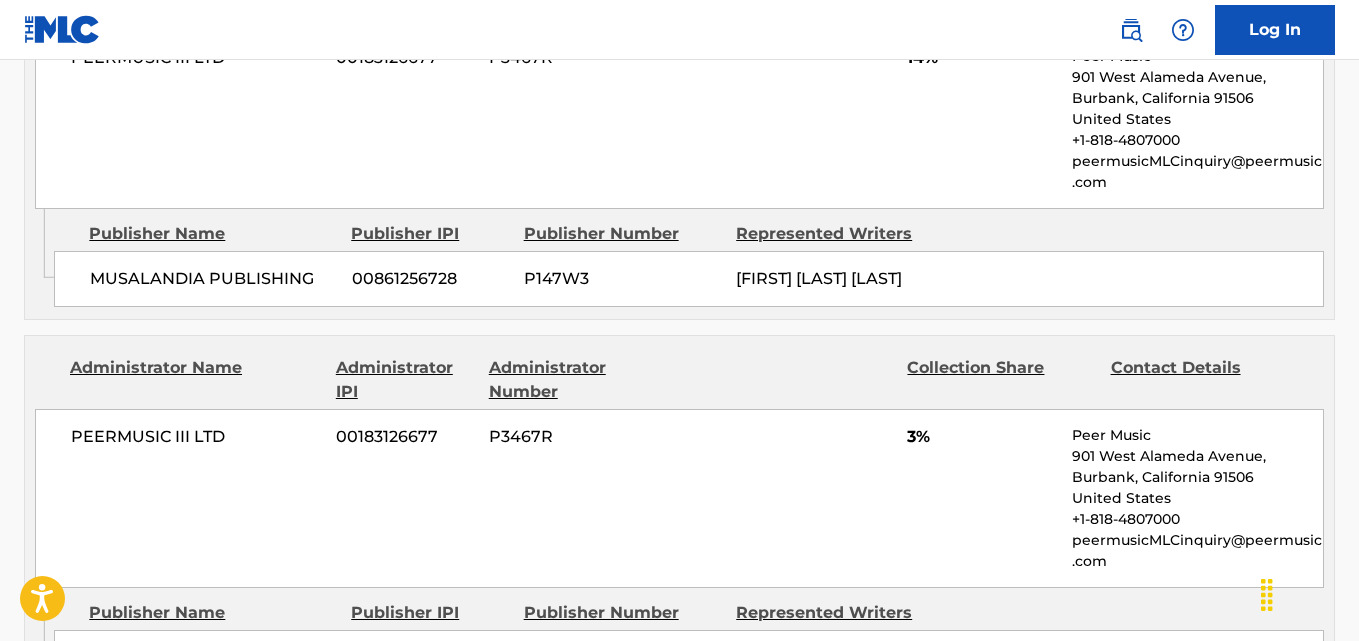 click on "Publisher Name Publisher IPI Publisher Number Represented Writers MUSALANDIA PUBLISHING 00861256728 P147W3 [FIRST] [LAST]" at bounding box center (694, 259) 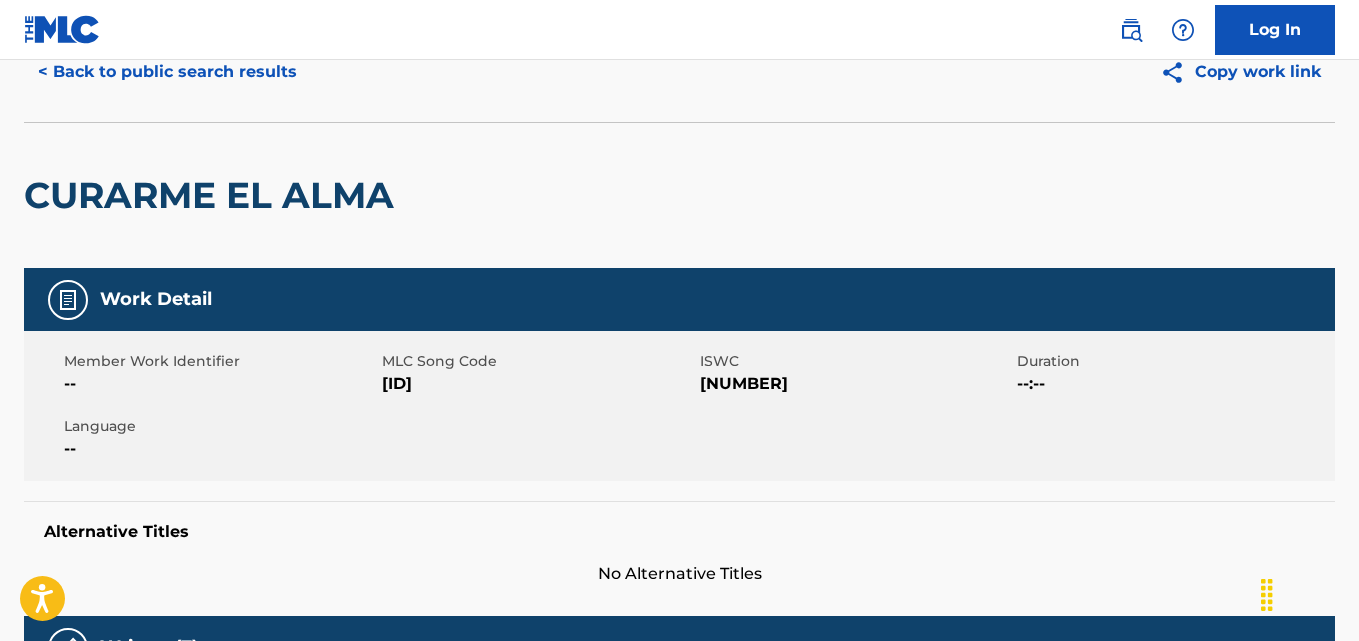 scroll, scrollTop: 0, scrollLeft: 0, axis: both 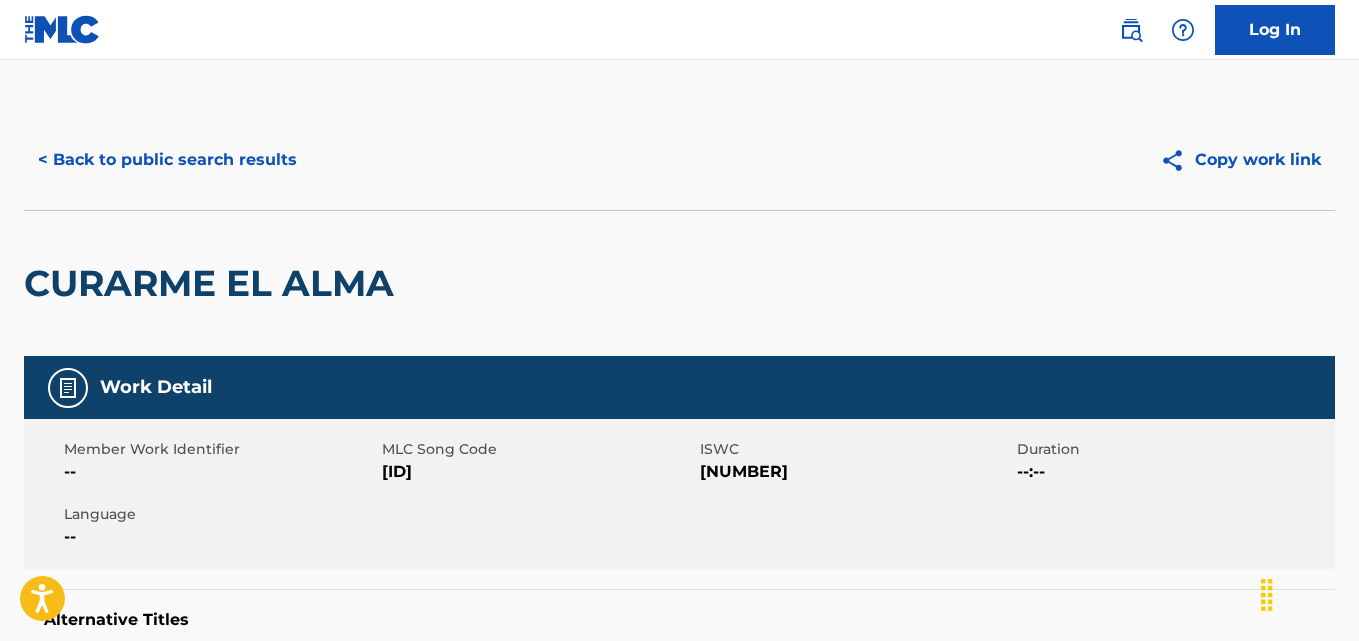 click on "< Back to public search results Copy work link" at bounding box center (679, 160) 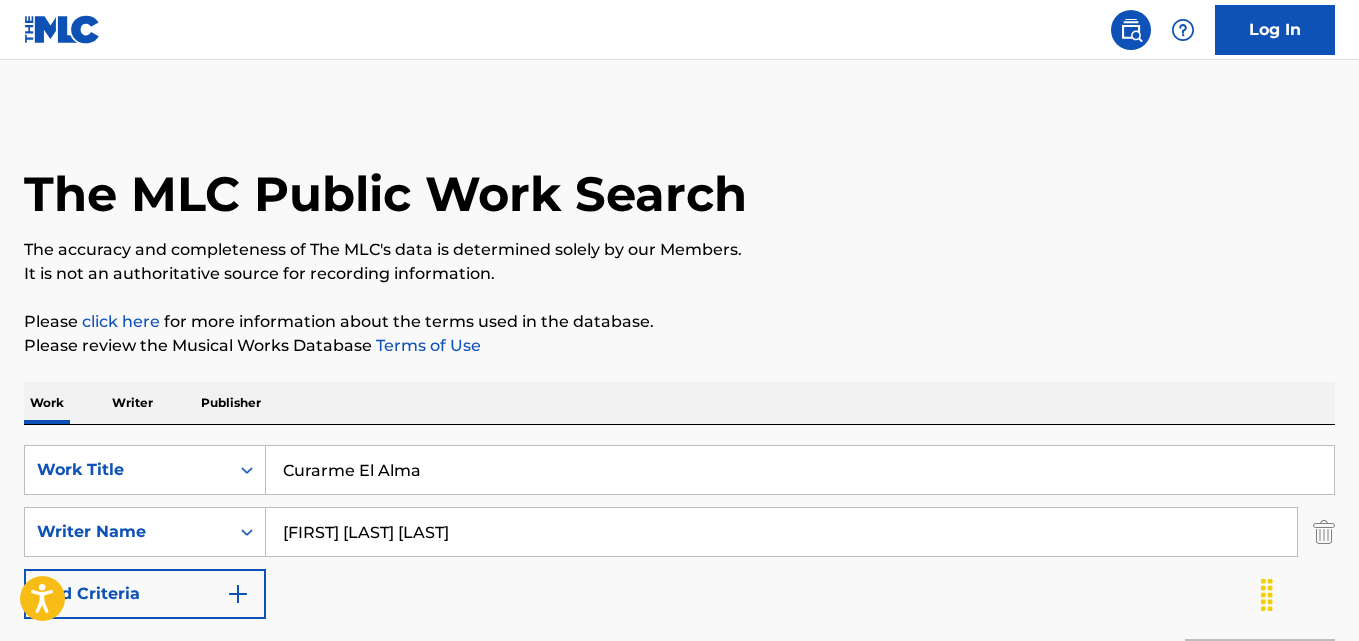 scroll, scrollTop: 333, scrollLeft: 0, axis: vertical 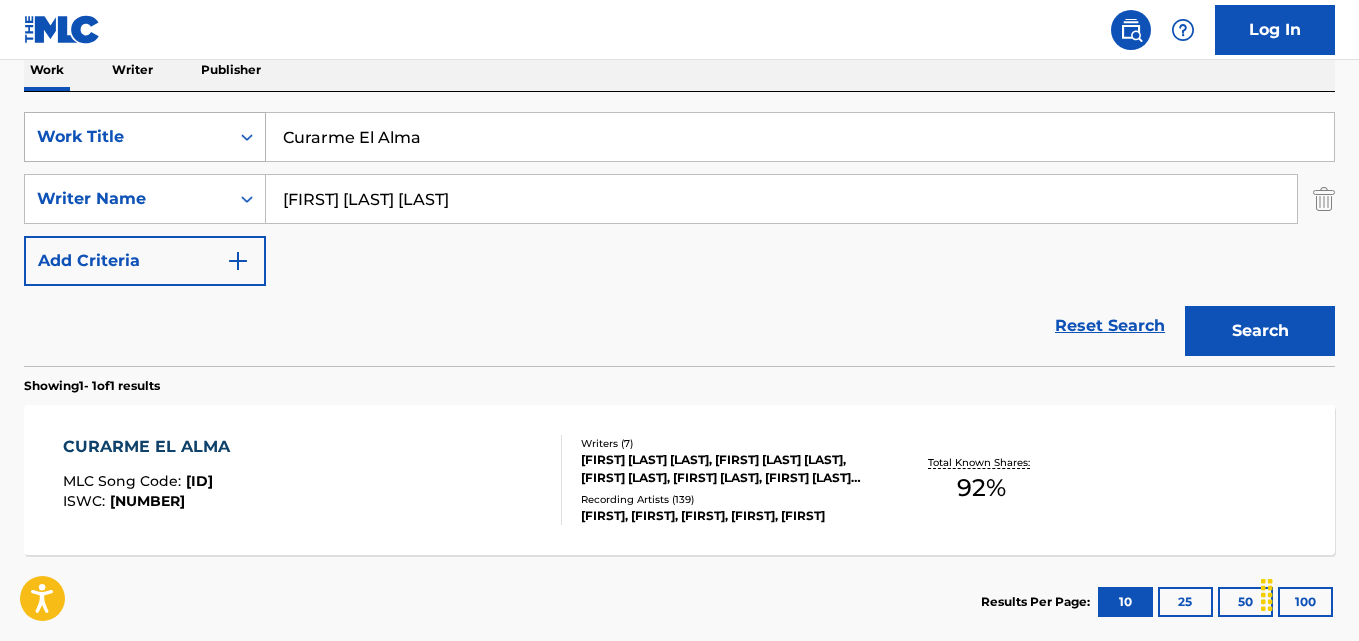 drag, startPoint x: 436, startPoint y: 115, endPoint x: 102, endPoint y: 147, distance: 335.52942 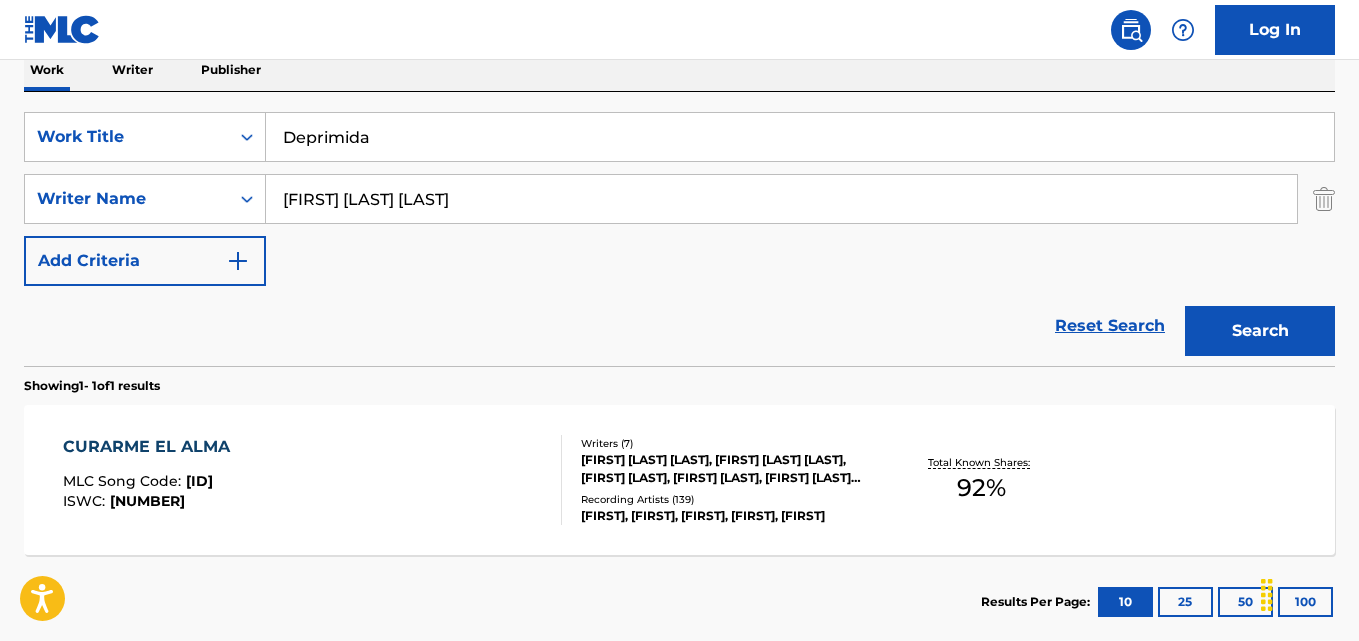 click on "Search" at bounding box center (1260, 331) 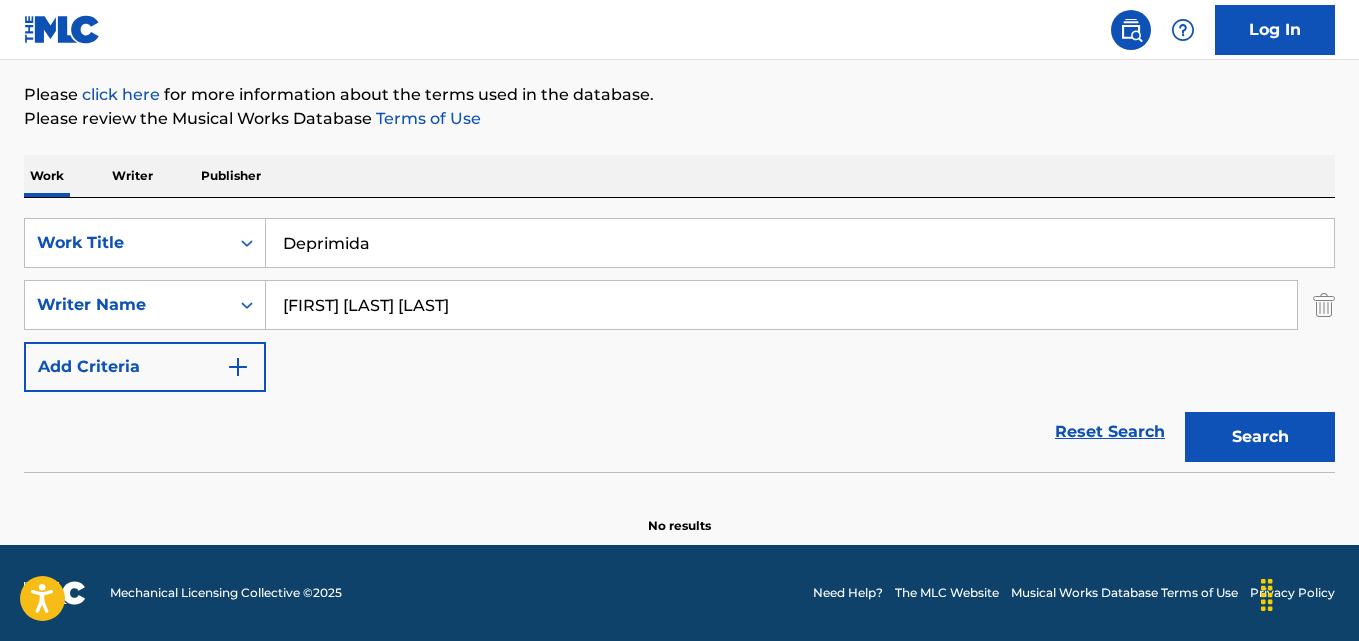 scroll, scrollTop: 227, scrollLeft: 0, axis: vertical 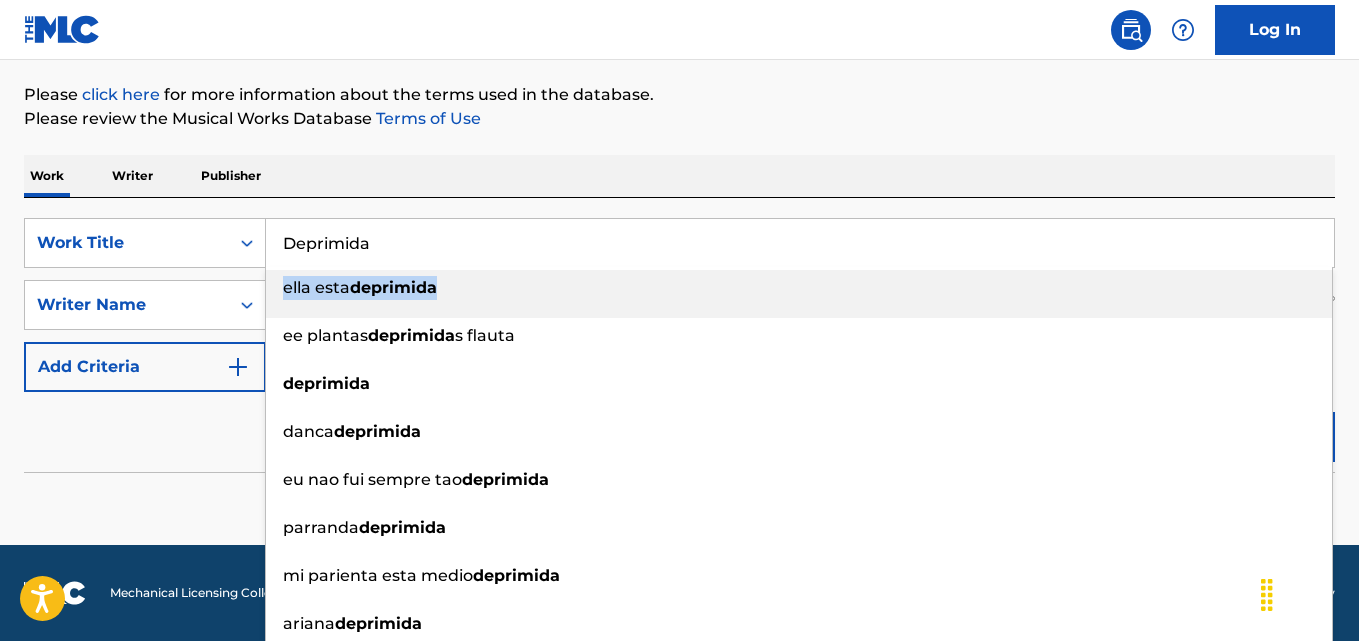 click on "ella esta  deprimida" at bounding box center [799, 294] 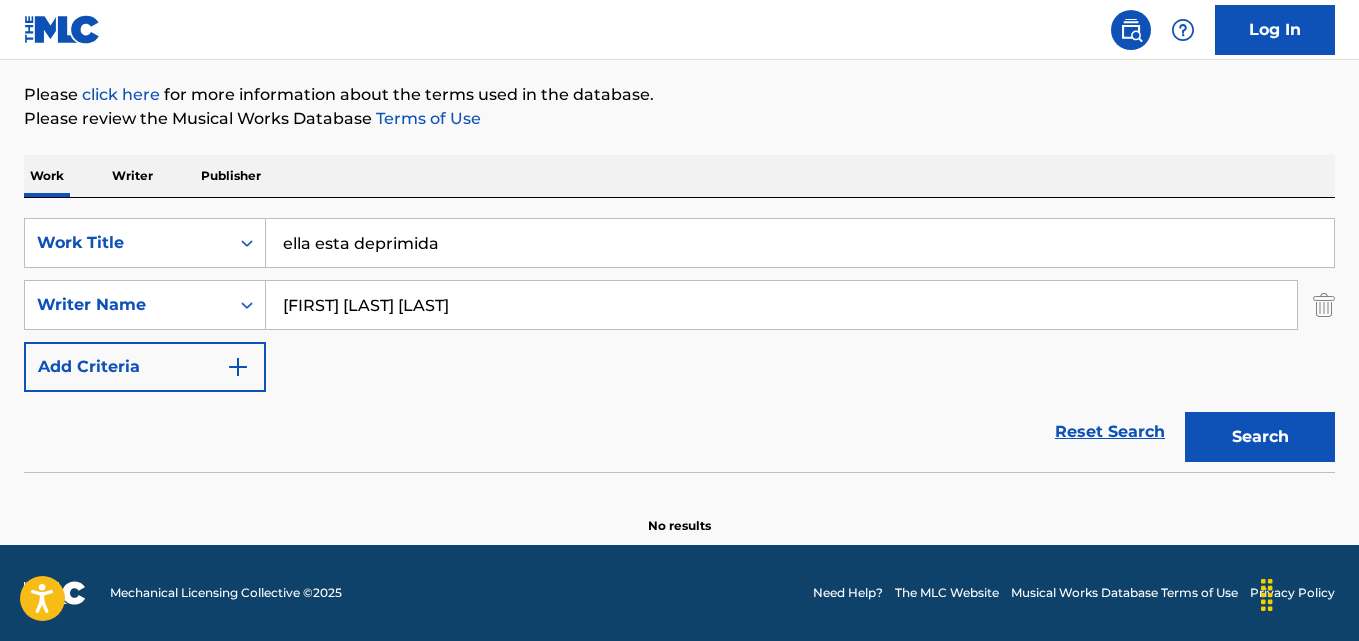 drag, startPoint x: 506, startPoint y: 315, endPoint x: 281, endPoint y: 320, distance: 225.05554 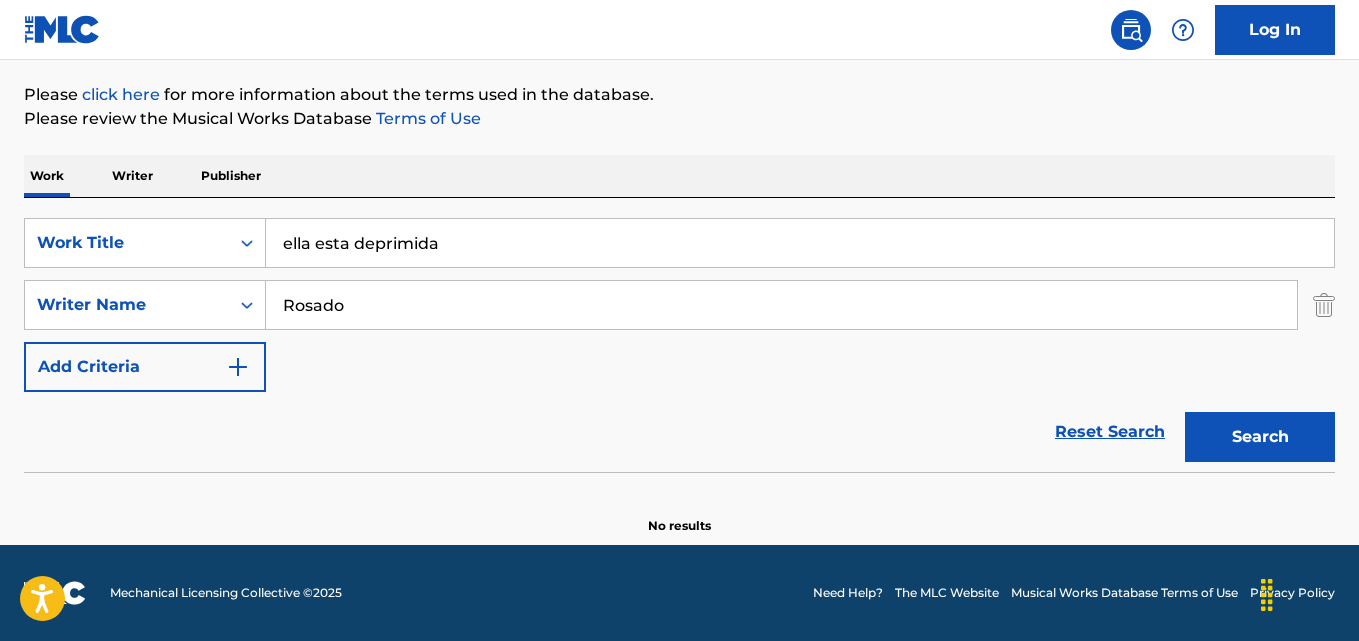 type on "Rosado" 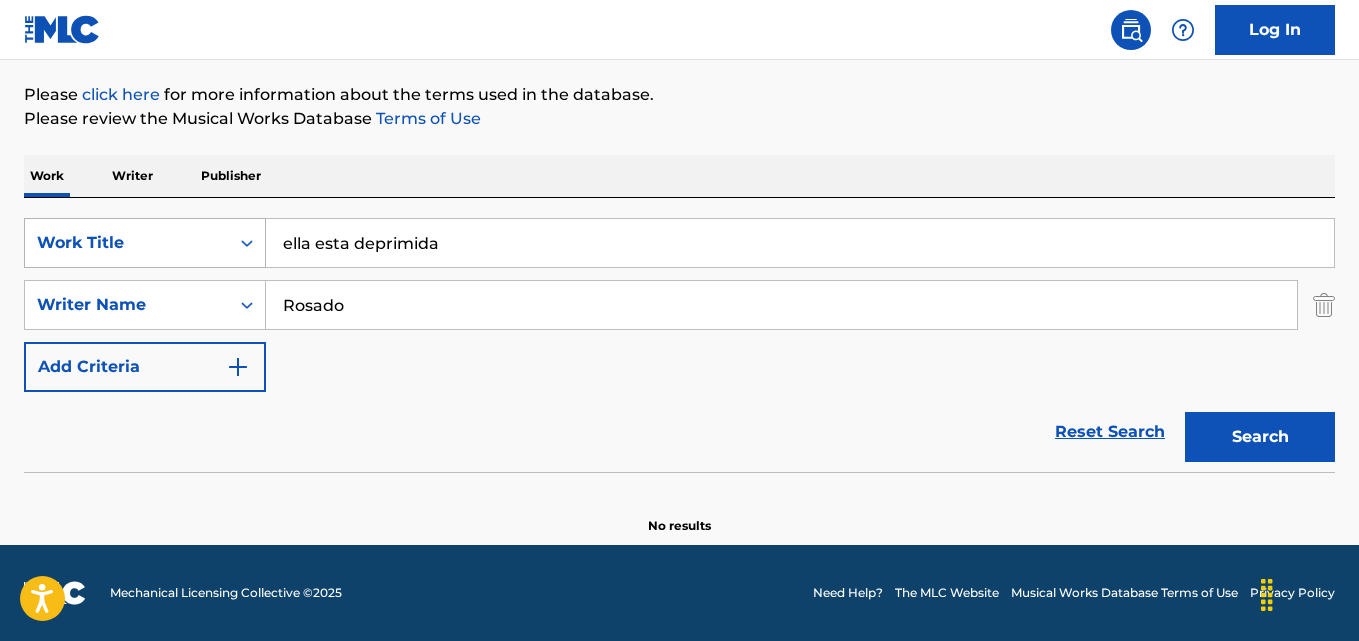 drag, startPoint x: 497, startPoint y: 235, endPoint x: 231, endPoint y: 241, distance: 266.06766 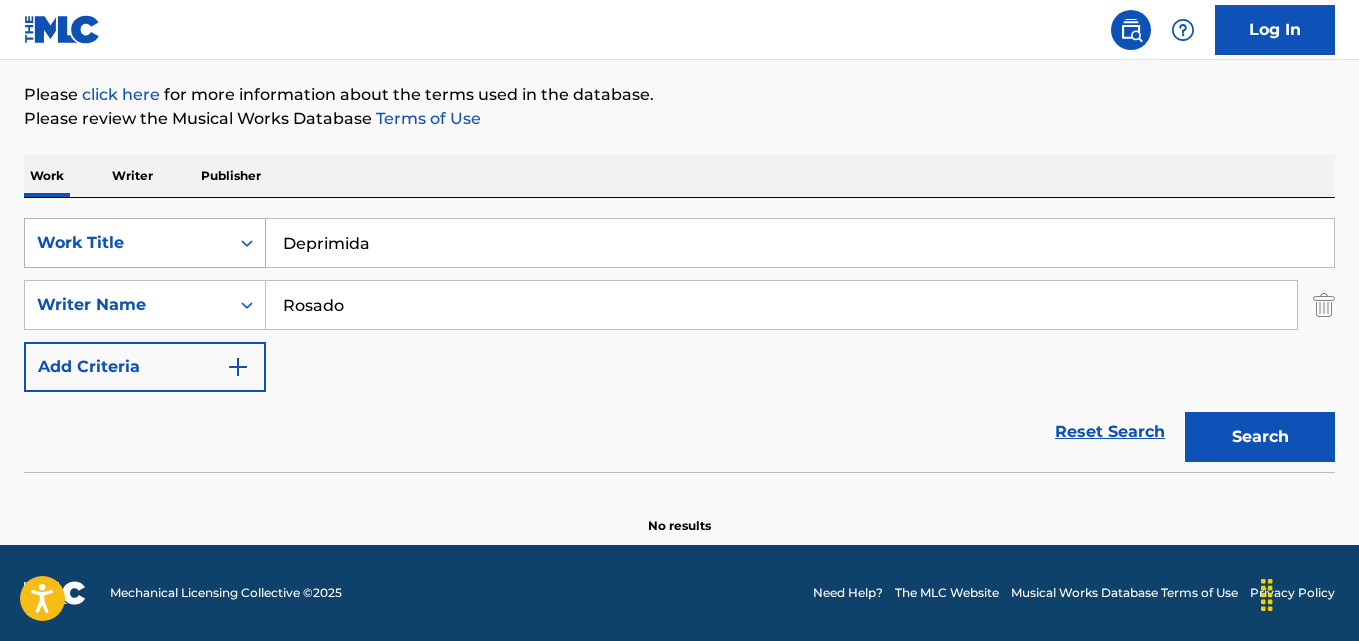 type on "Deprimida" 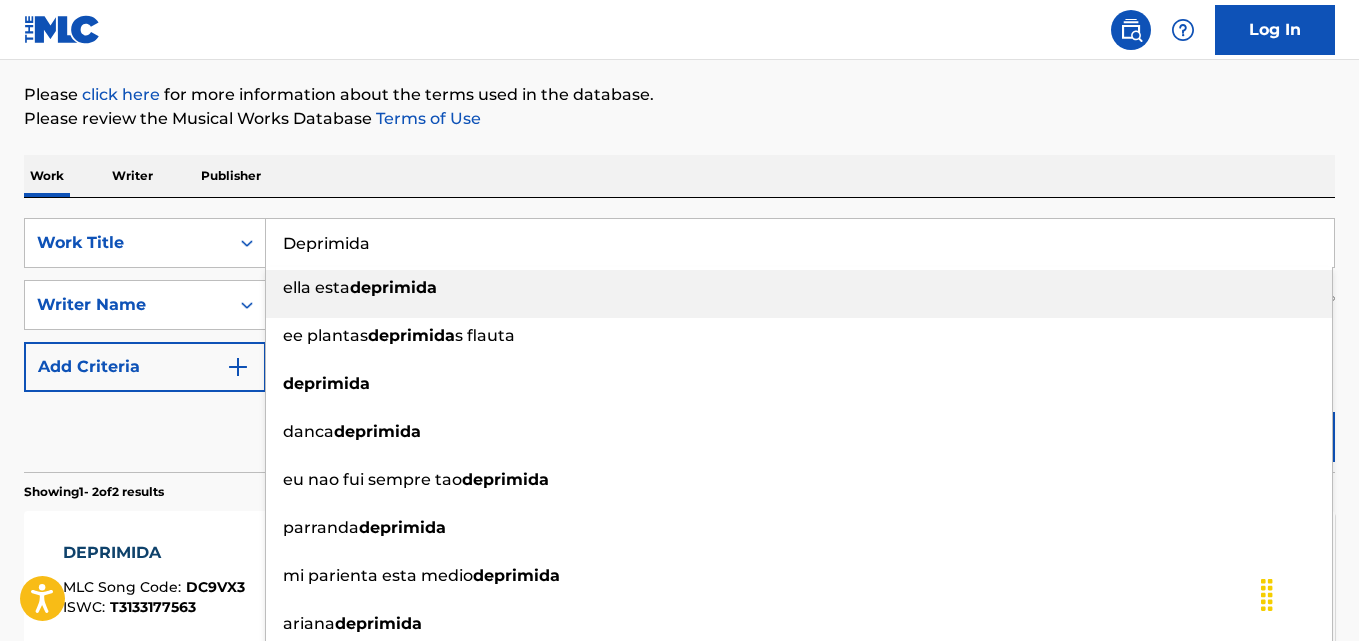 click on "Reset Search Search" at bounding box center (679, 432) 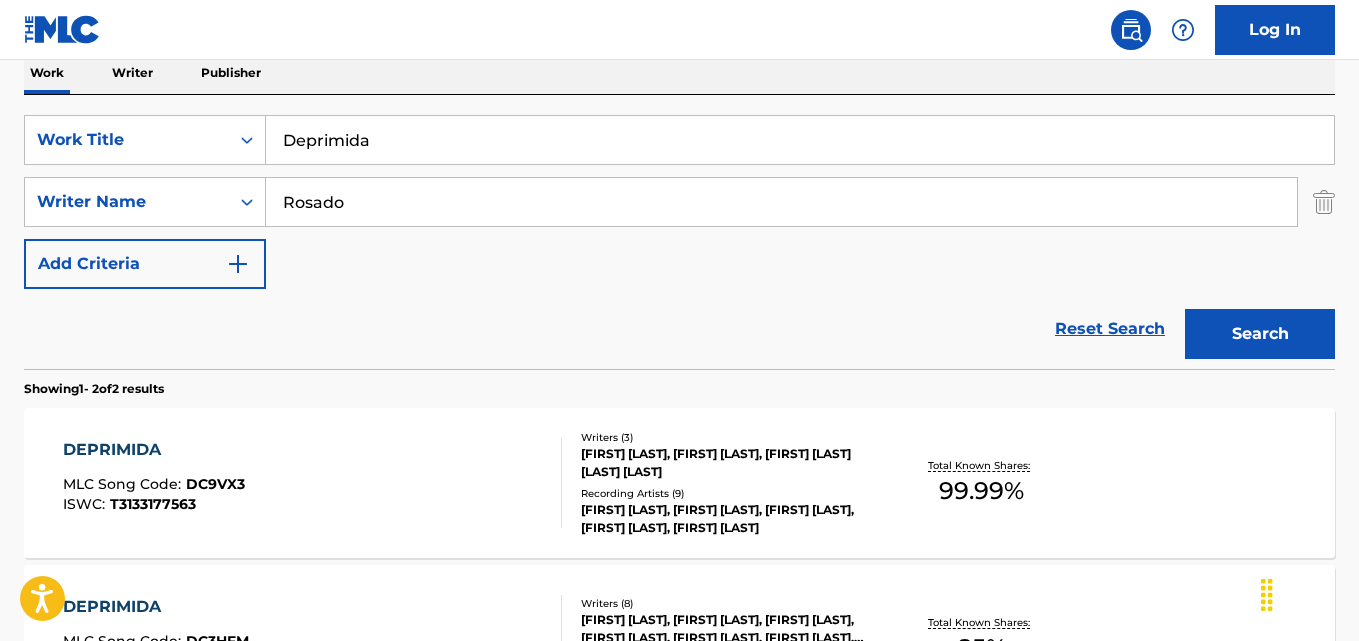 scroll, scrollTop: 394, scrollLeft: 0, axis: vertical 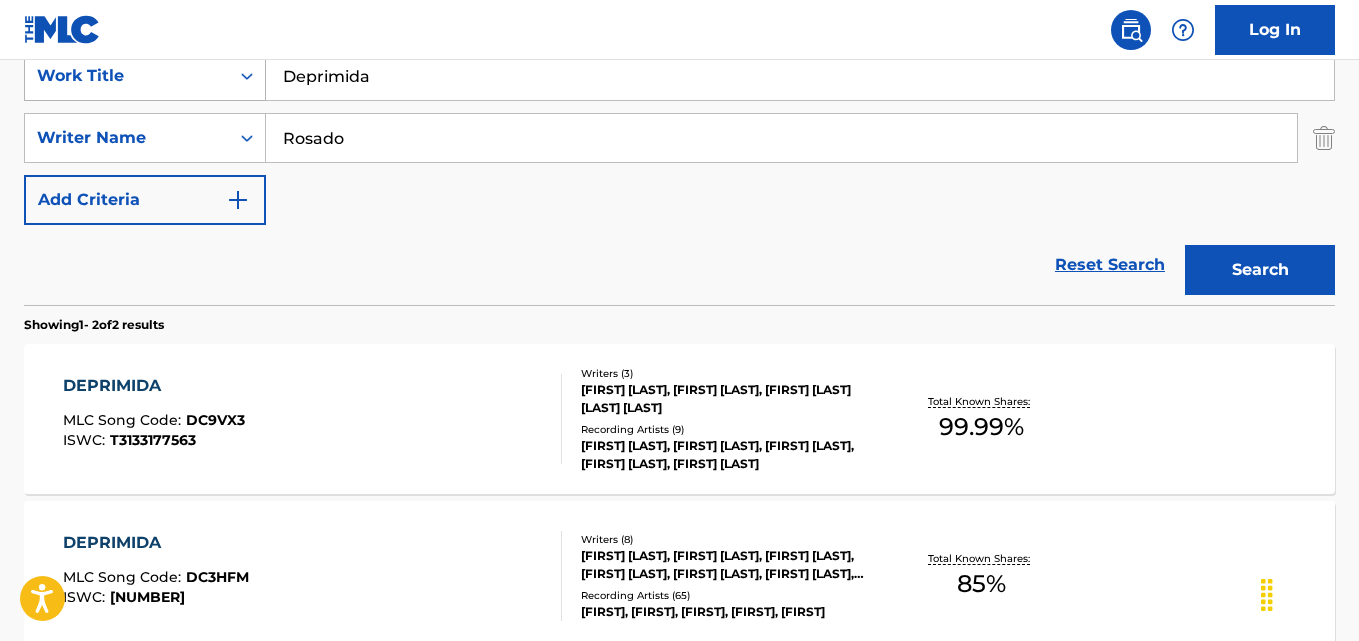 drag, startPoint x: 430, startPoint y: 75, endPoint x: 163, endPoint y: 92, distance: 267.54065 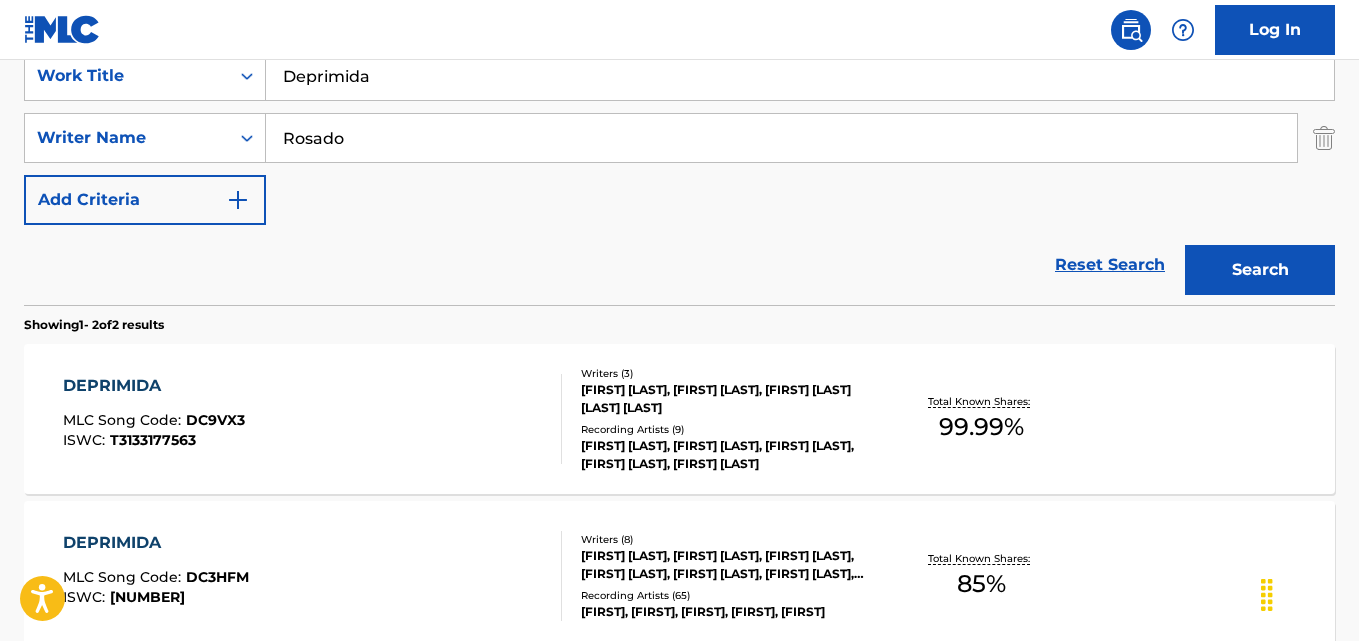 scroll, scrollTop: 560, scrollLeft: 0, axis: vertical 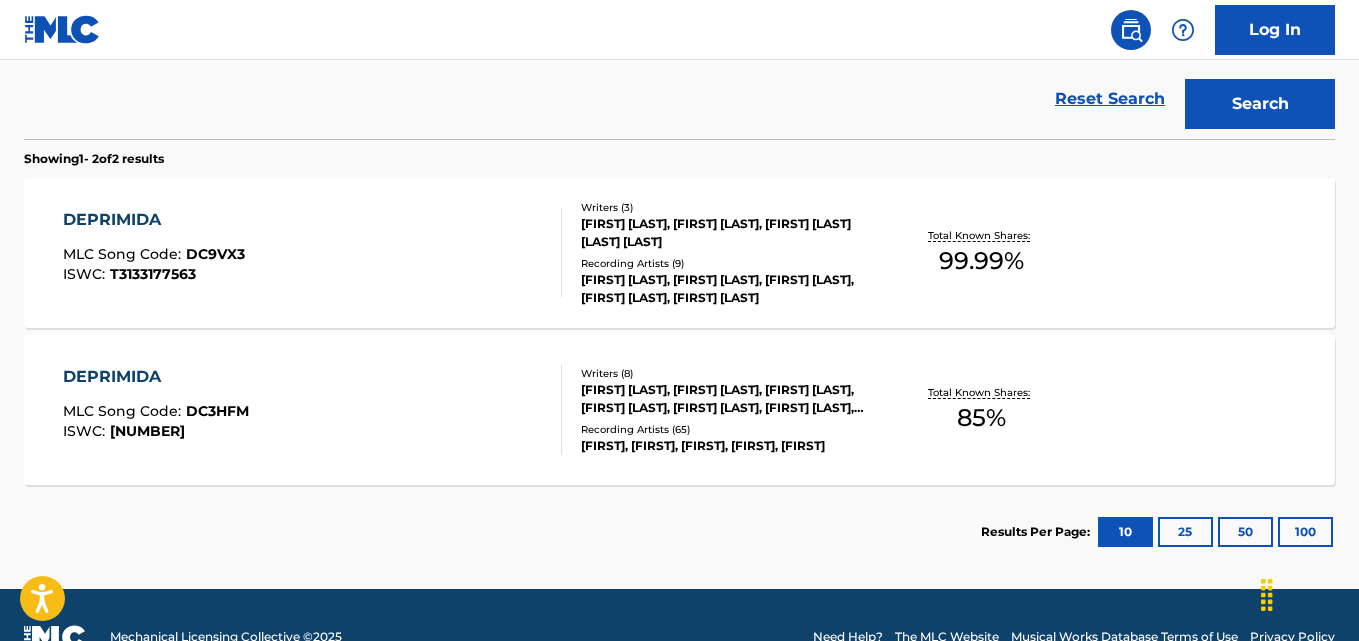 click on "DEPRIMIDA" at bounding box center (154, 220) 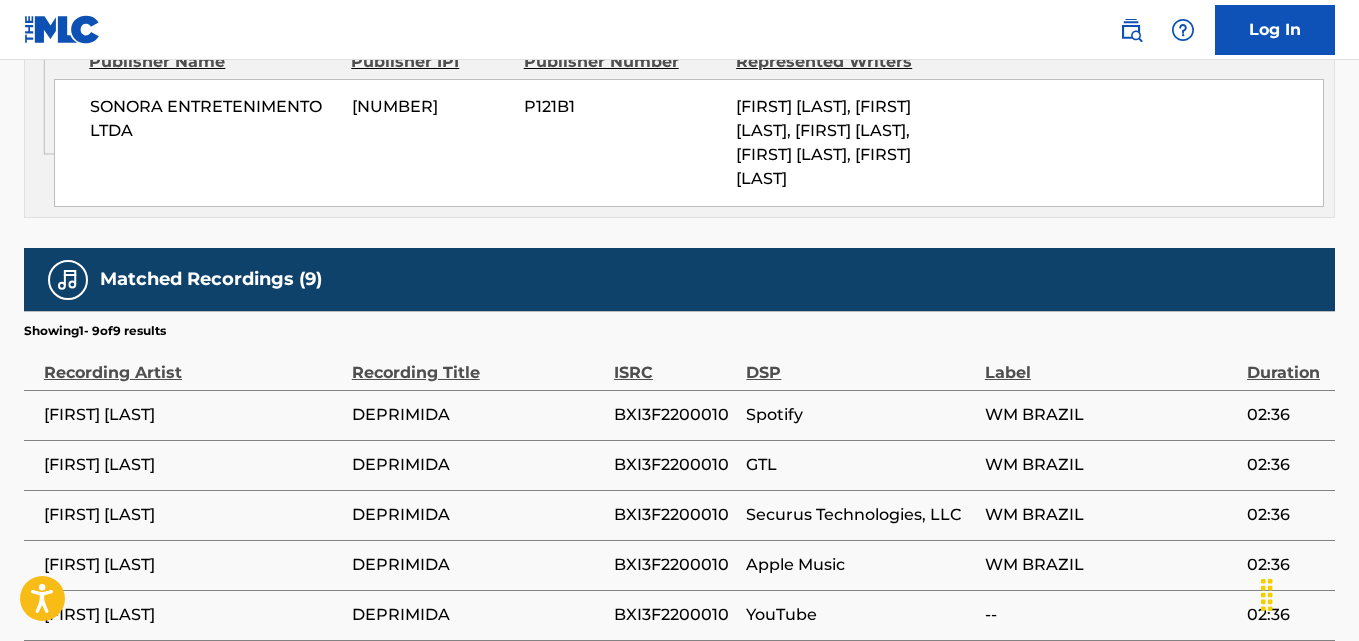 scroll, scrollTop: 500, scrollLeft: 0, axis: vertical 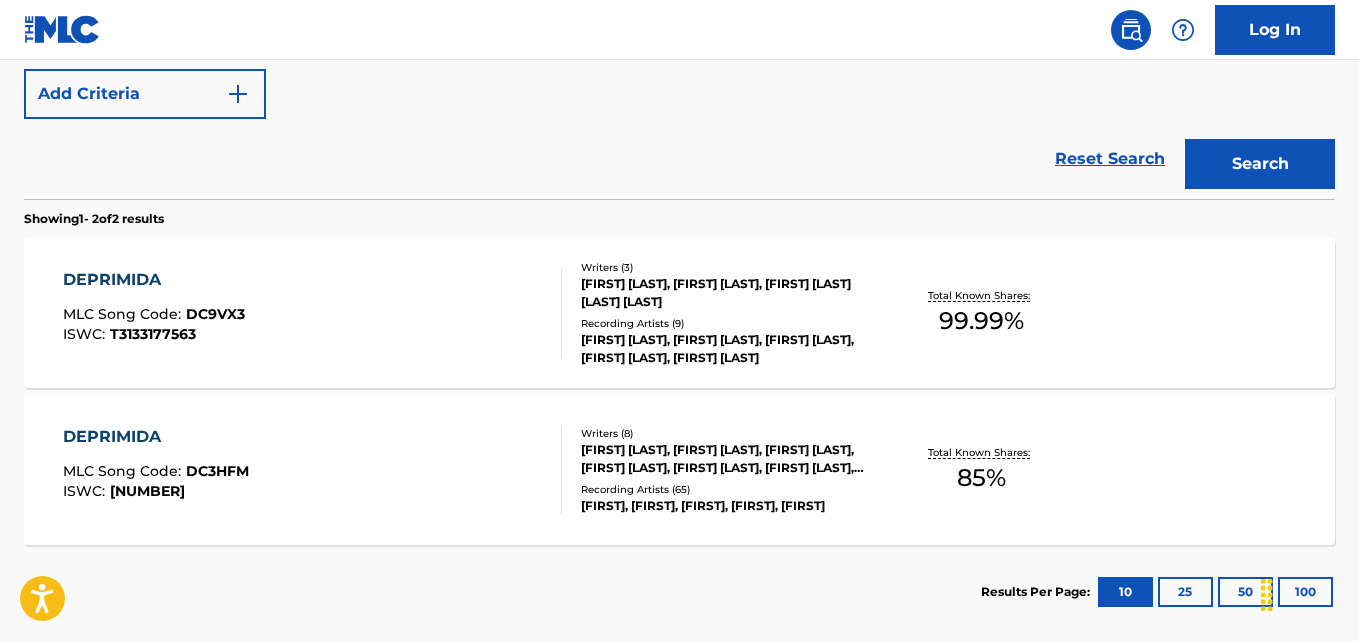 click on "DEPRIMIDA" at bounding box center [156, 437] 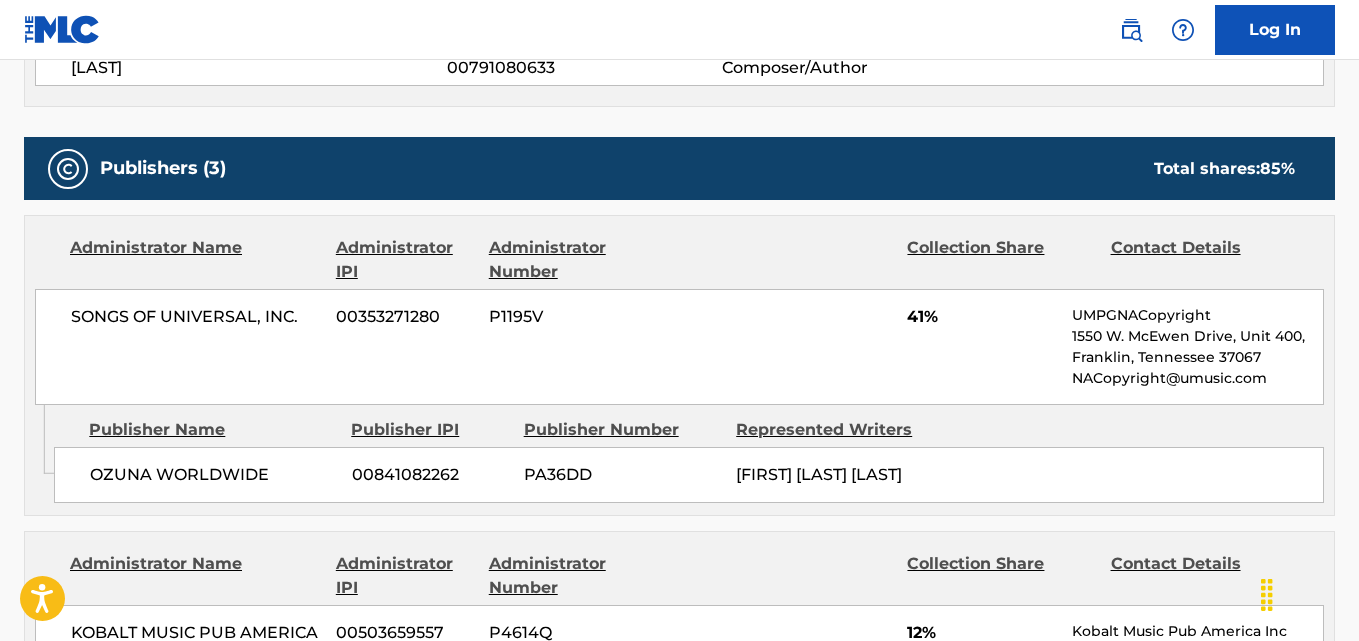 scroll, scrollTop: 1000, scrollLeft: 0, axis: vertical 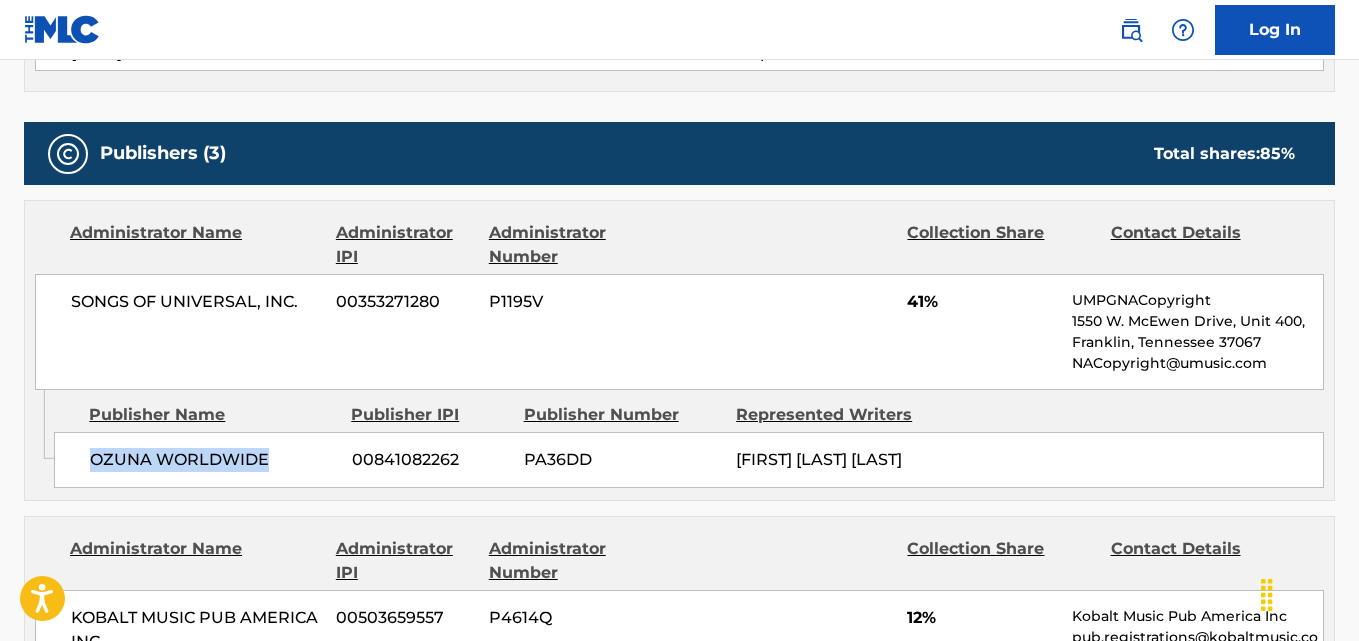 drag, startPoint x: 81, startPoint y: 463, endPoint x: 268, endPoint y: 463, distance: 187 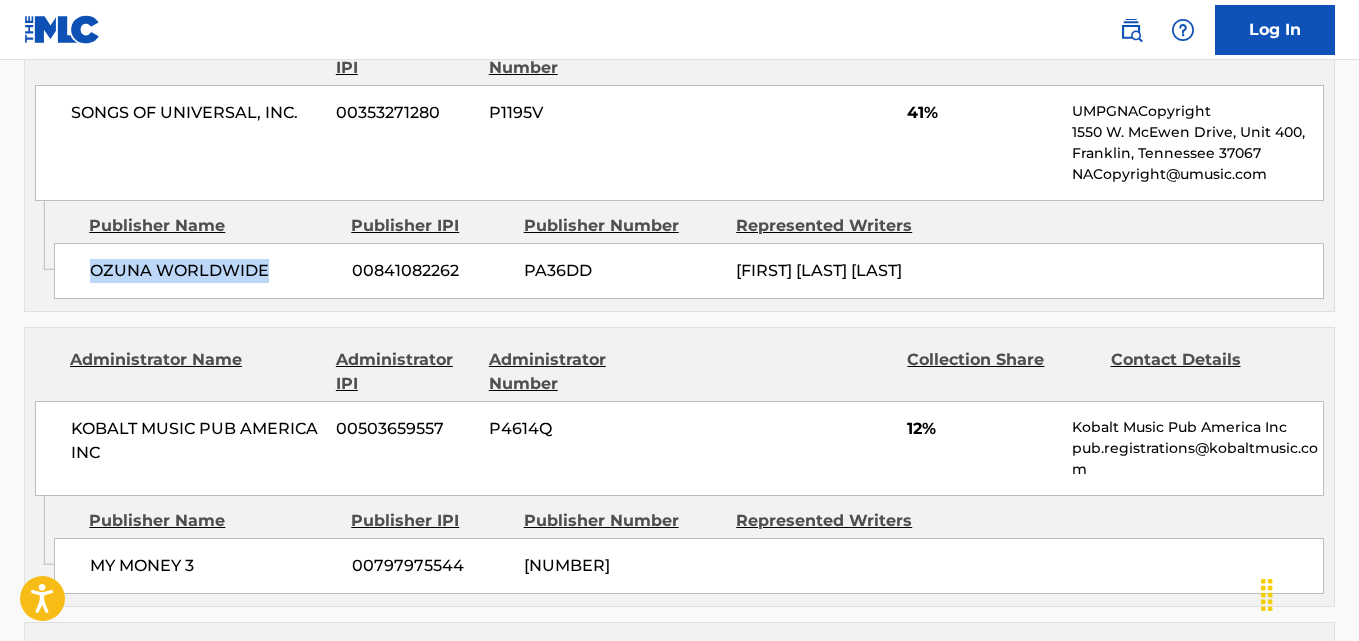 scroll, scrollTop: 1333, scrollLeft: 0, axis: vertical 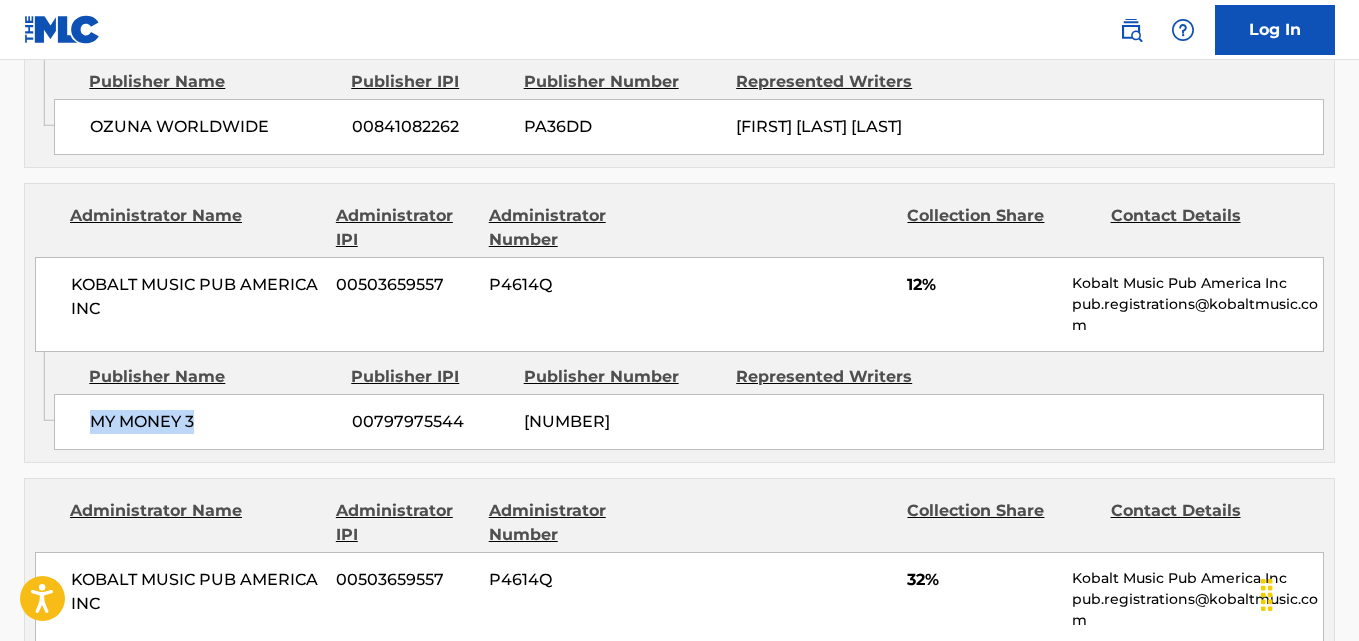 drag, startPoint x: 91, startPoint y: 438, endPoint x: 231, endPoint y: 441, distance: 140.03214 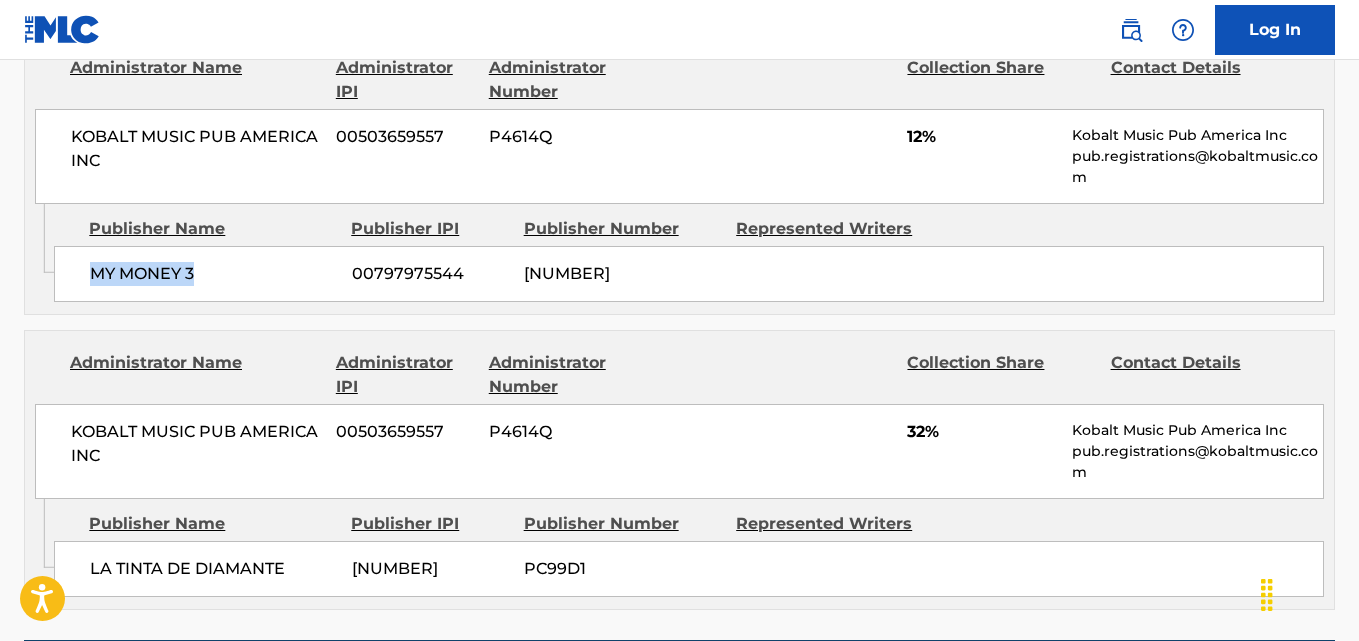 scroll, scrollTop: 1667, scrollLeft: 0, axis: vertical 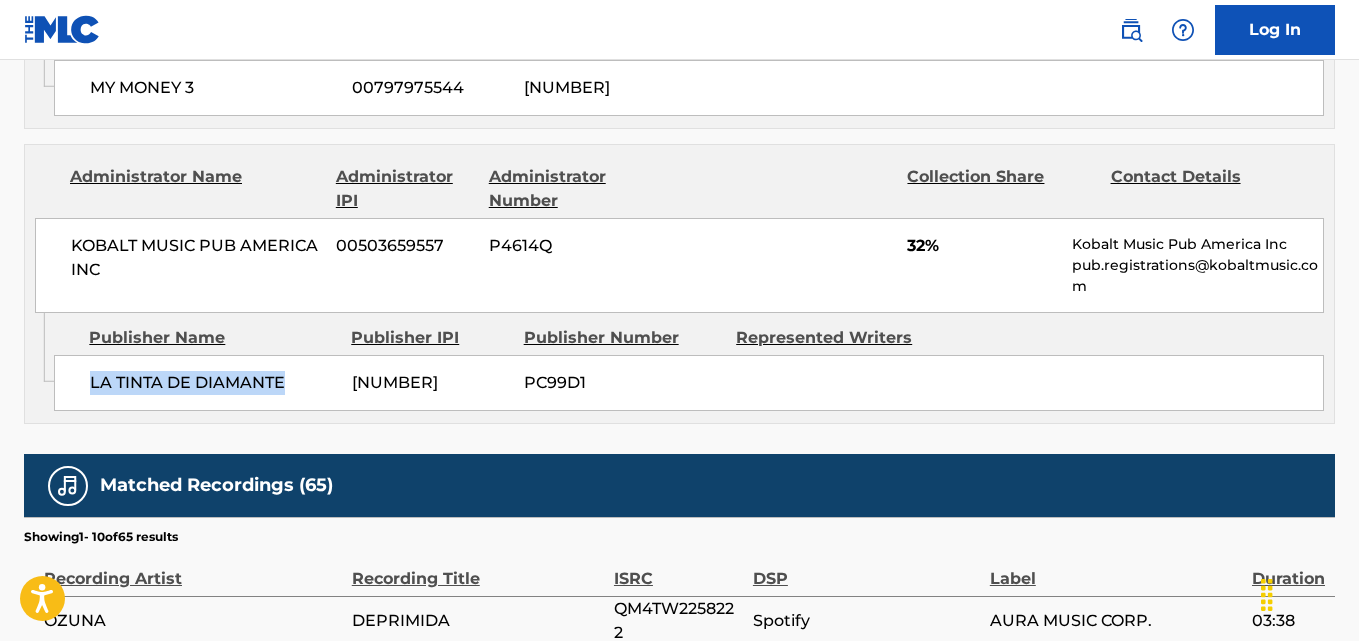 drag, startPoint x: 167, startPoint y: 428, endPoint x: 284, endPoint y: 426, distance: 117.01709 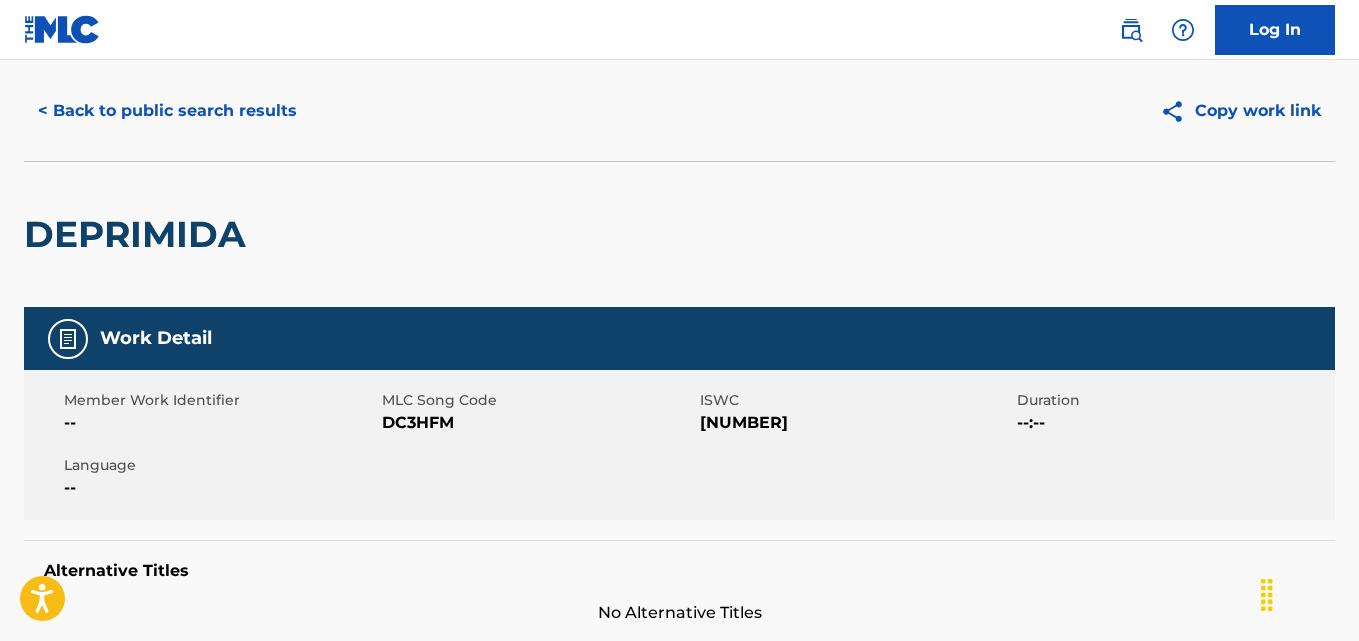 scroll, scrollTop: 0, scrollLeft: 0, axis: both 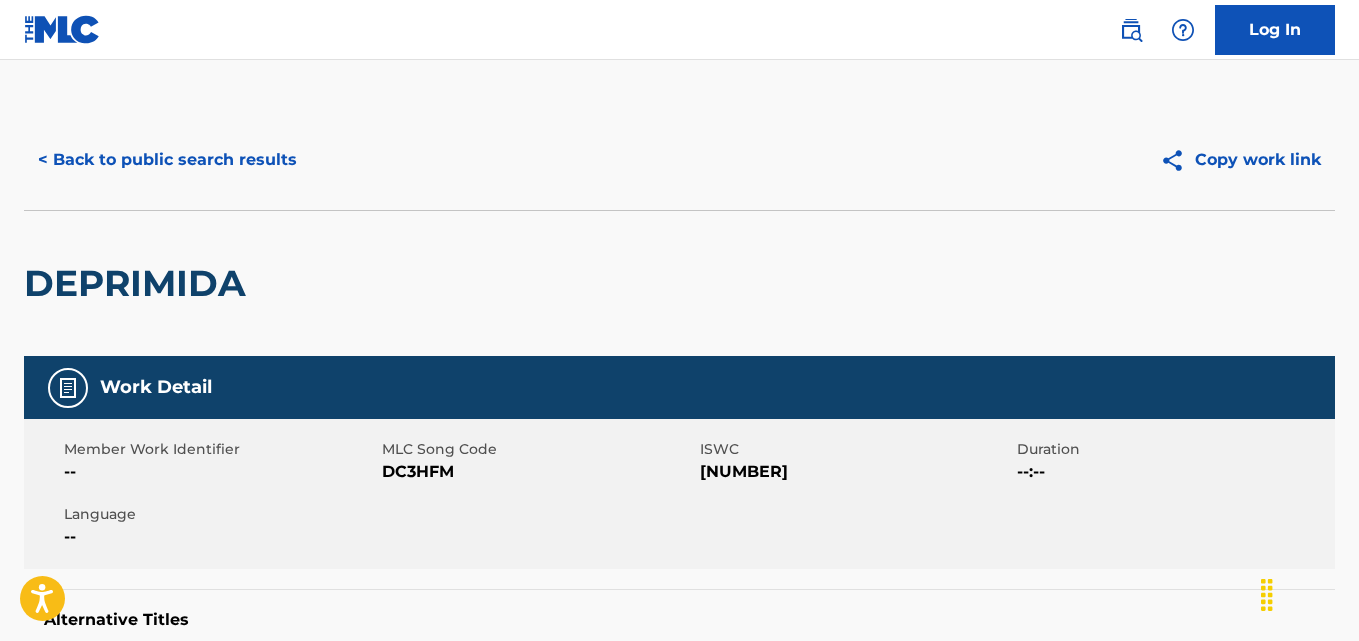 click on "< Back to public search results Copy work link" at bounding box center [679, 160] 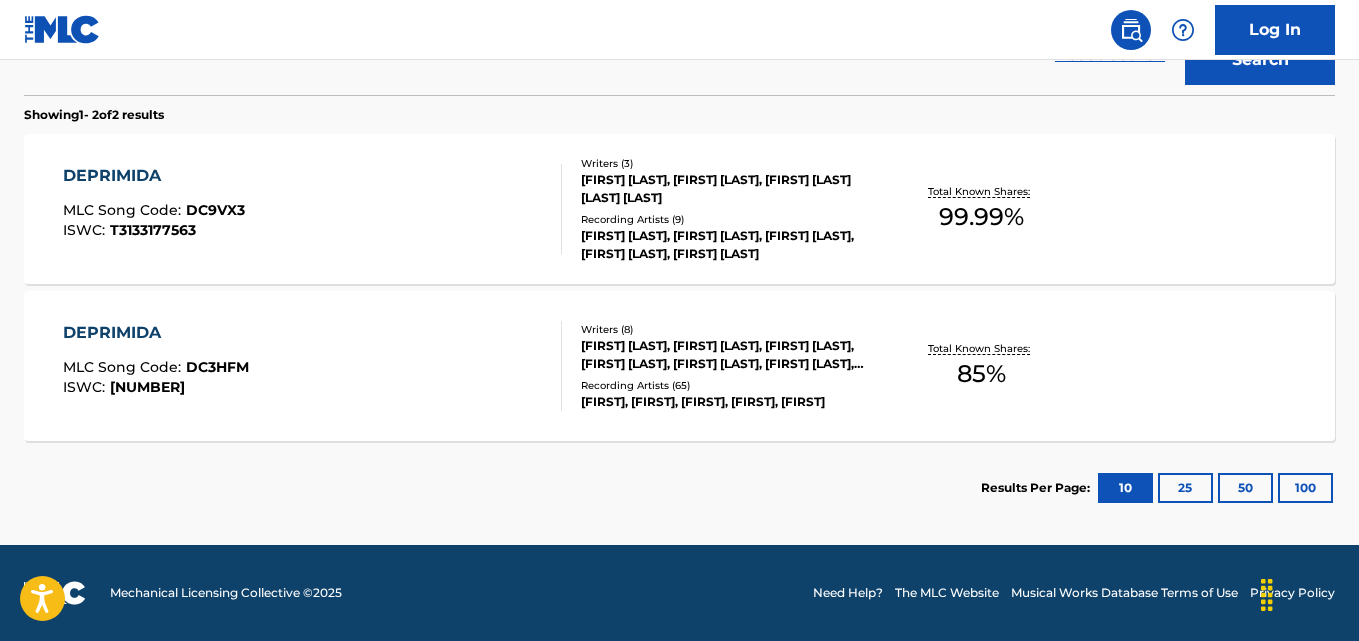 scroll, scrollTop: 0, scrollLeft: 0, axis: both 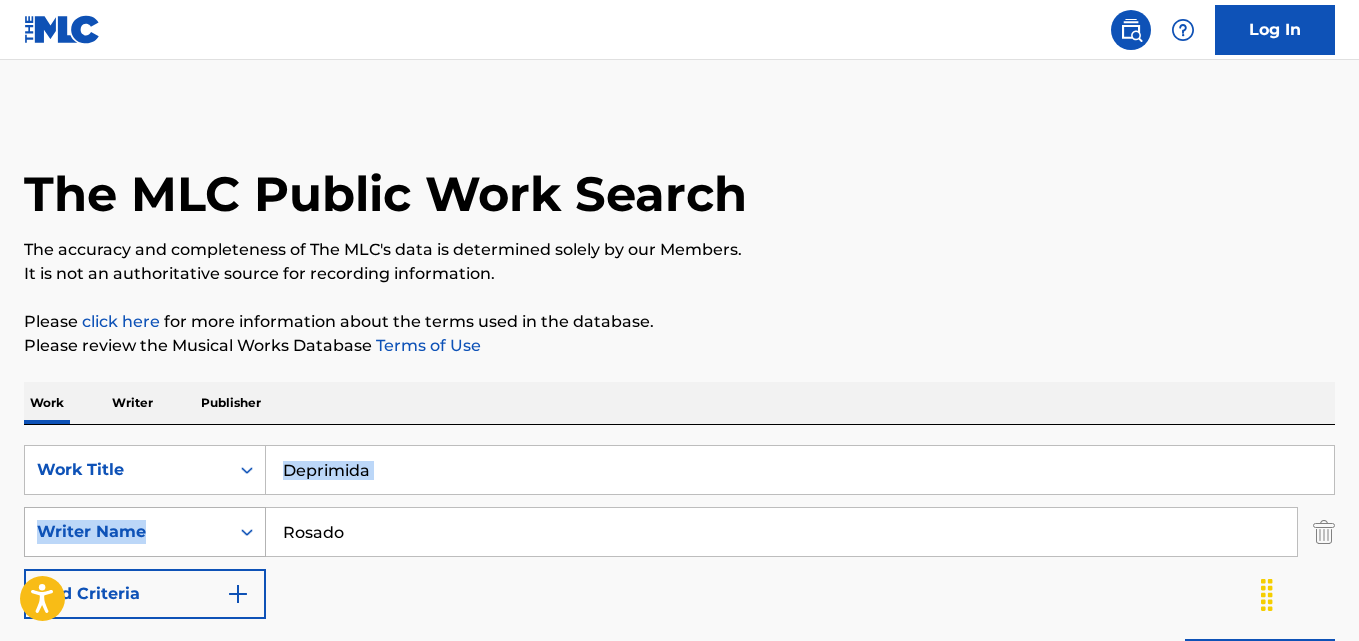 drag, startPoint x: 412, startPoint y: 494, endPoint x: 175, endPoint y: 522, distance: 238.64827 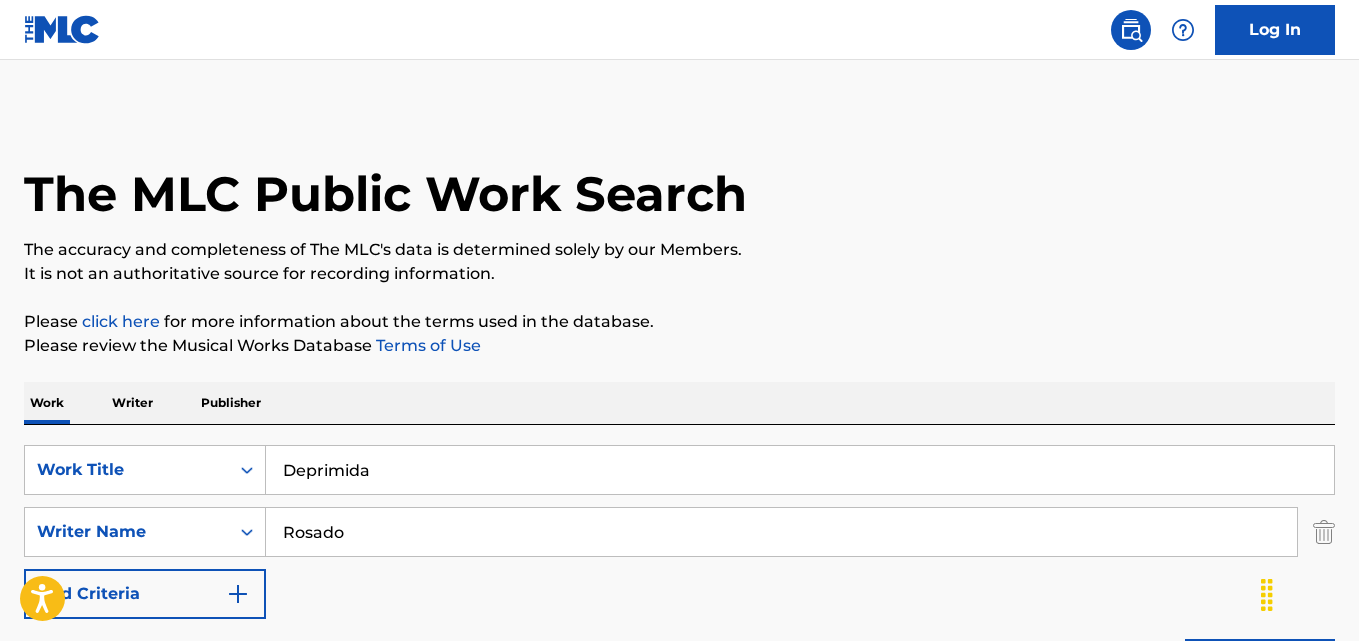 click on "SearchWithCriteria2d79f6ae-68cb-493d-9594-98af2fdddefe Work Title Deprimida SearchWithCriteriaac87afd7-8e8a-493f-971a-1f6ea8788ffe Writer Name Rosado Add Criteria" at bounding box center (679, 532) 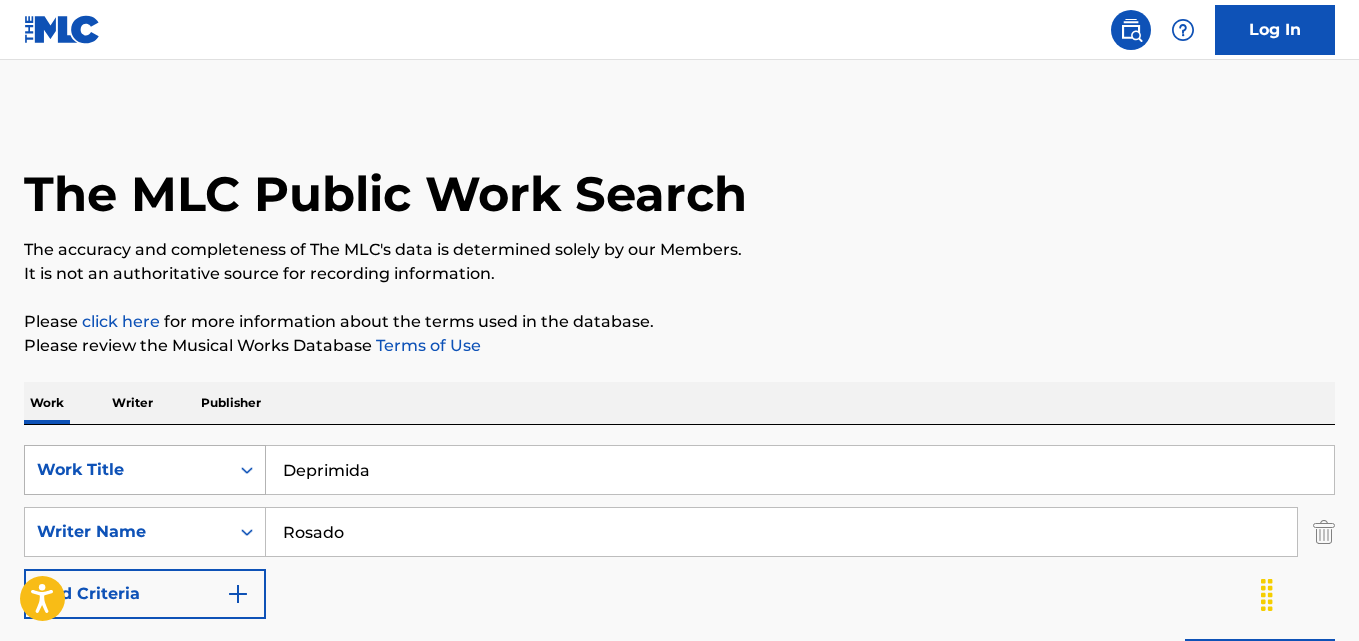 drag, startPoint x: 452, startPoint y: 477, endPoint x: 128, endPoint y: 491, distance: 324.30234 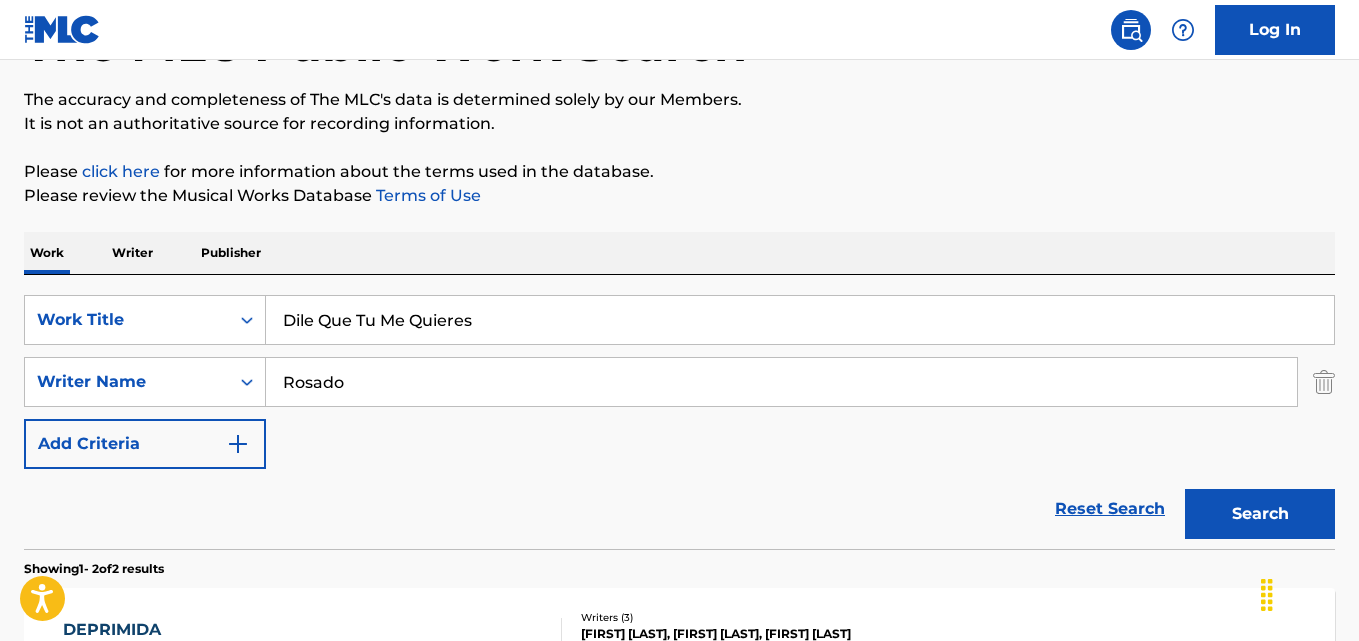 scroll, scrollTop: 333, scrollLeft: 0, axis: vertical 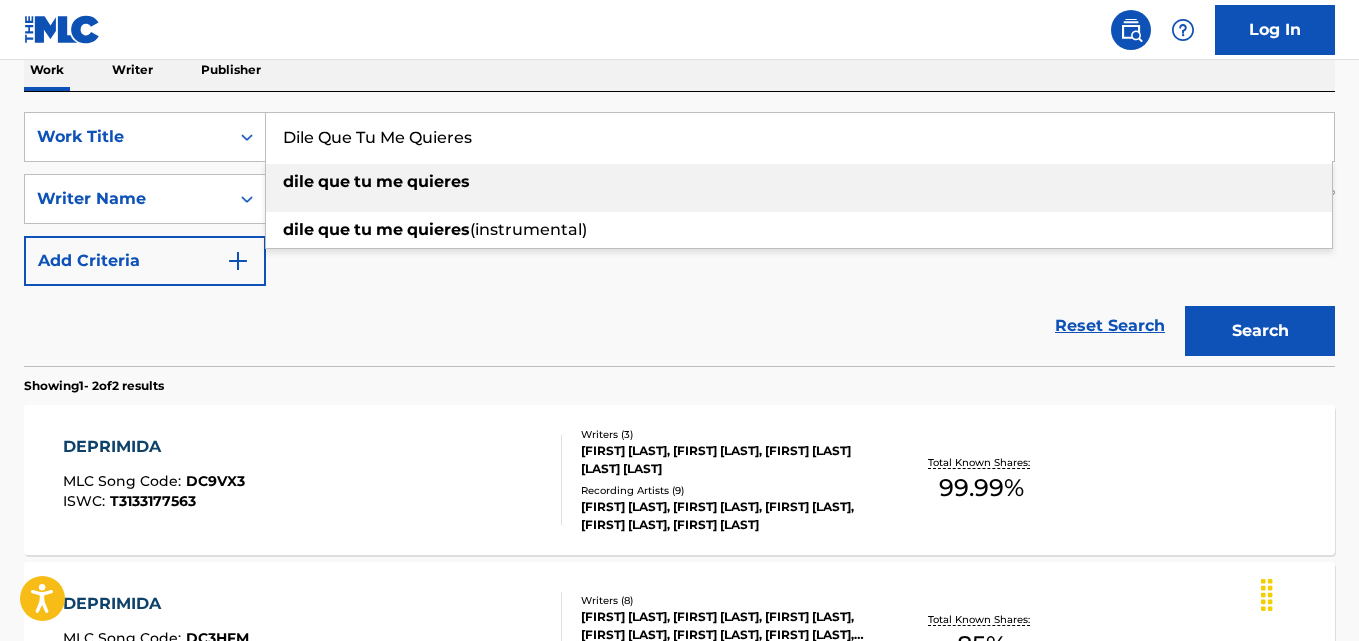type on "Dile Que Tu Me Quieres" 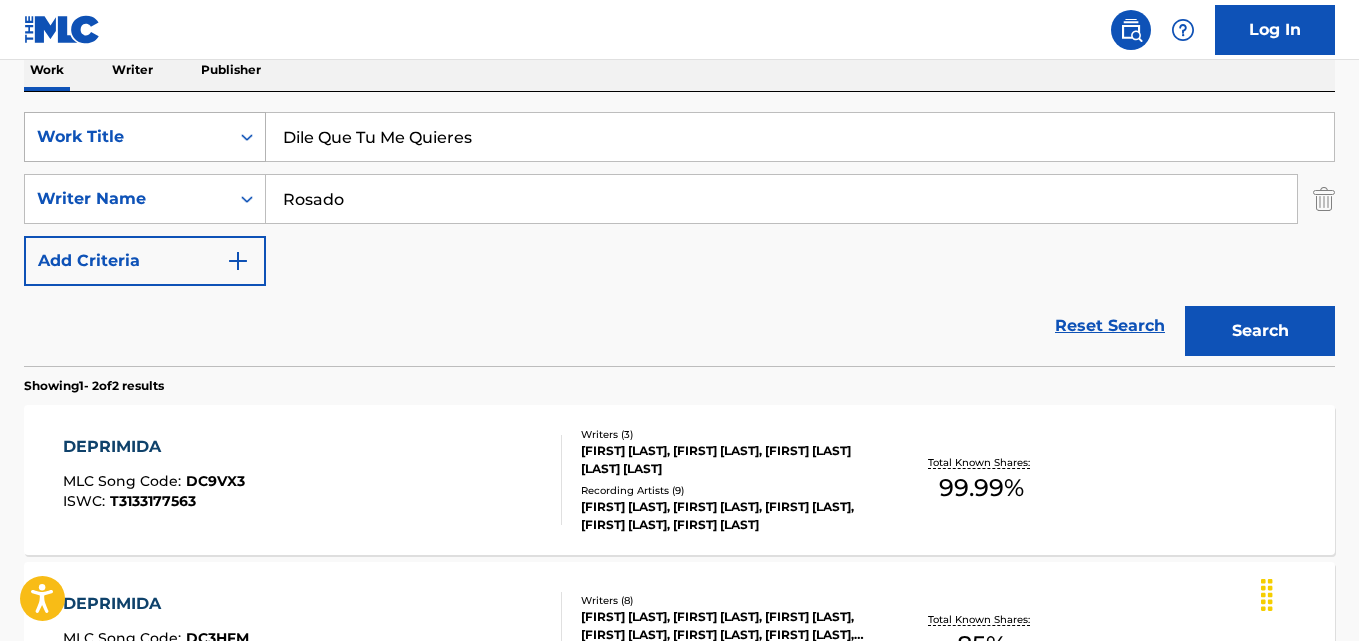 drag, startPoint x: 491, startPoint y: 142, endPoint x: 155, endPoint y: 160, distance: 336.4818 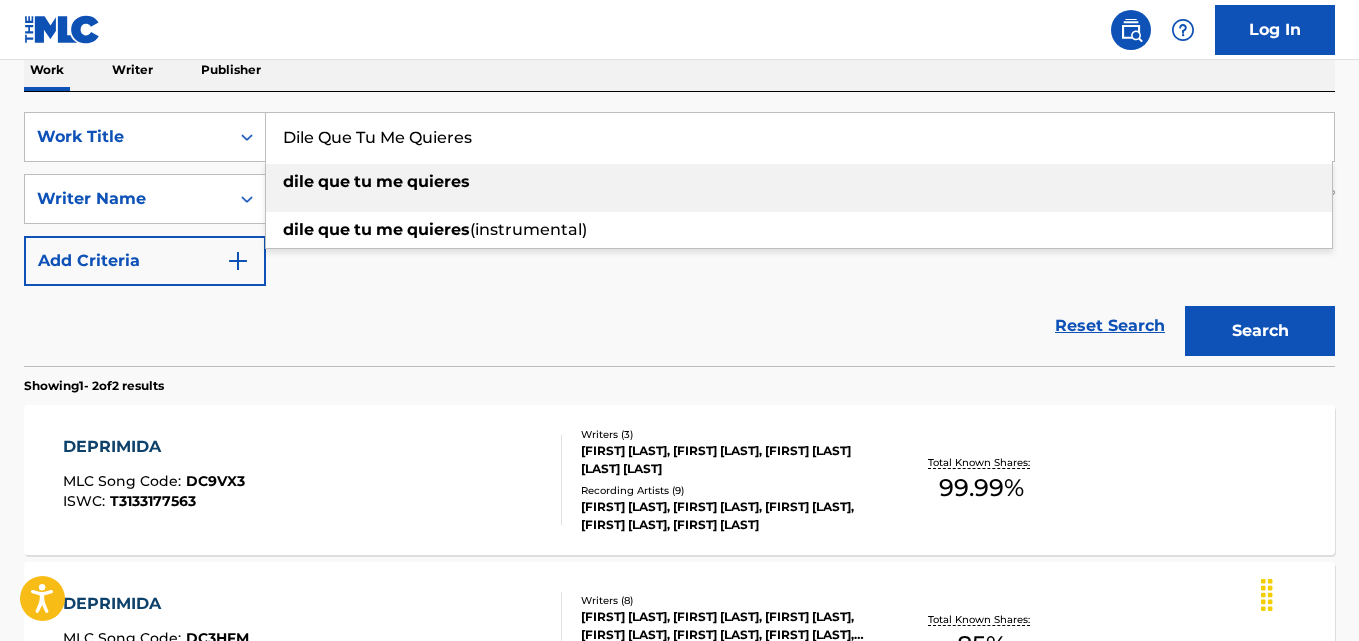 click on "Reset Search Search" at bounding box center [679, 326] 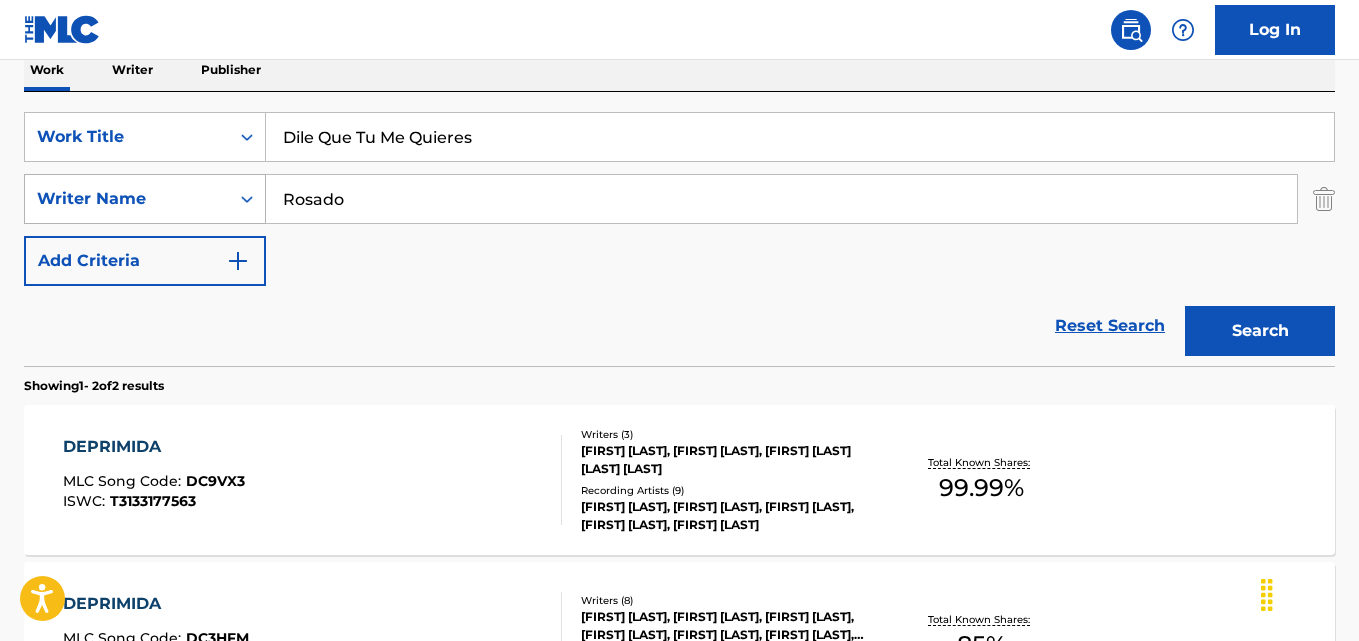 drag, startPoint x: 397, startPoint y: 217, endPoint x: 253, endPoint y: 223, distance: 144.12494 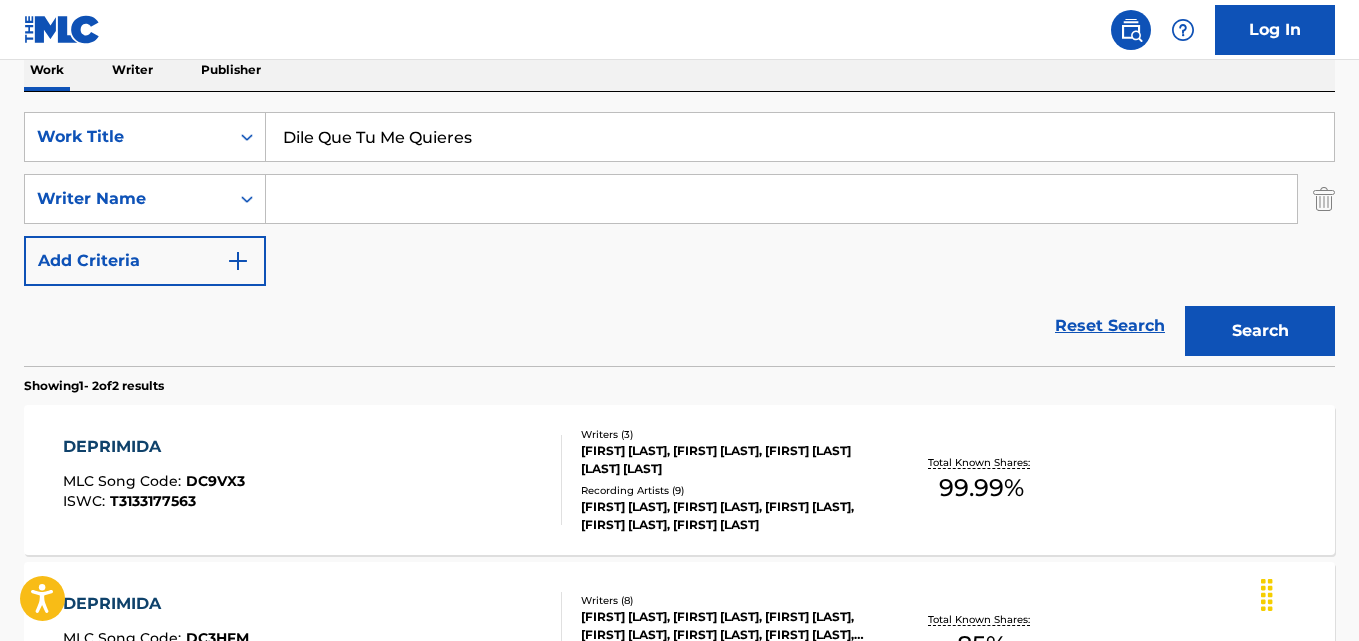type 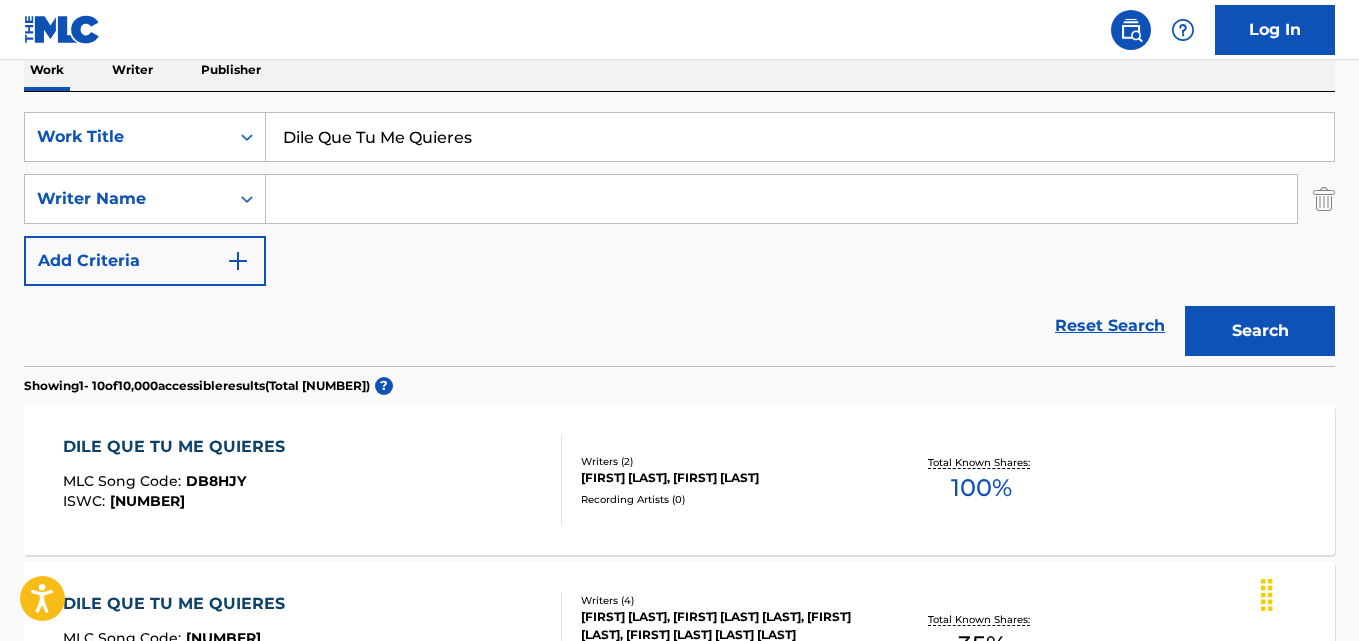 scroll, scrollTop: 665, scrollLeft: 0, axis: vertical 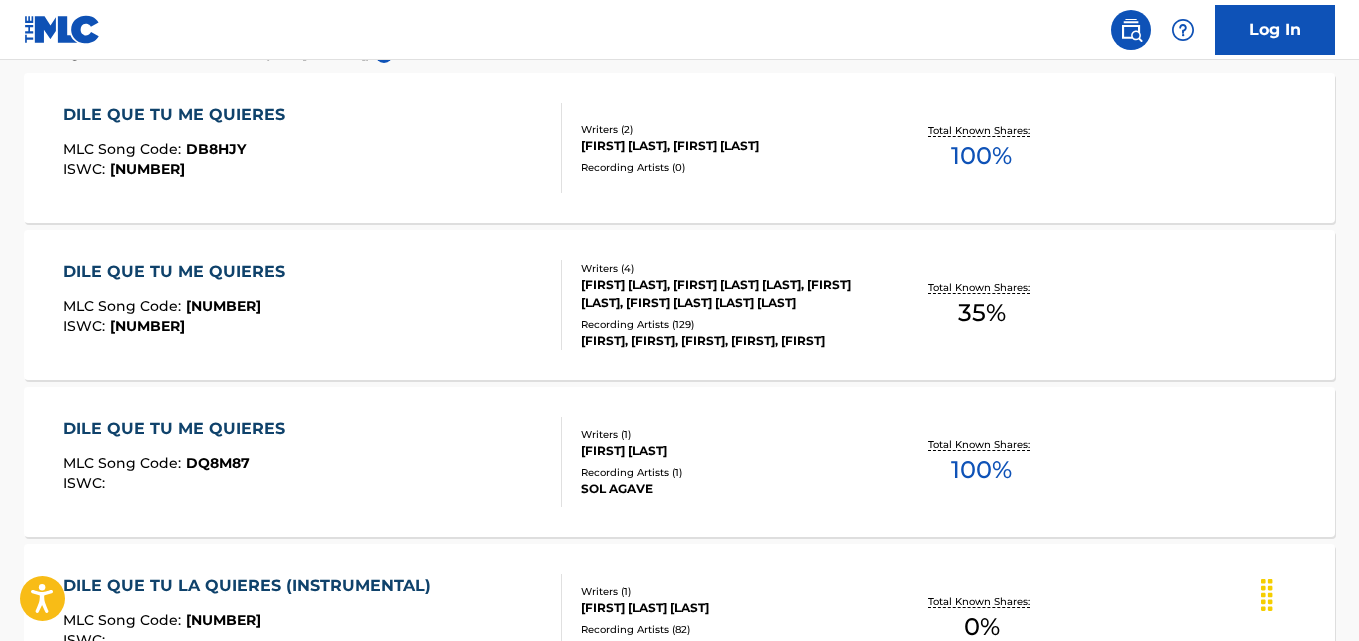 click on "DILE QUE TU ME QUIERES" at bounding box center [179, 272] 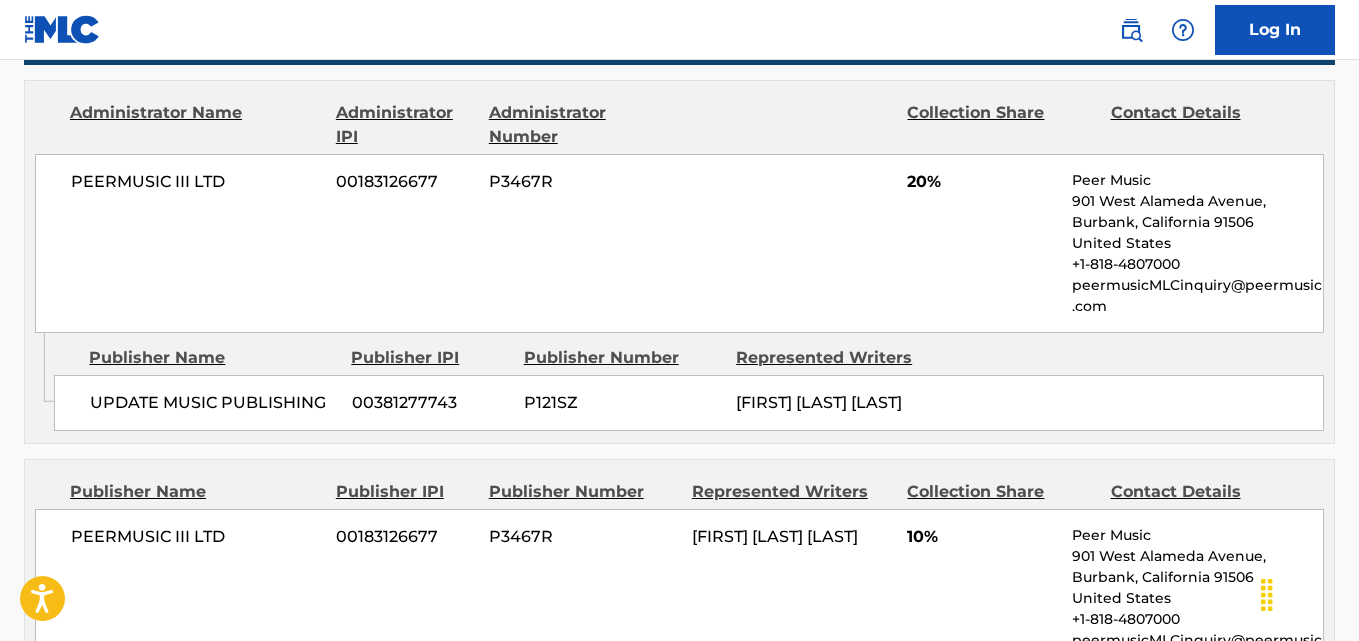 scroll, scrollTop: 1167, scrollLeft: 0, axis: vertical 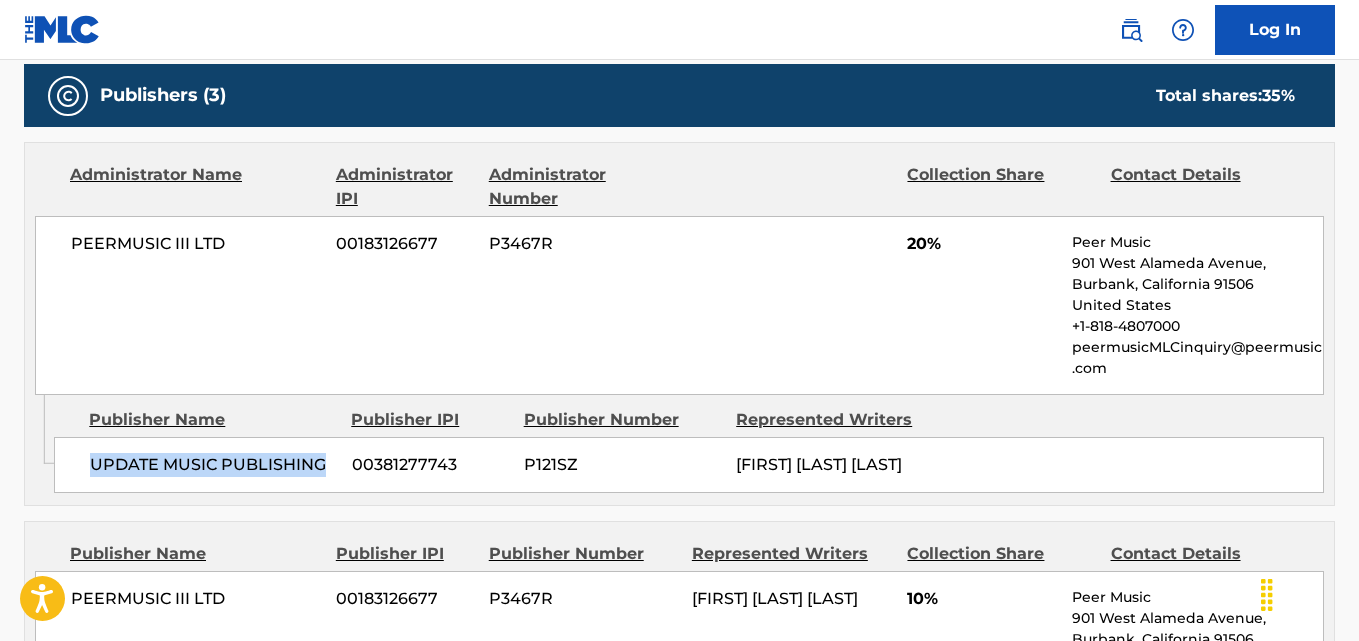 drag, startPoint x: 74, startPoint y: 461, endPoint x: 322, endPoint y: 472, distance: 248.24384 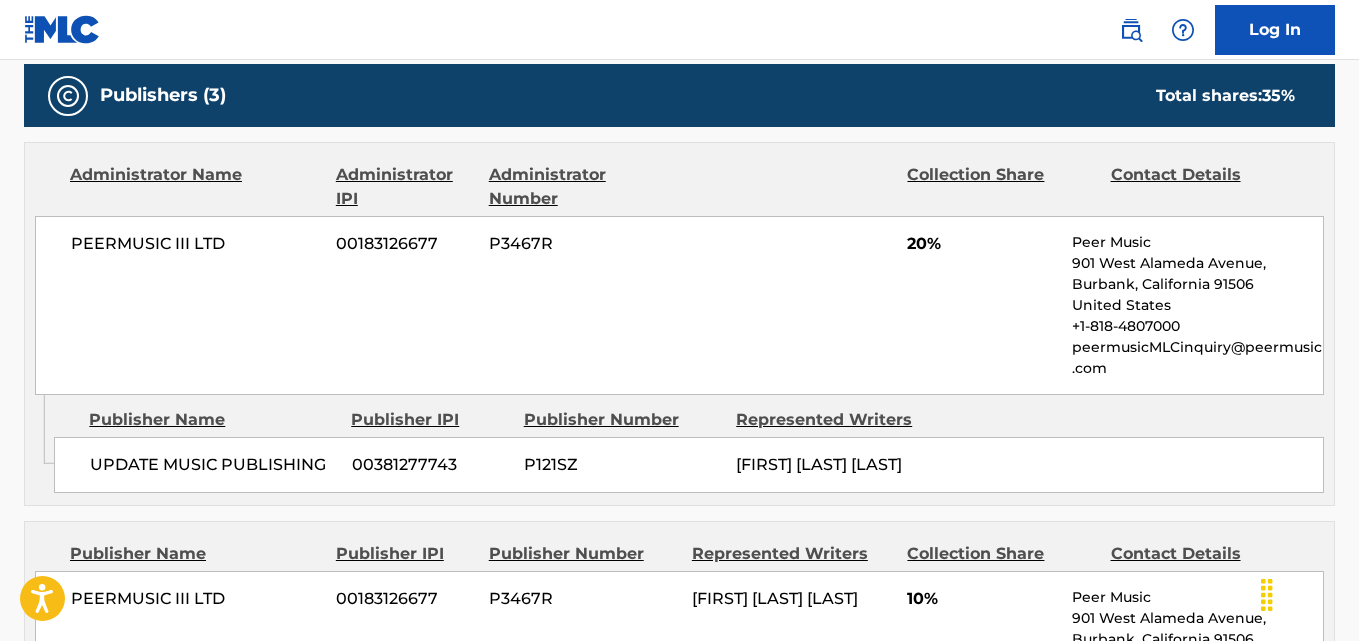 click on "20%" at bounding box center [982, 244] 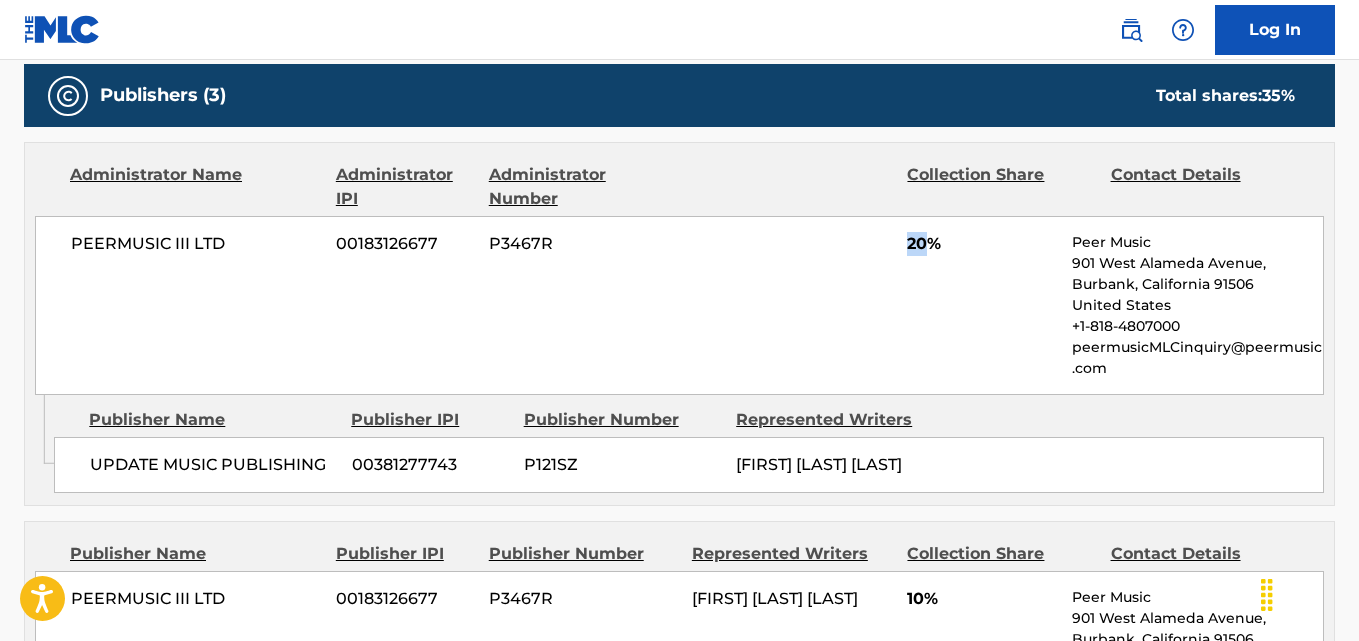 click on "20%" at bounding box center [982, 244] 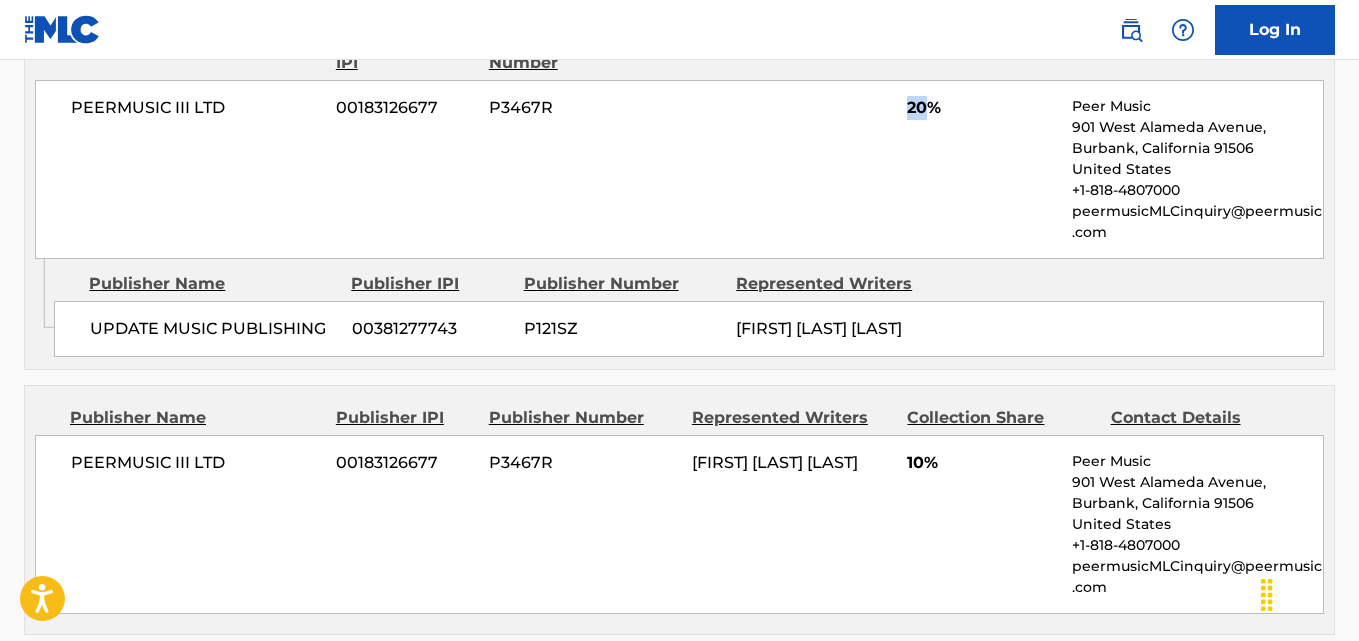 scroll, scrollTop: 1500, scrollLeft: 0, axis: vertical 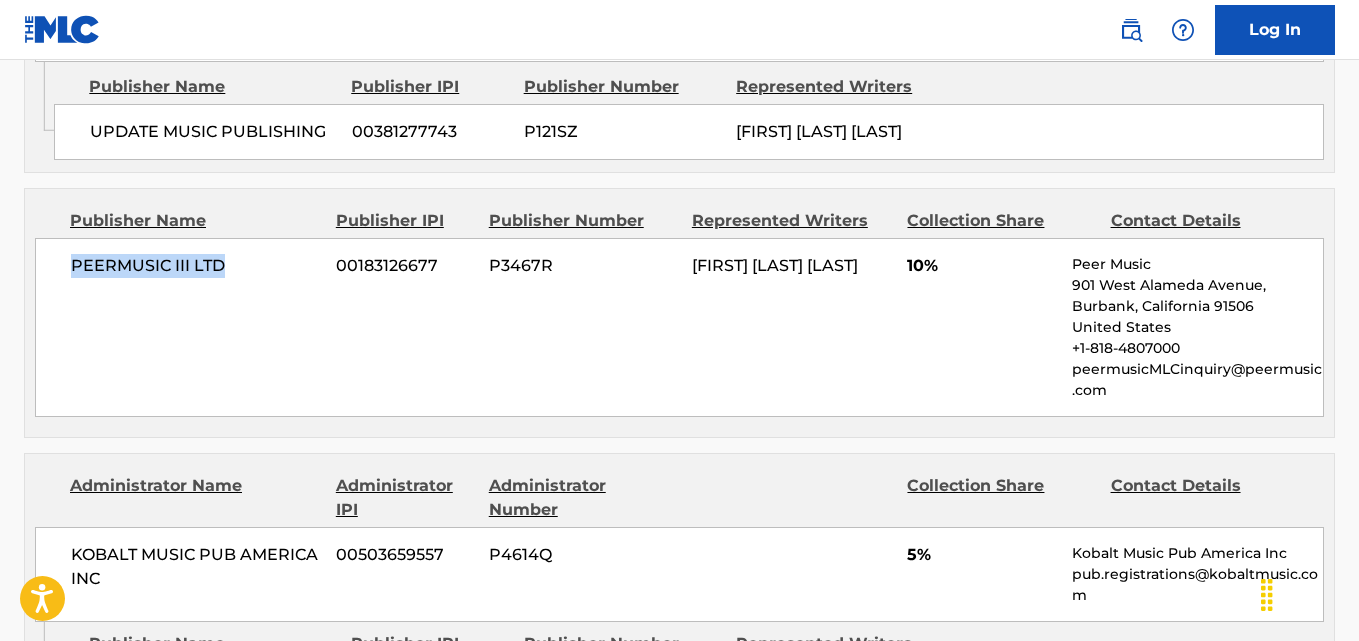 drag, startPoint x: 60, startPoint y: 292, endPoint x: 263, endPoint y: 298, distance: 203.08865 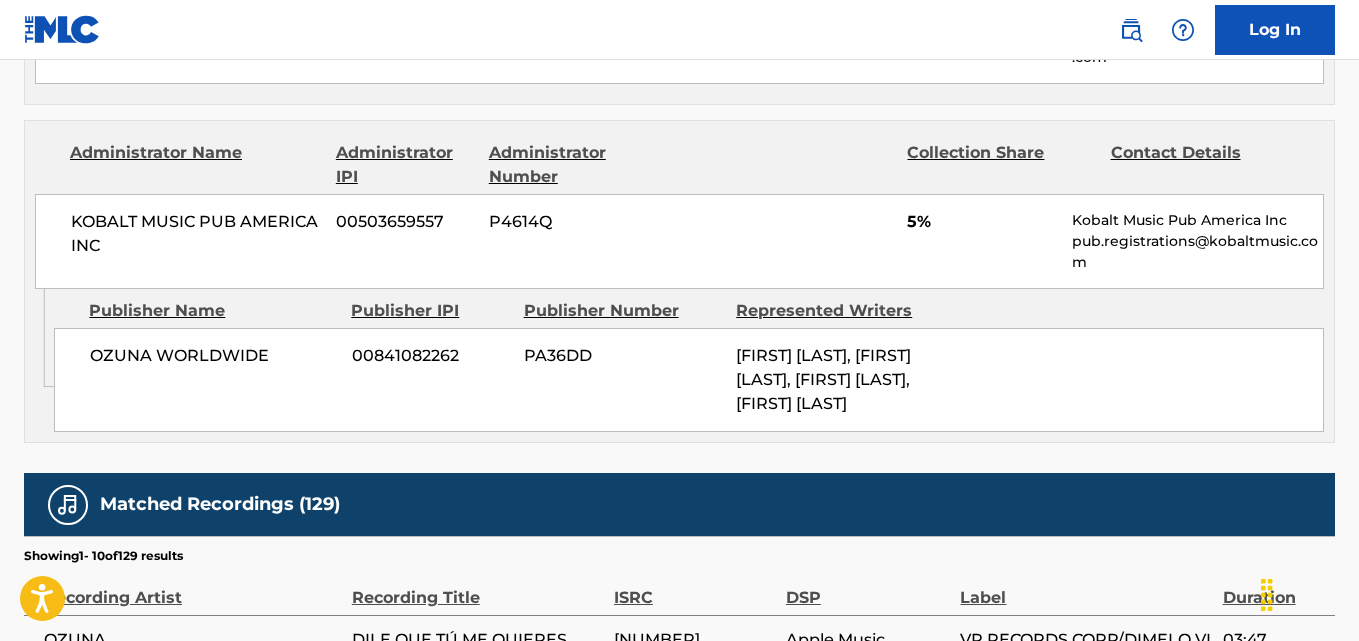 scroll, scrollTop: 1500, scrollLeft: 0, axis: vertical 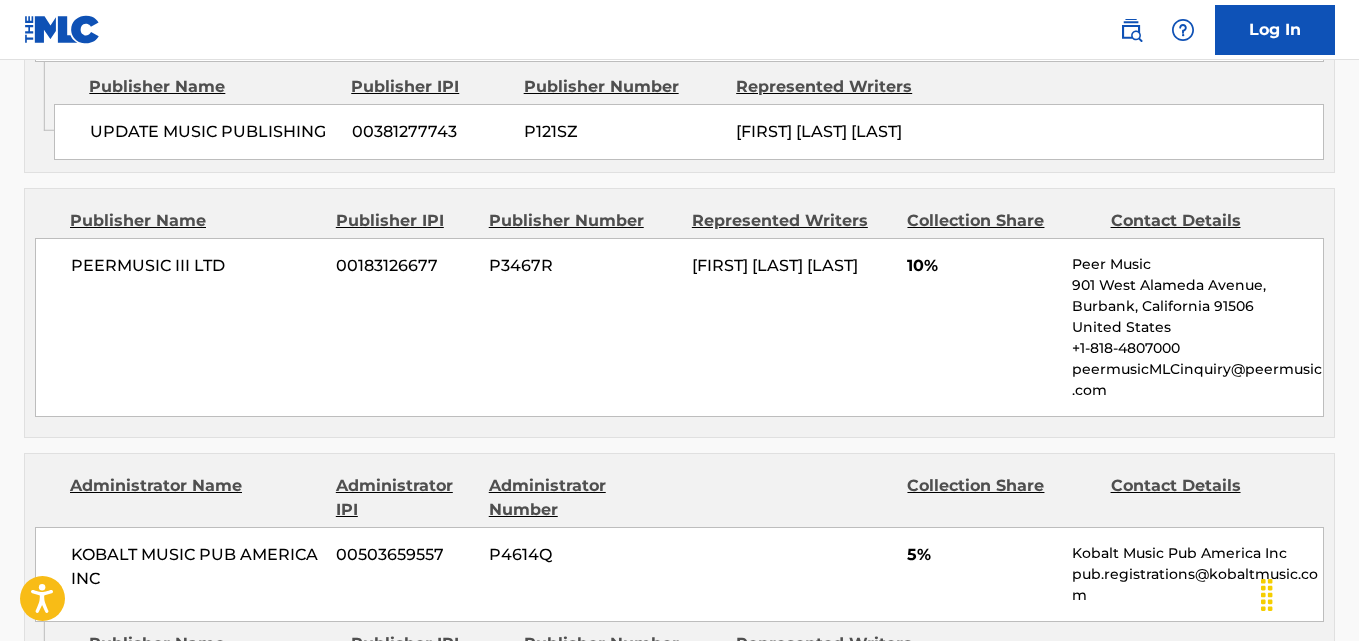click on "PEERMUSIC III LTD [NUMBER] [ID] [FIRST] [LAST] [LAST] 10% Peer Music [NUMBER] [STREET], [CITY], [STATE] [COUNTRY] [PHONE] [EMAIL]" at bounding box center (679, 327) 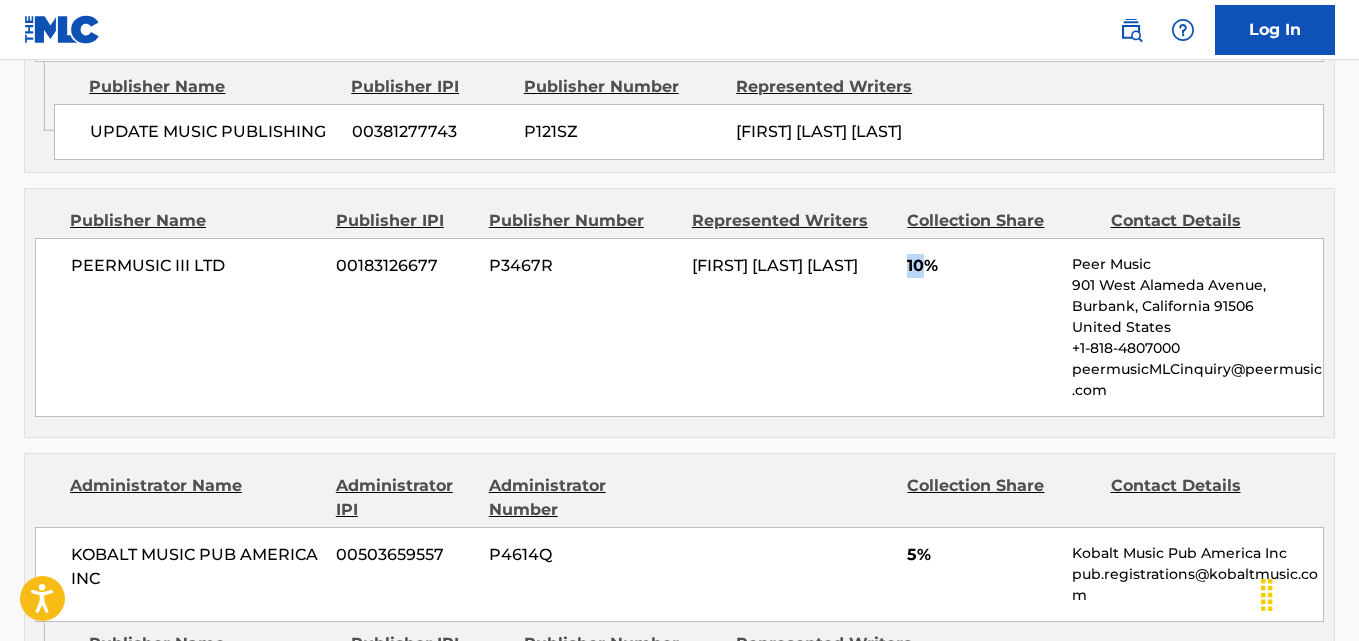 click on "PEERMUSIC III LTD [NUMBER] [ID] [FIRST] [LAST] [LAST] 10% Peer Music [NUMBER] [STREET], [CITY], [STATE] [COUNTRY] [PHONE] [EMAIL]" at bounding box center [679, 327] 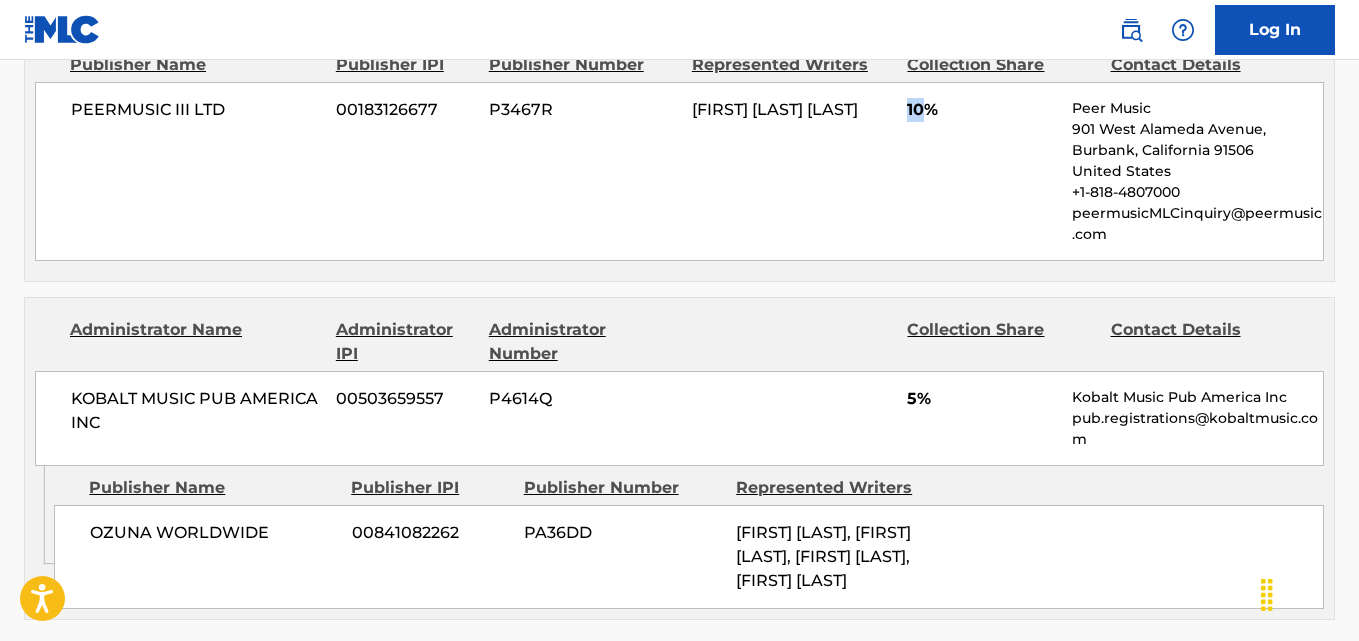 scroll, scrollTop: 1667, scrollLeft: 0, axis: vertical 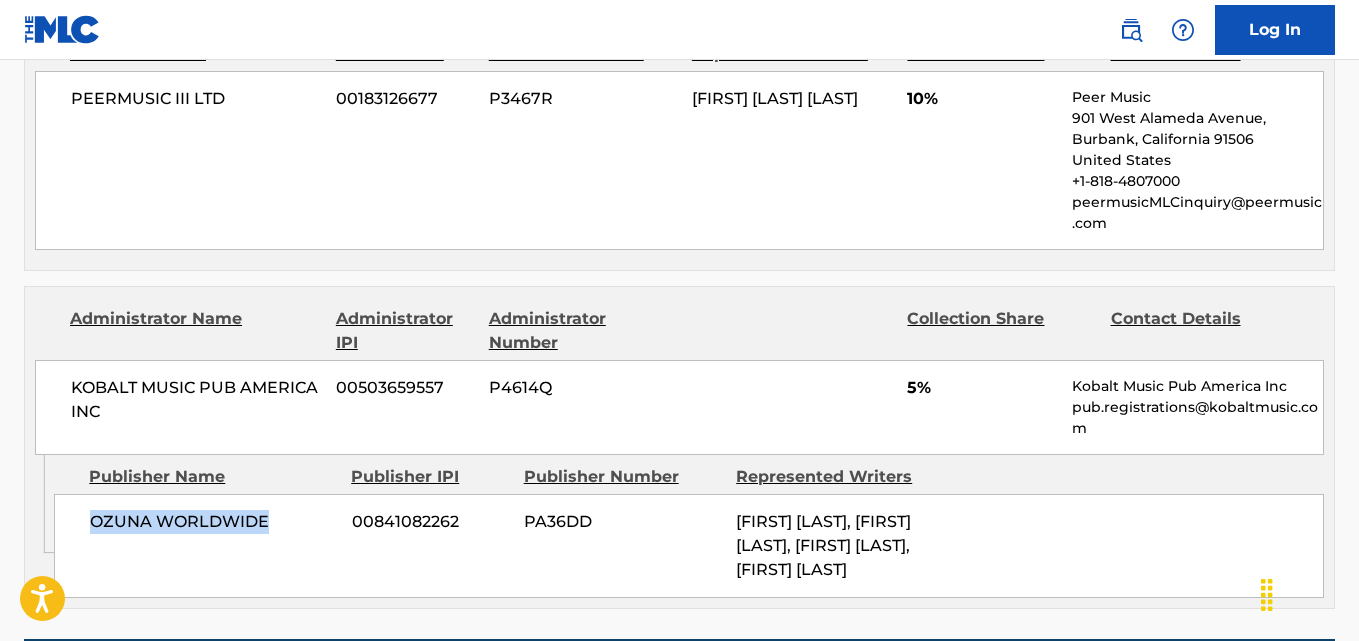 drag, startPoint x: 95, startPoint y: 549, endPoint x: 265, endPoint y: 549, distance: 170 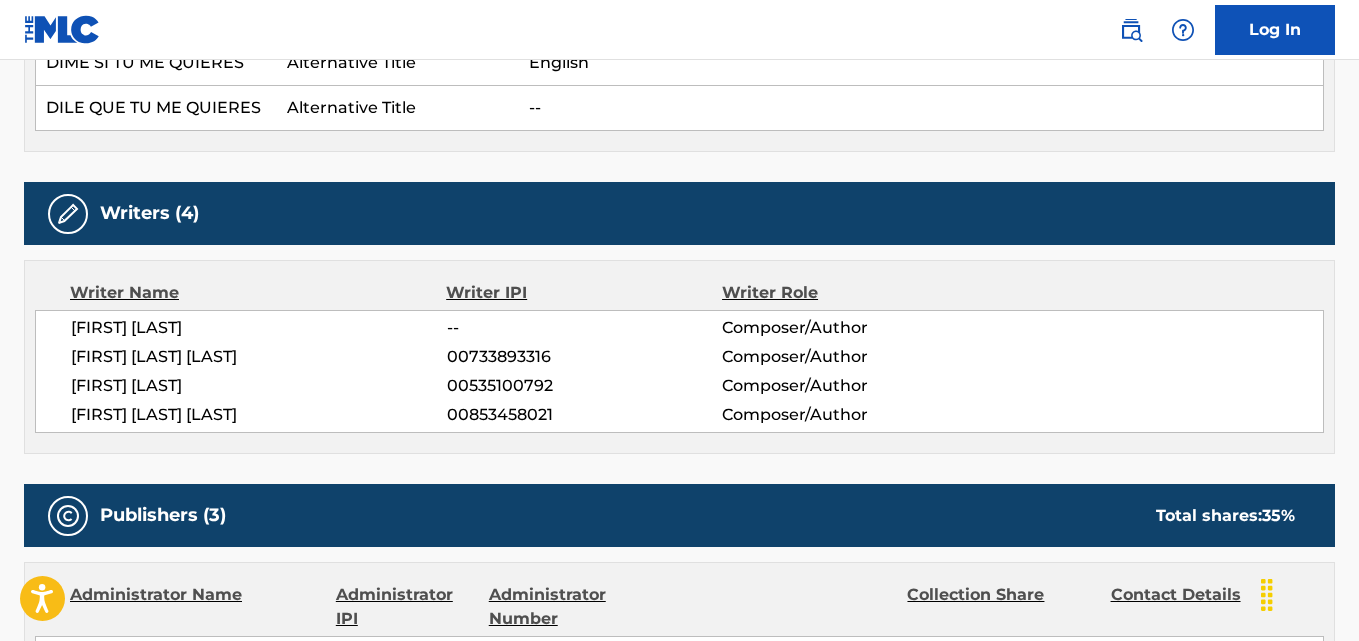 scroll, scrollTop: 0, scrollLeft: 0, axis: both 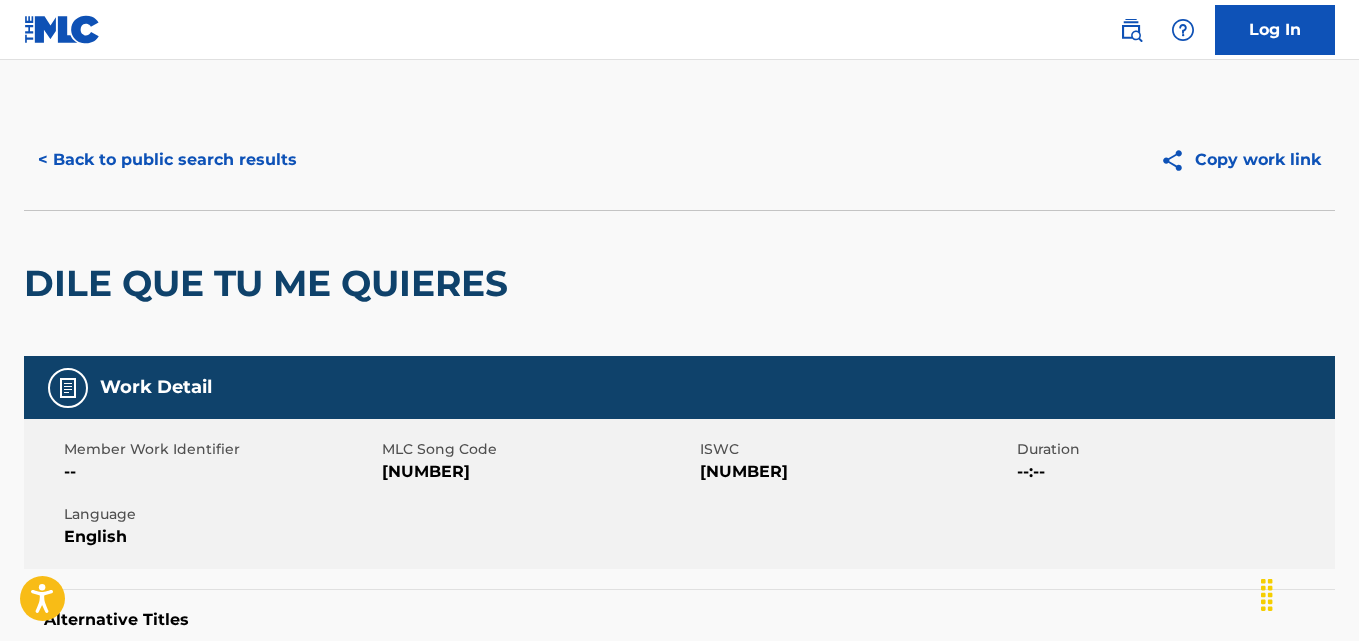 click on "< Back to public search results" at bounding box center (167, 160) 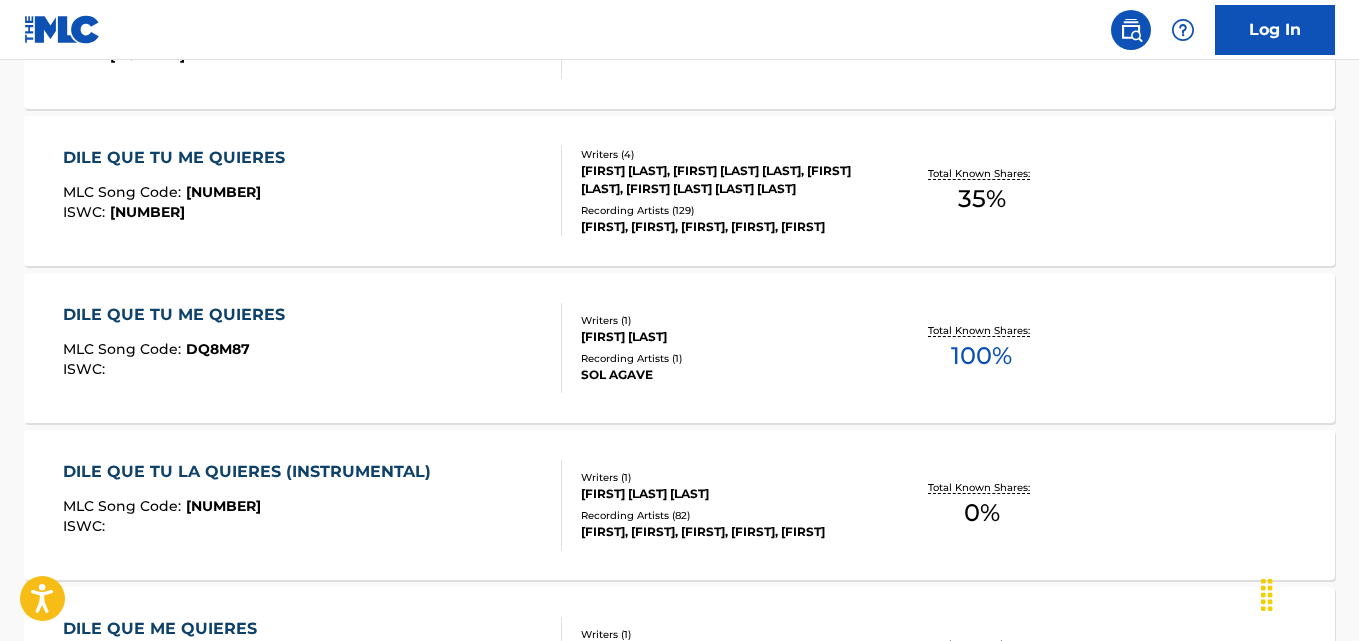 scroll, scrollTop: 0, scrollLeft: 0, axis: both 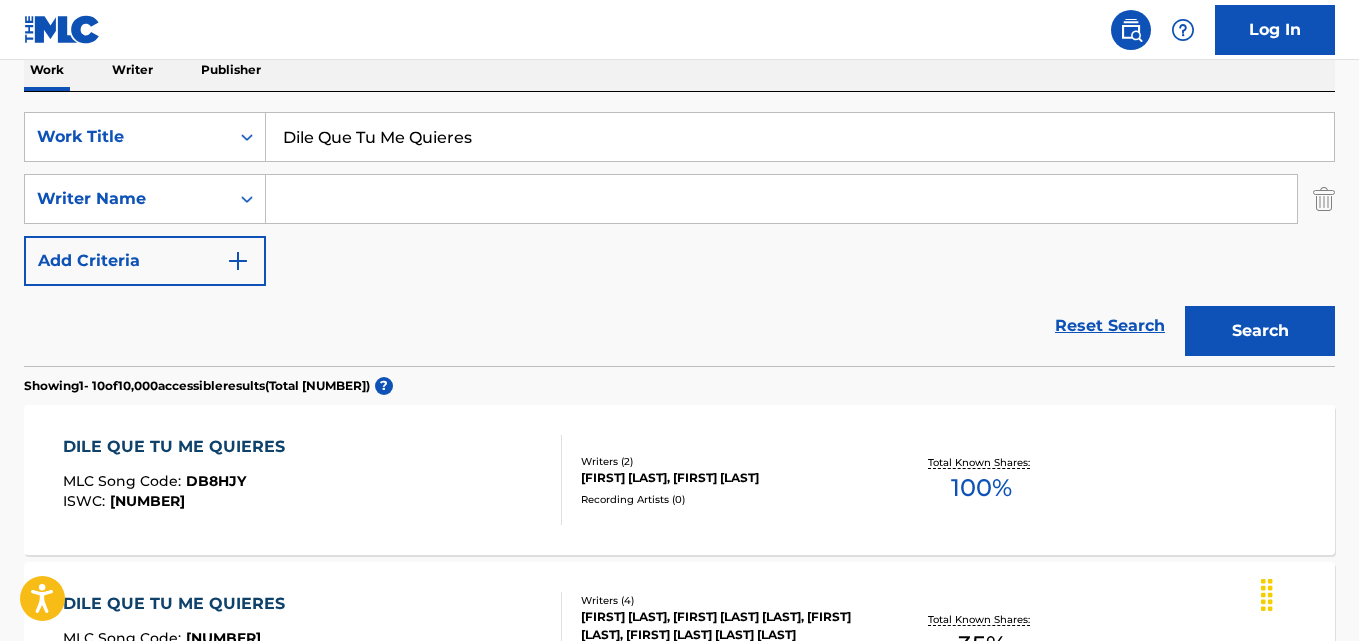 click on "Reset Search" at bounding box center [1110, 326] 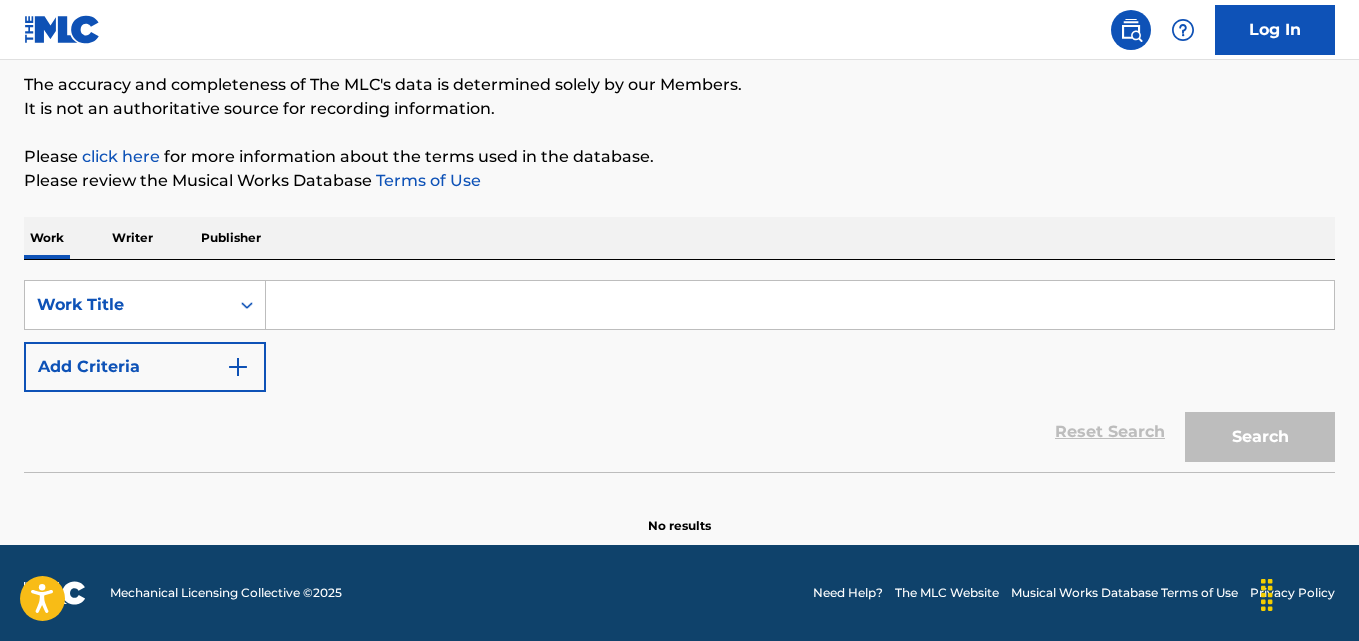 scroll, scrollTop: 165, scrollLeft: 0, axis: vertical 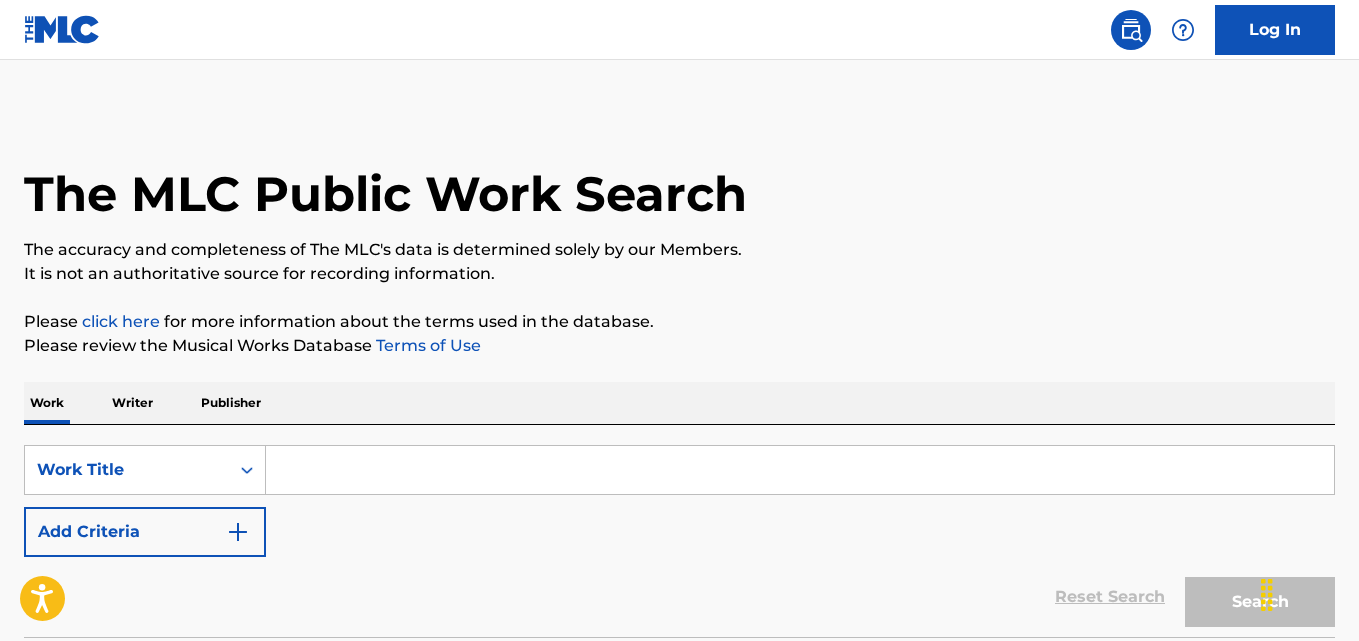 click on "The accuracy and completeness of The MLC's data is determined solely by our Members." at bounding box center (679, 250) 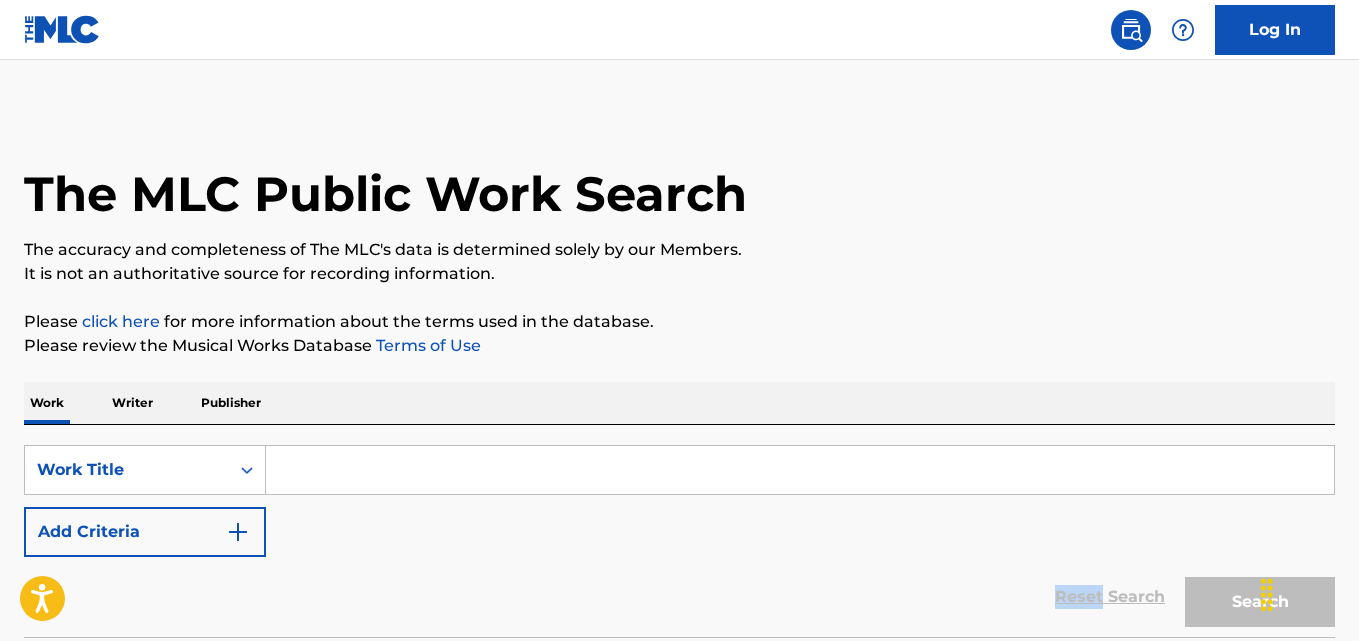 click on "Reset Search Search" at bounding box center [679, 597] 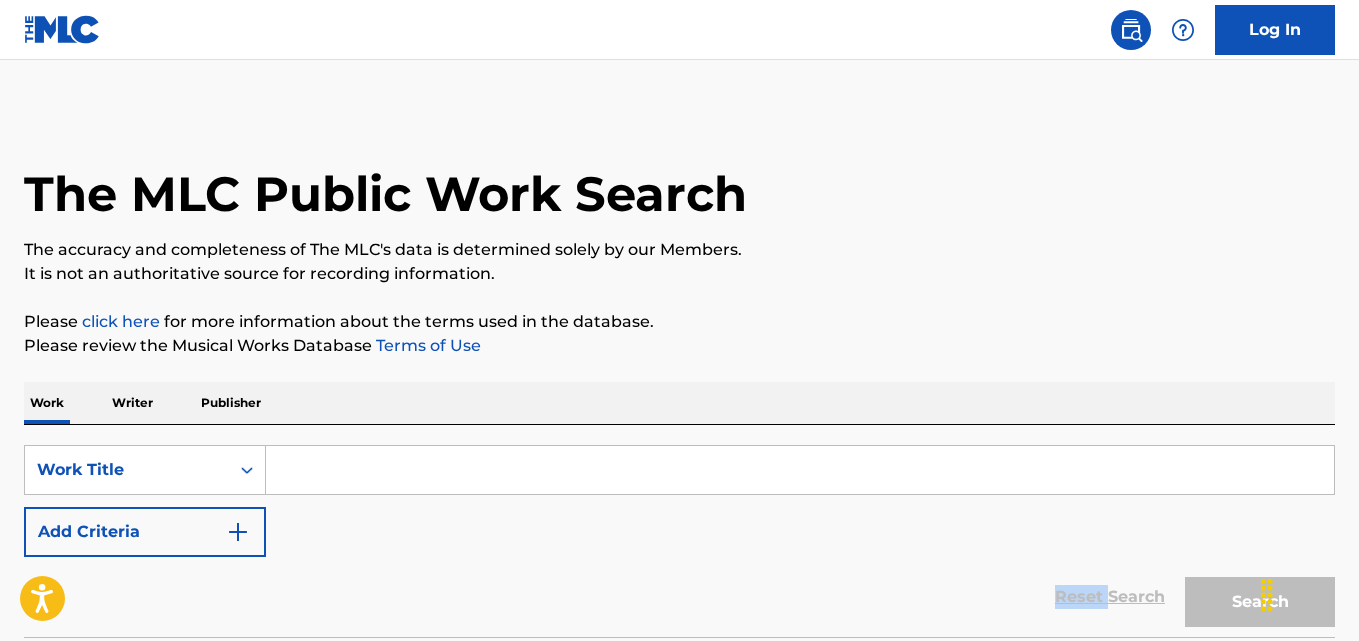 click on "Reset Search Search" at bounding box center (679, 597) 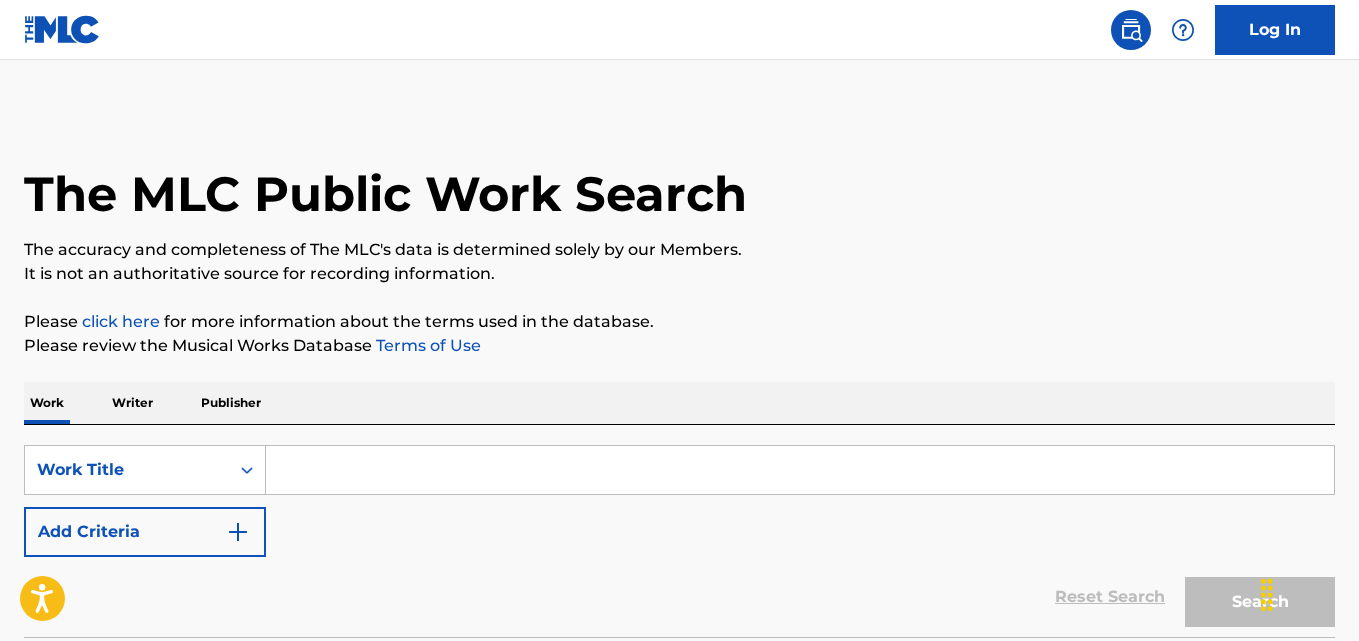 click on "Please   click here   for more information about the terms used in the database." at bounding box center (679, 322) 